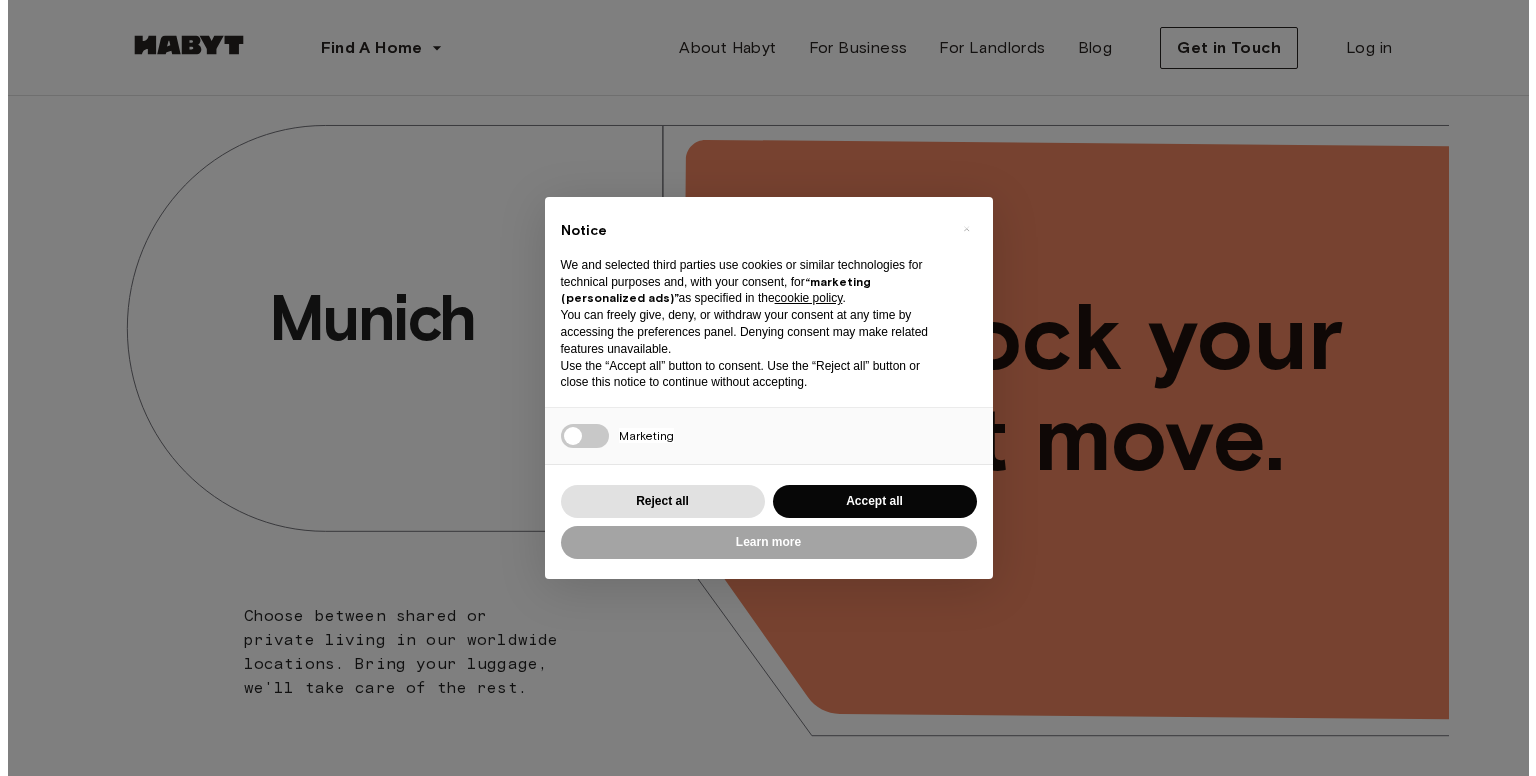 scroll, scrollTop: 0, scrollLeft: 0, axis: both 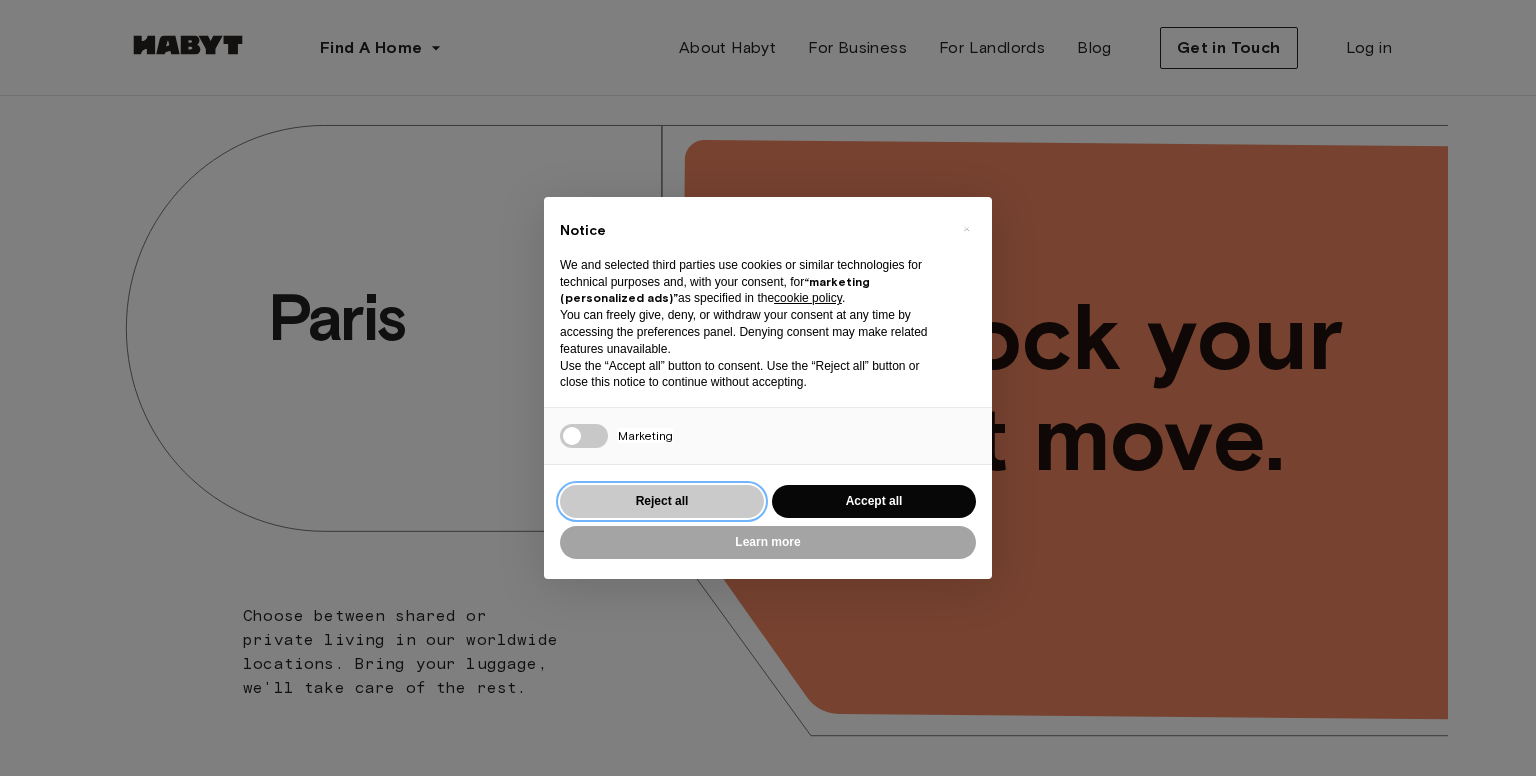 click on "Reject all" at bounding box center [662, 501] 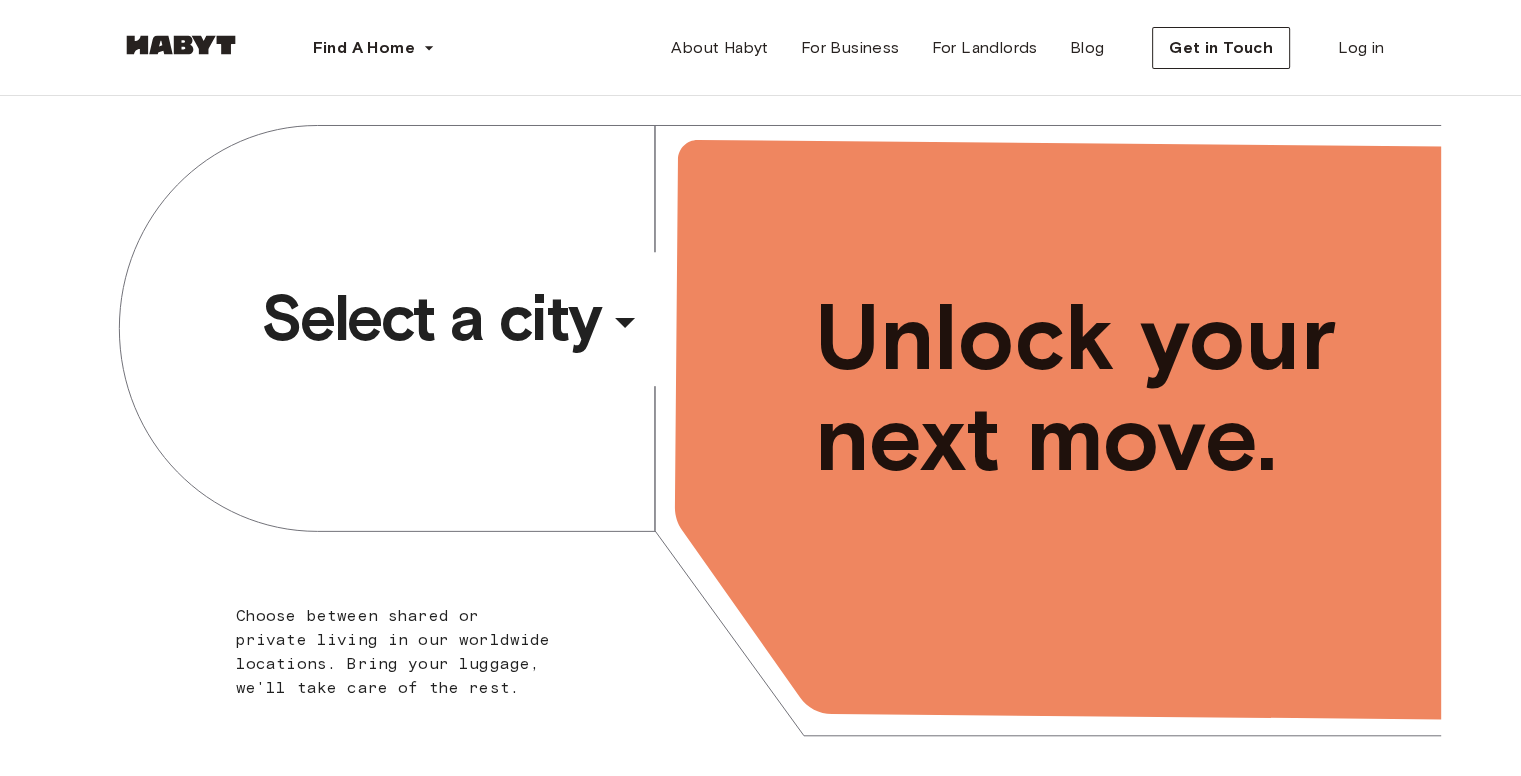 click on "Select a city" at bounding box center [431, 318] 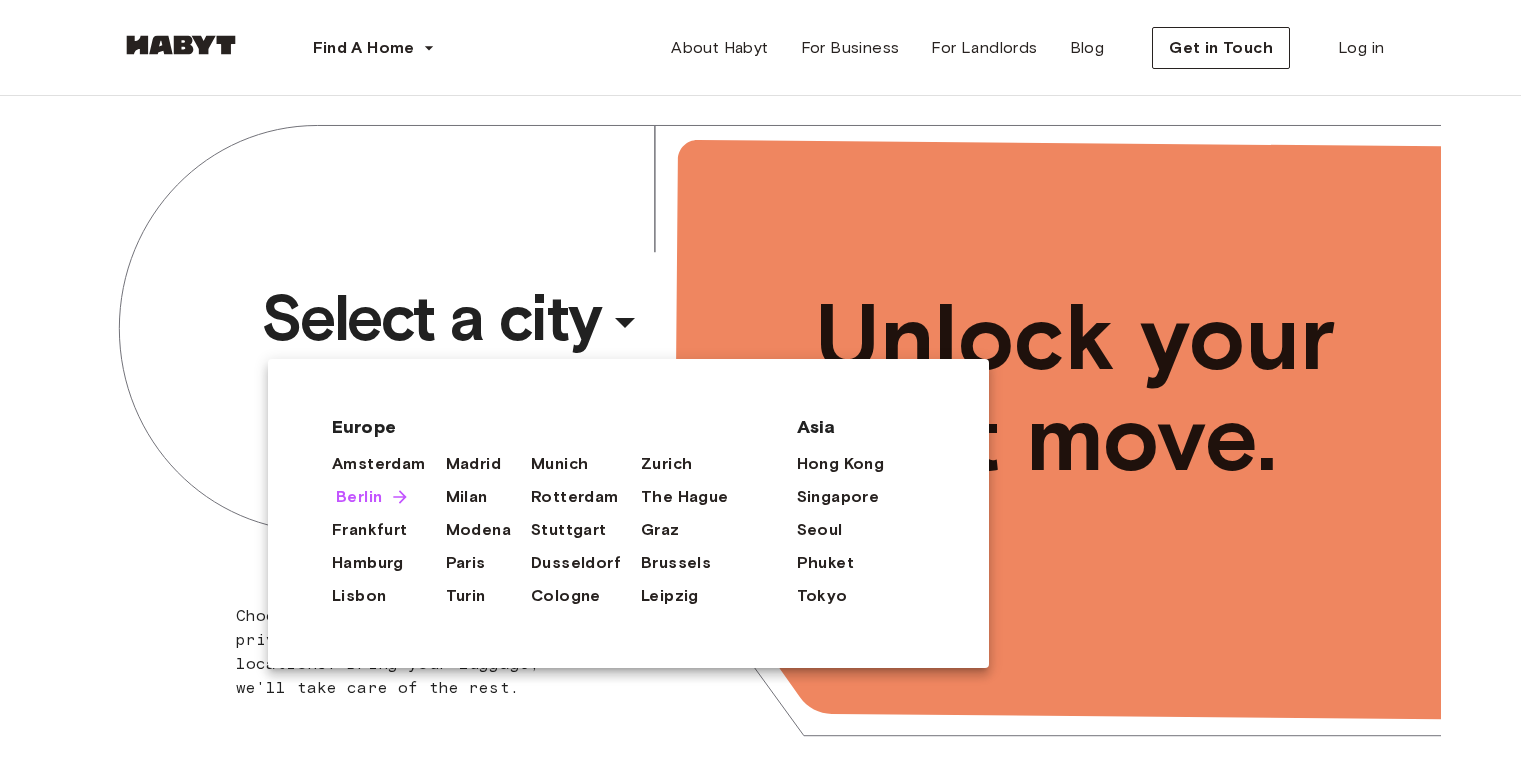 click on "Berlin" at bounding box center (359, 497) 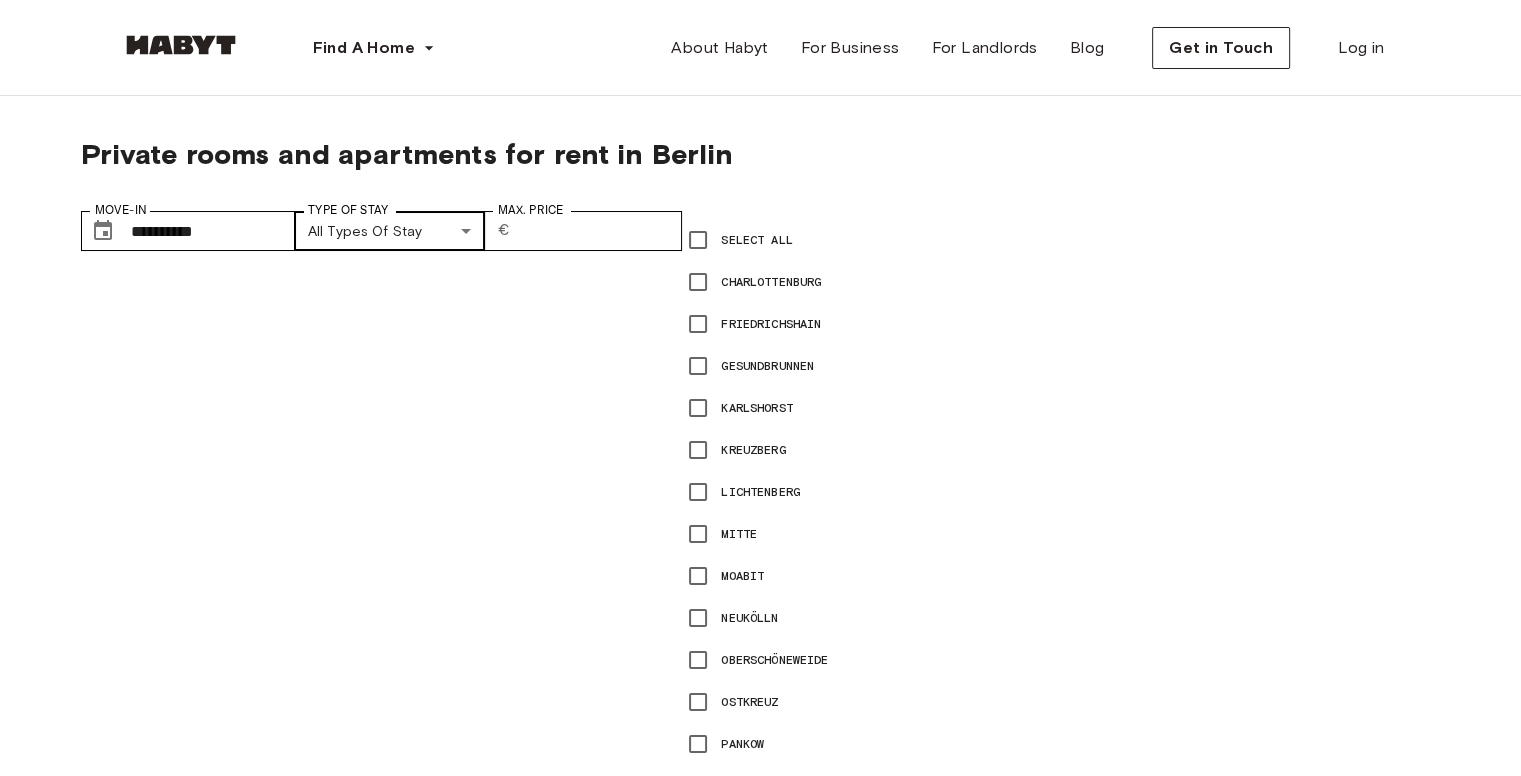 click on "Type of Stay All types of stay Type of Stay" at bounding box center [389, 702] 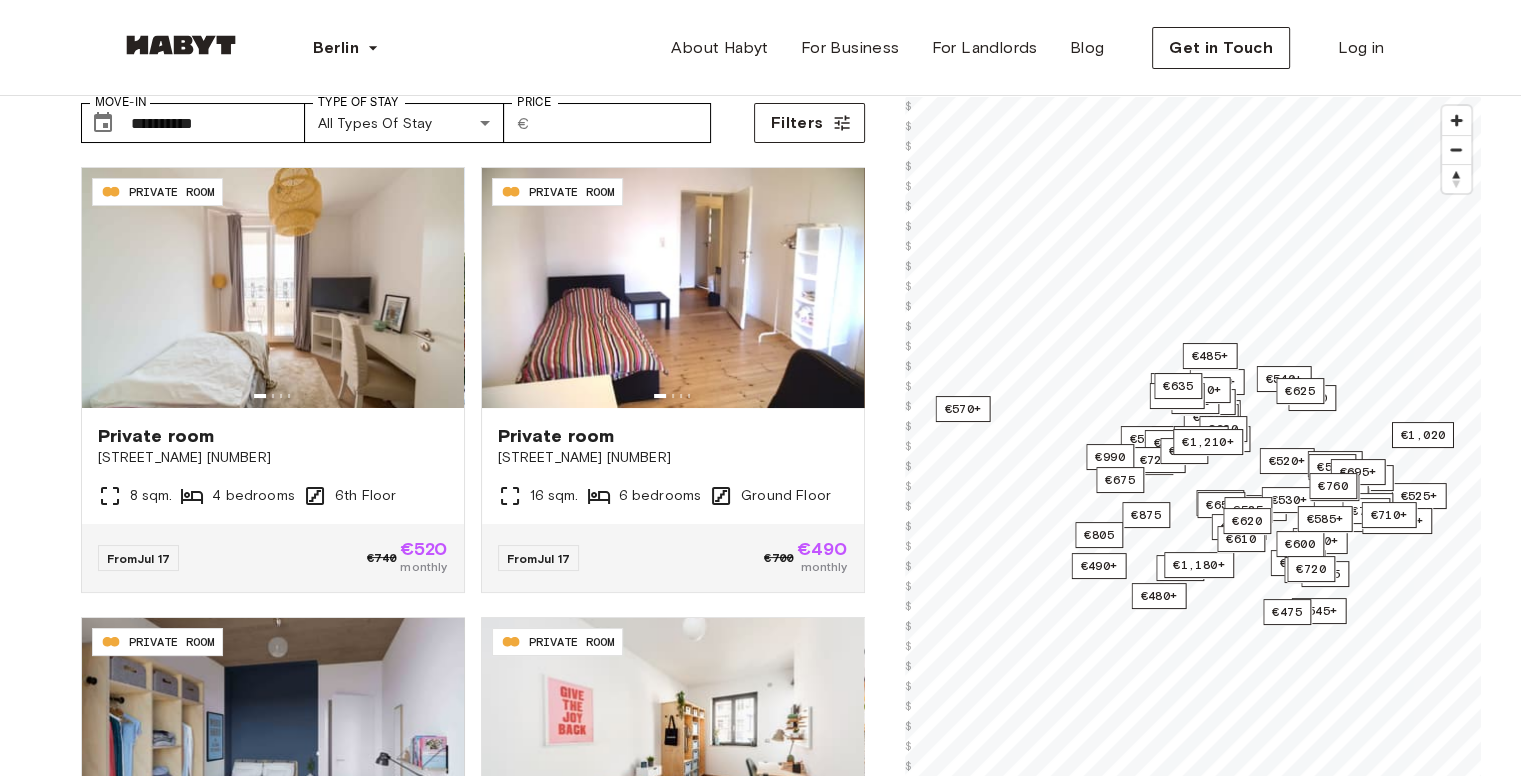 scroll, scrollTop: 0, scrollLeft: 0, axis: both 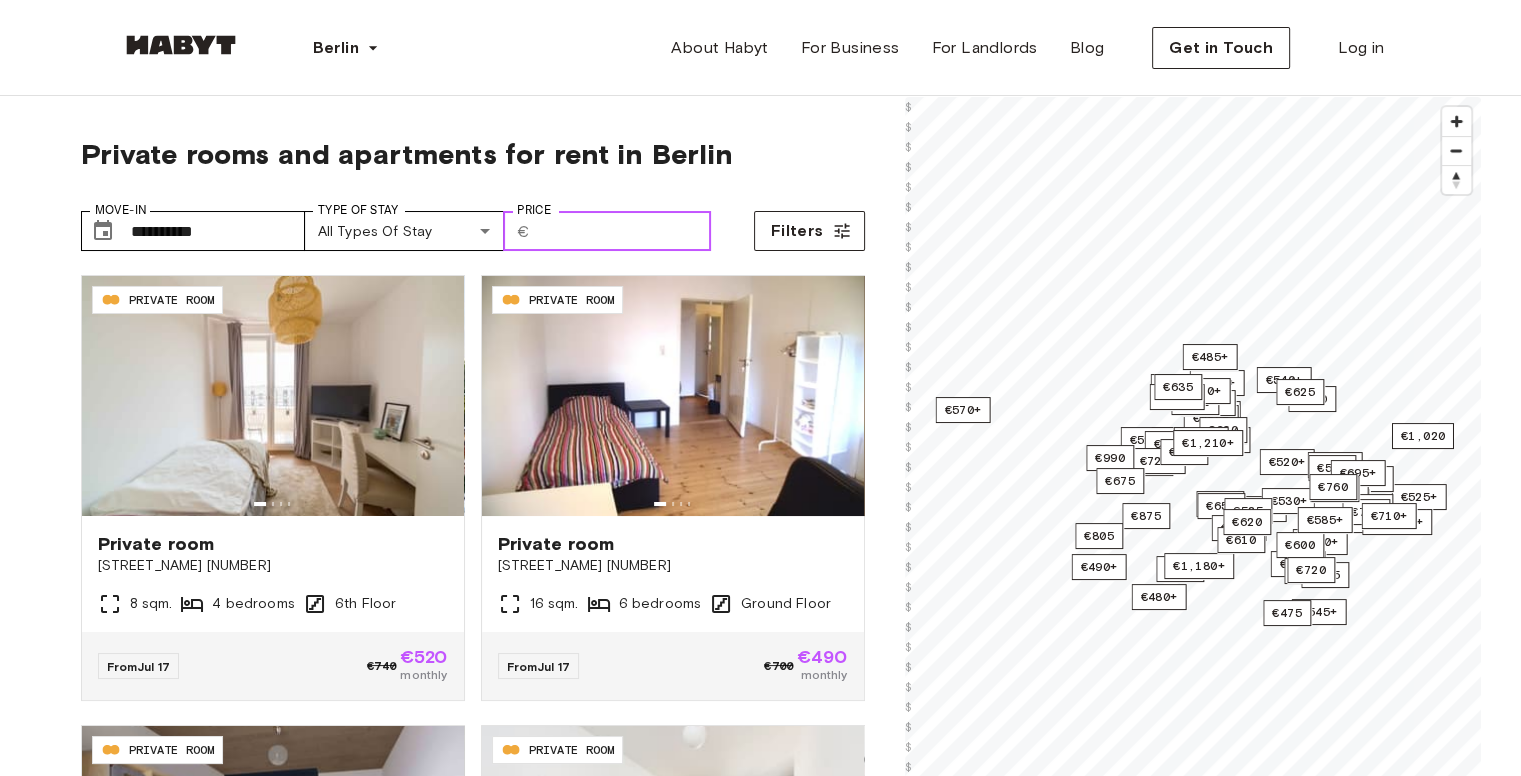 click on "Price" at bounding box center [624, 231] 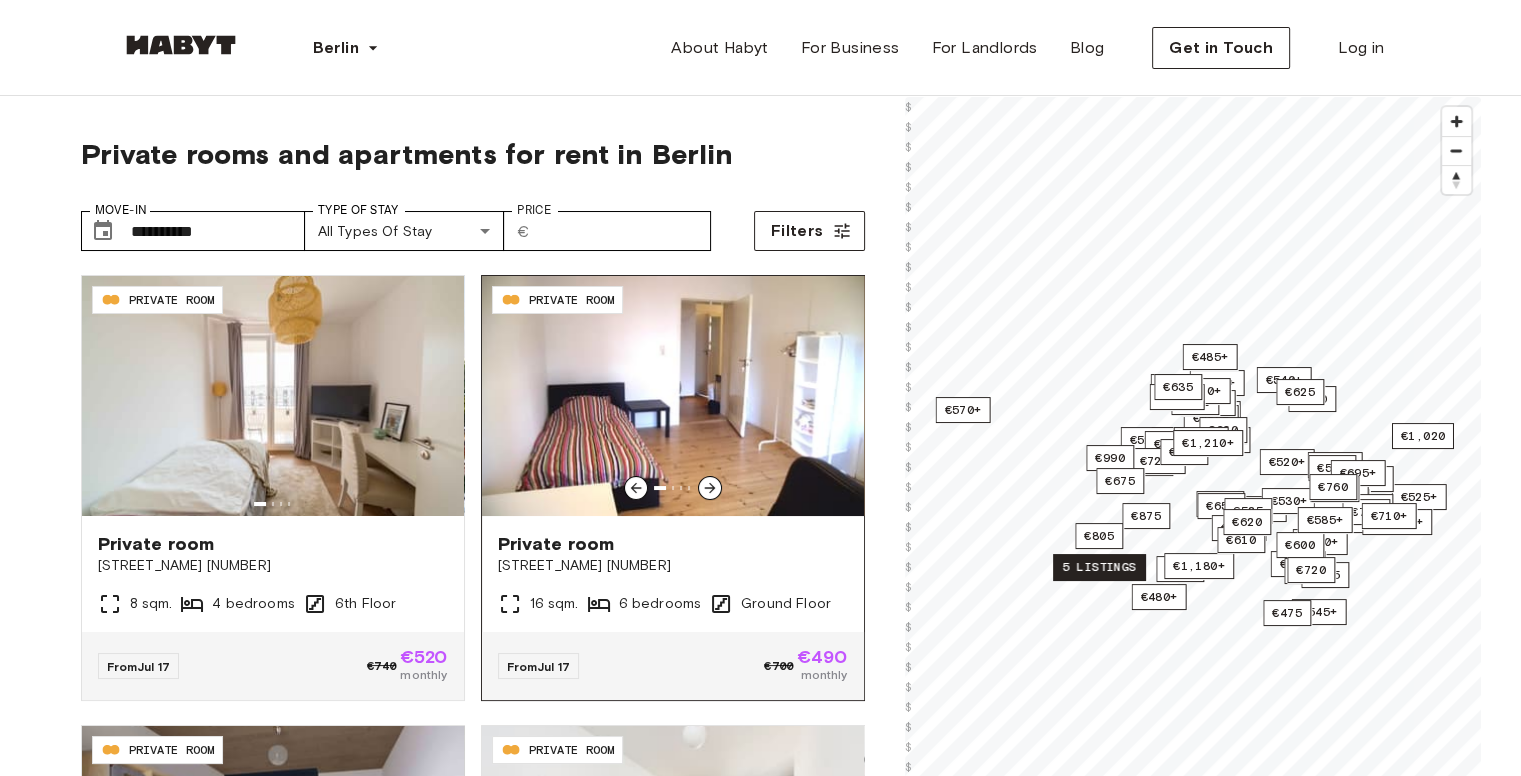 click 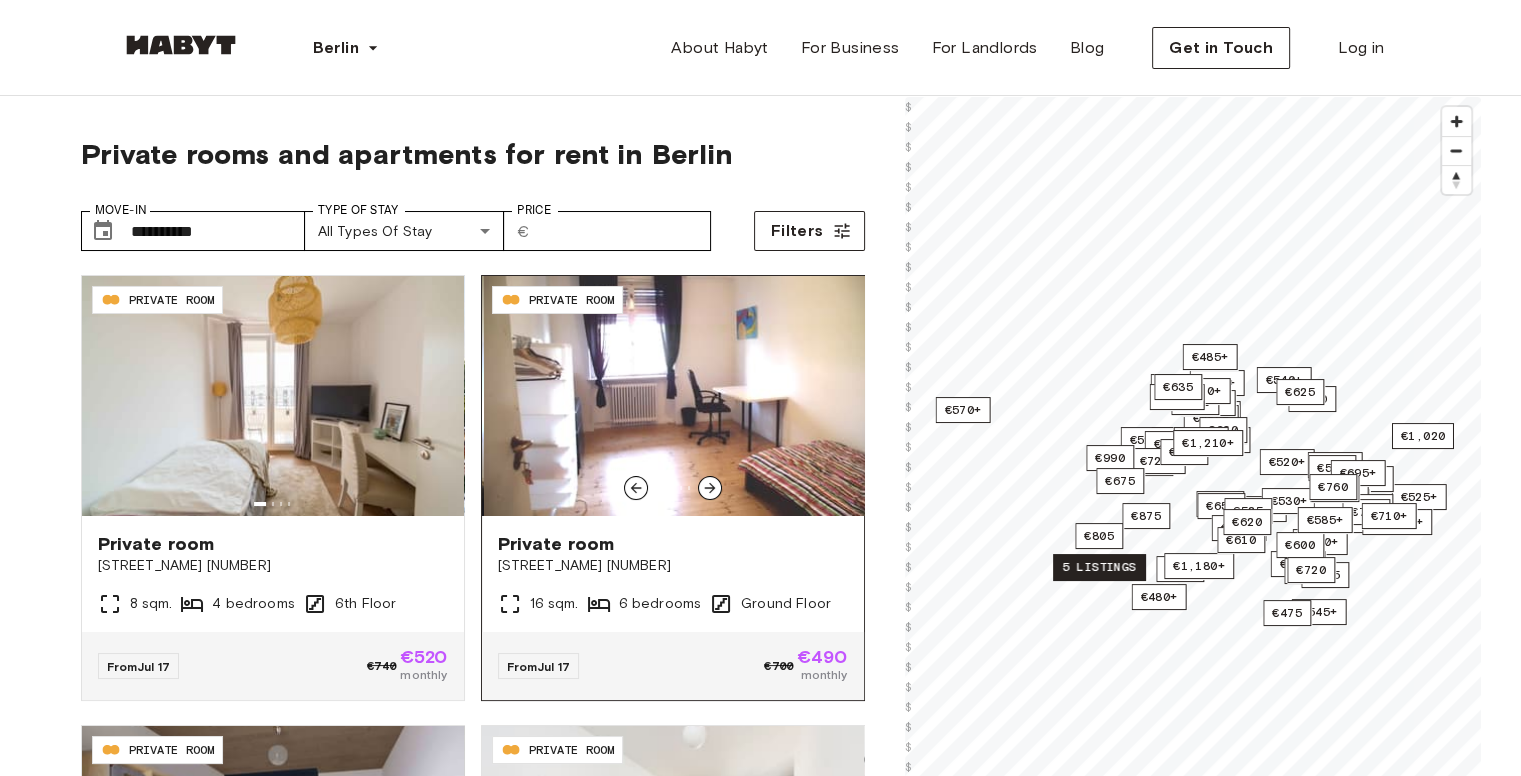 click 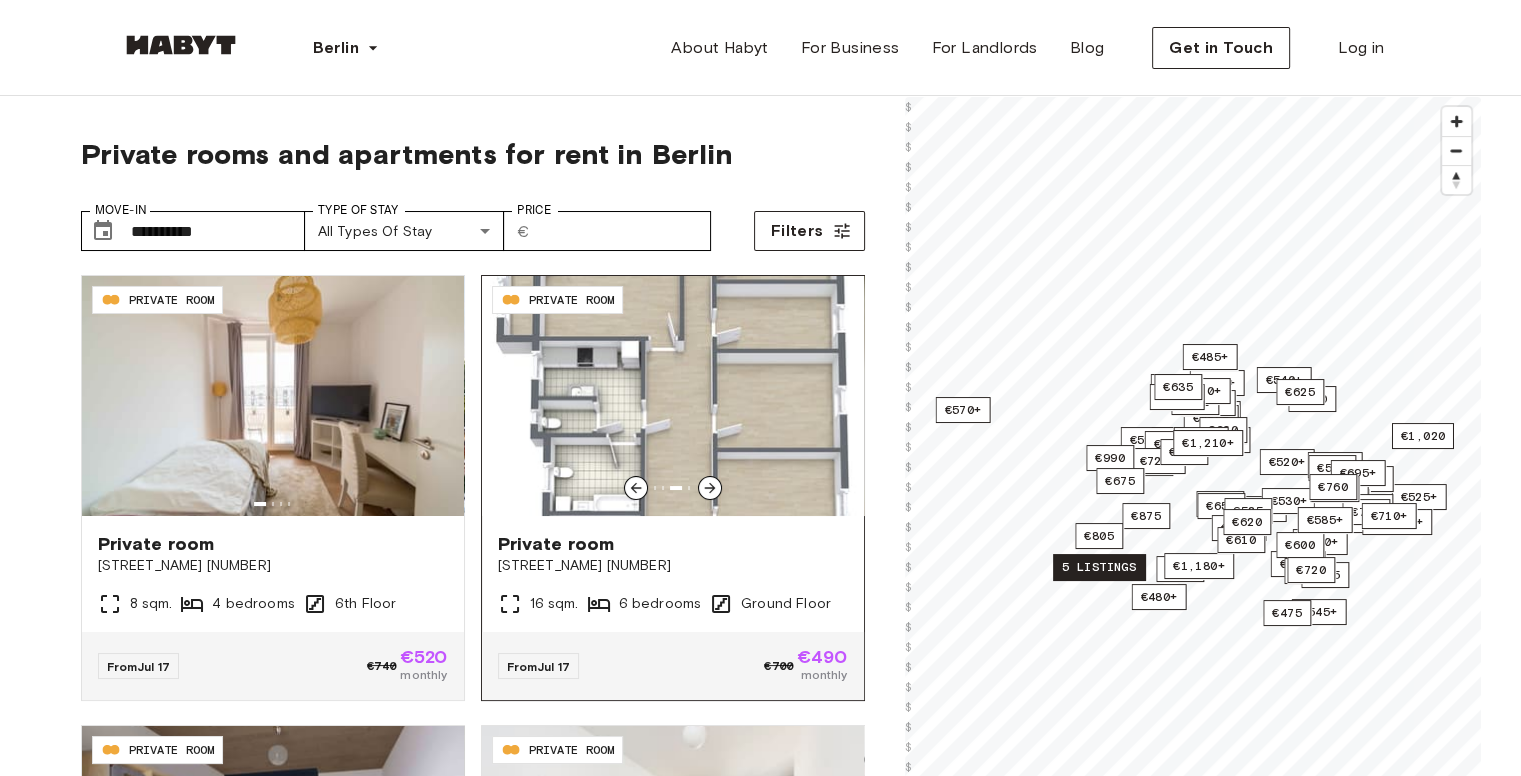 click 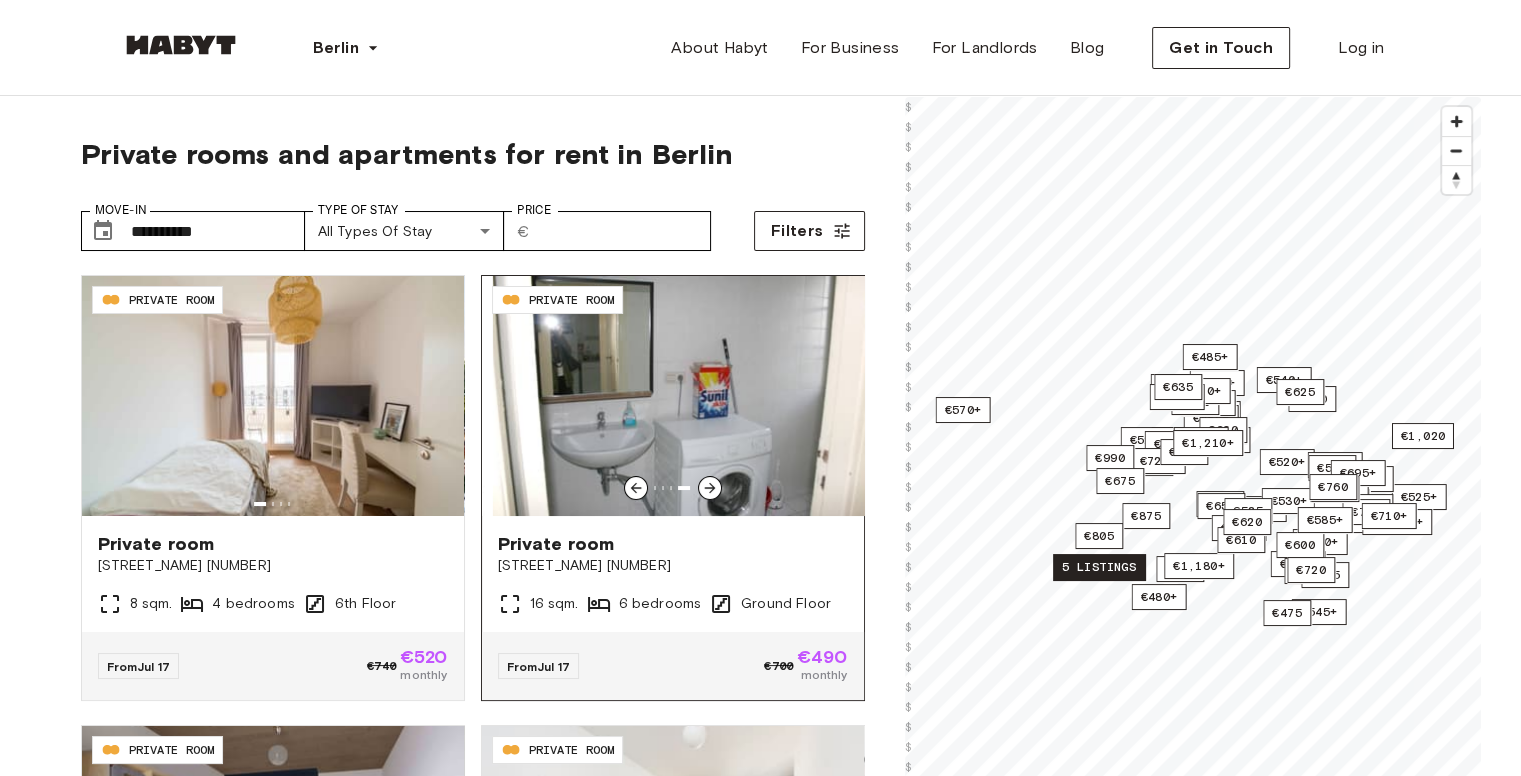 click 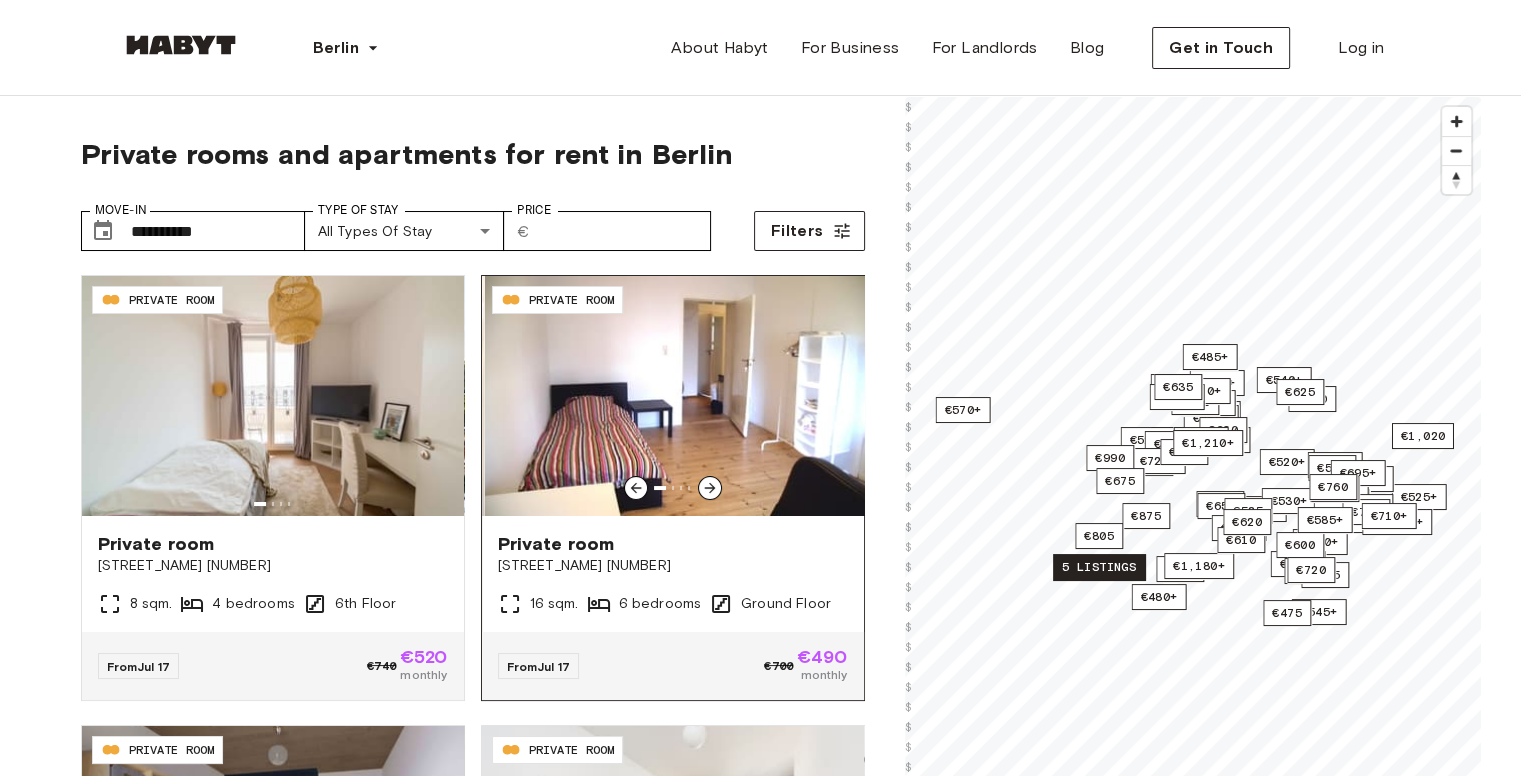 click 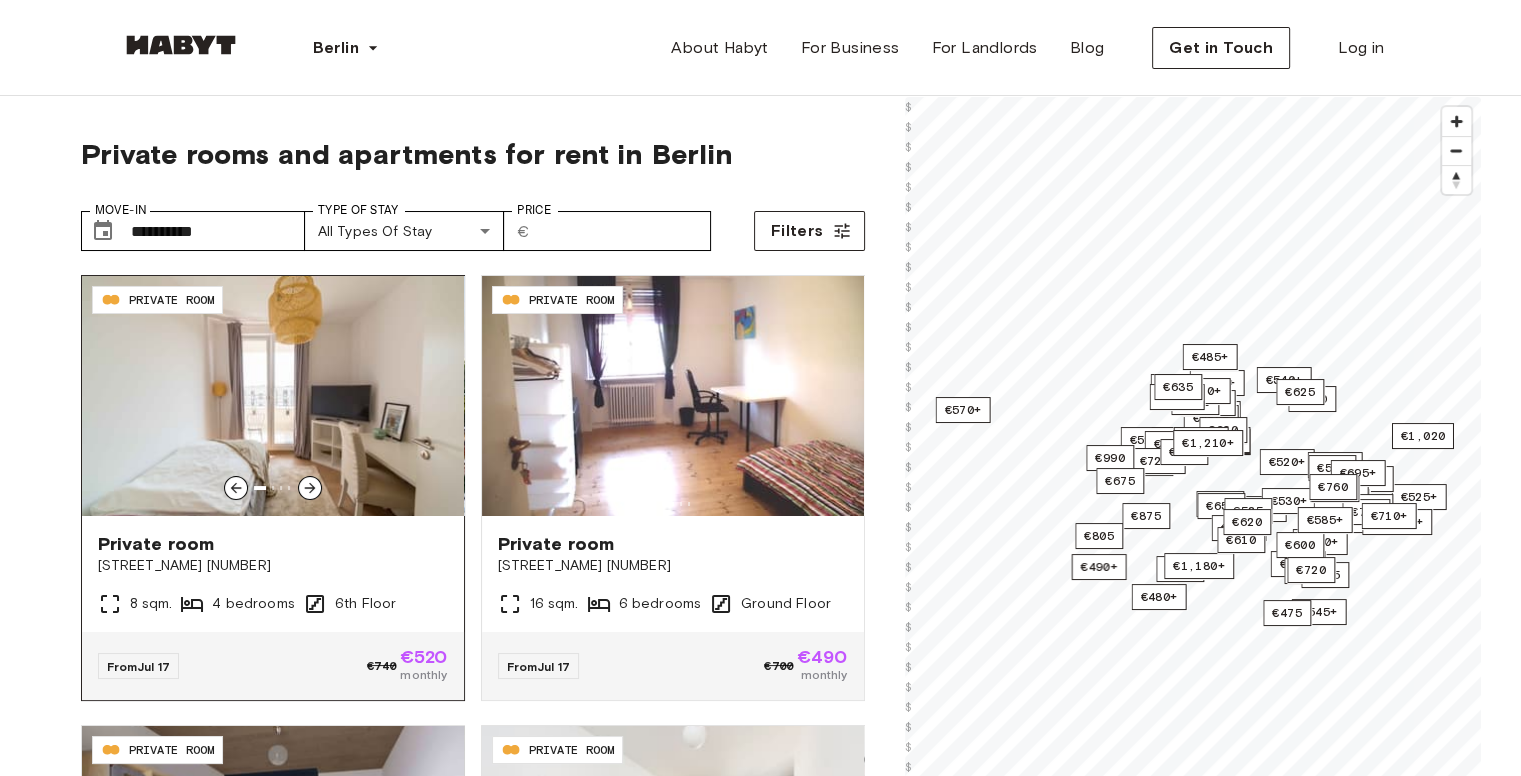 click 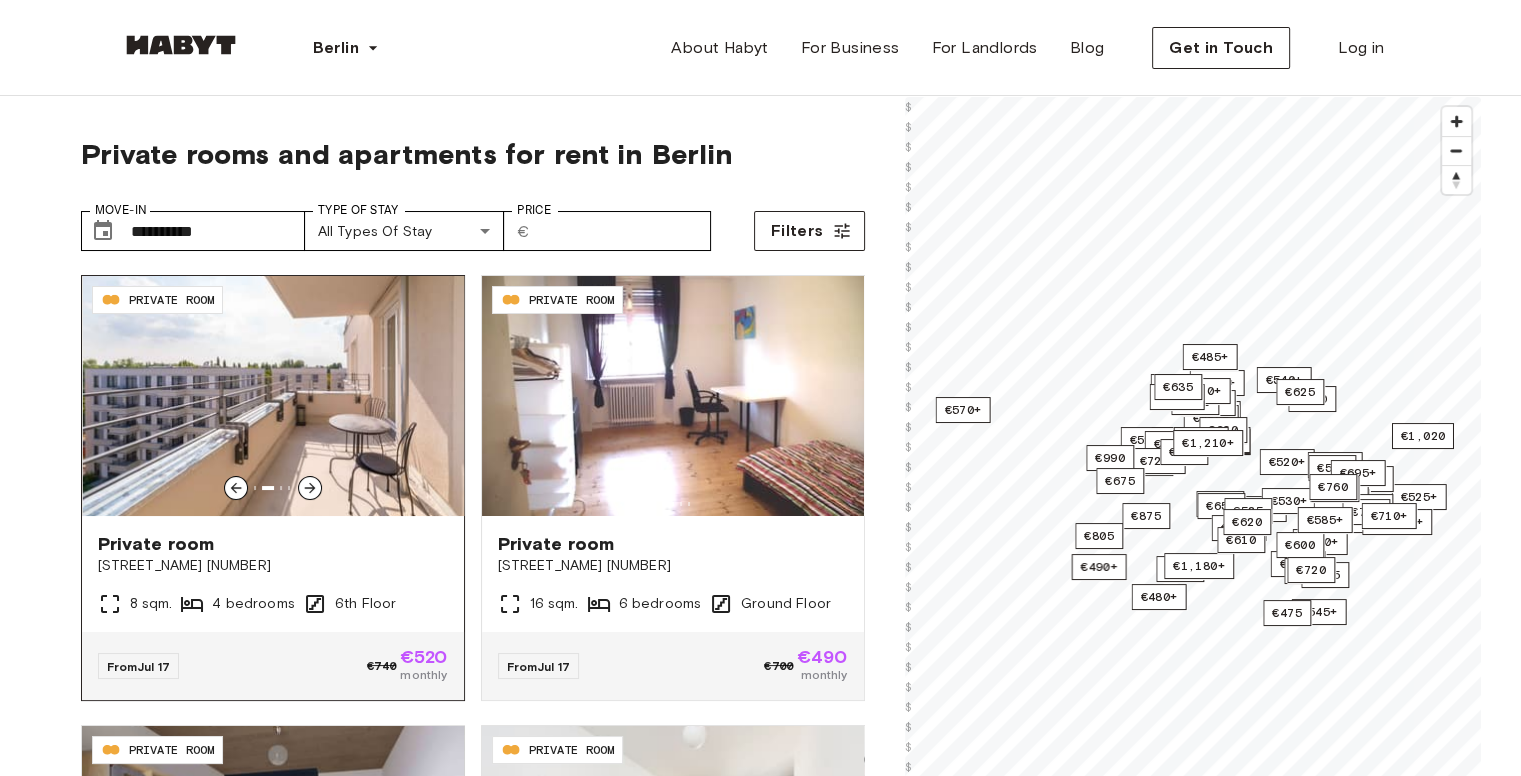 click 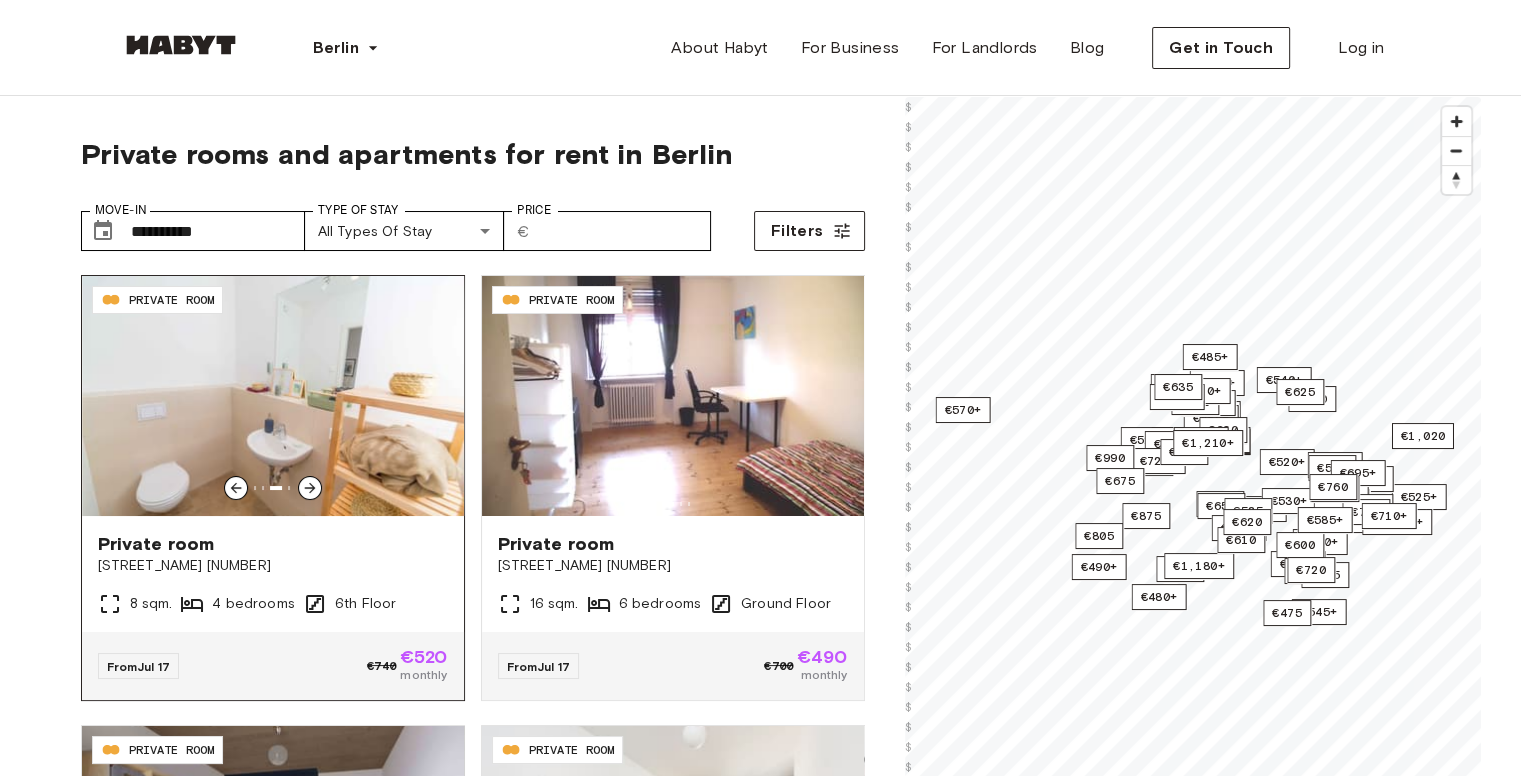 click 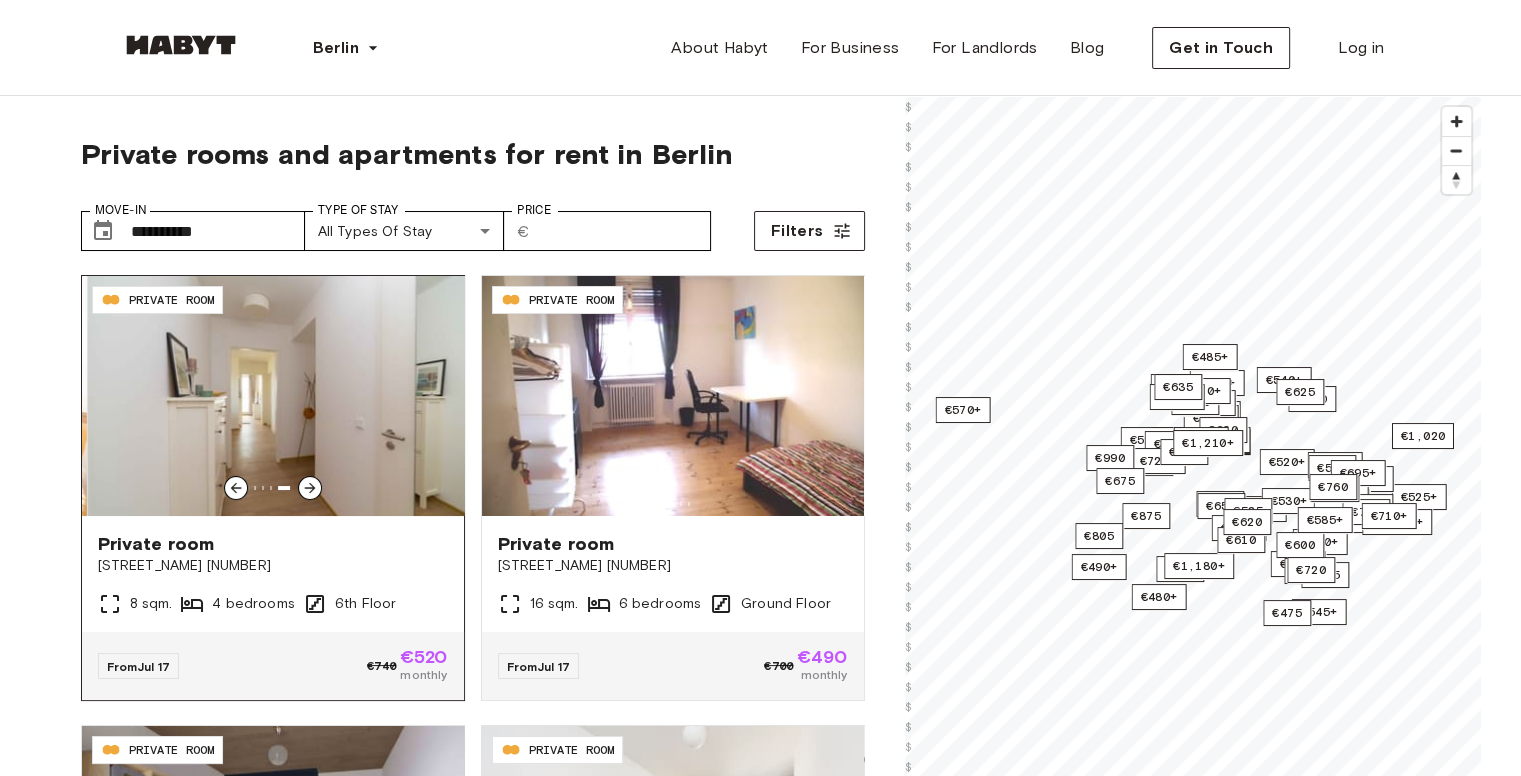 click 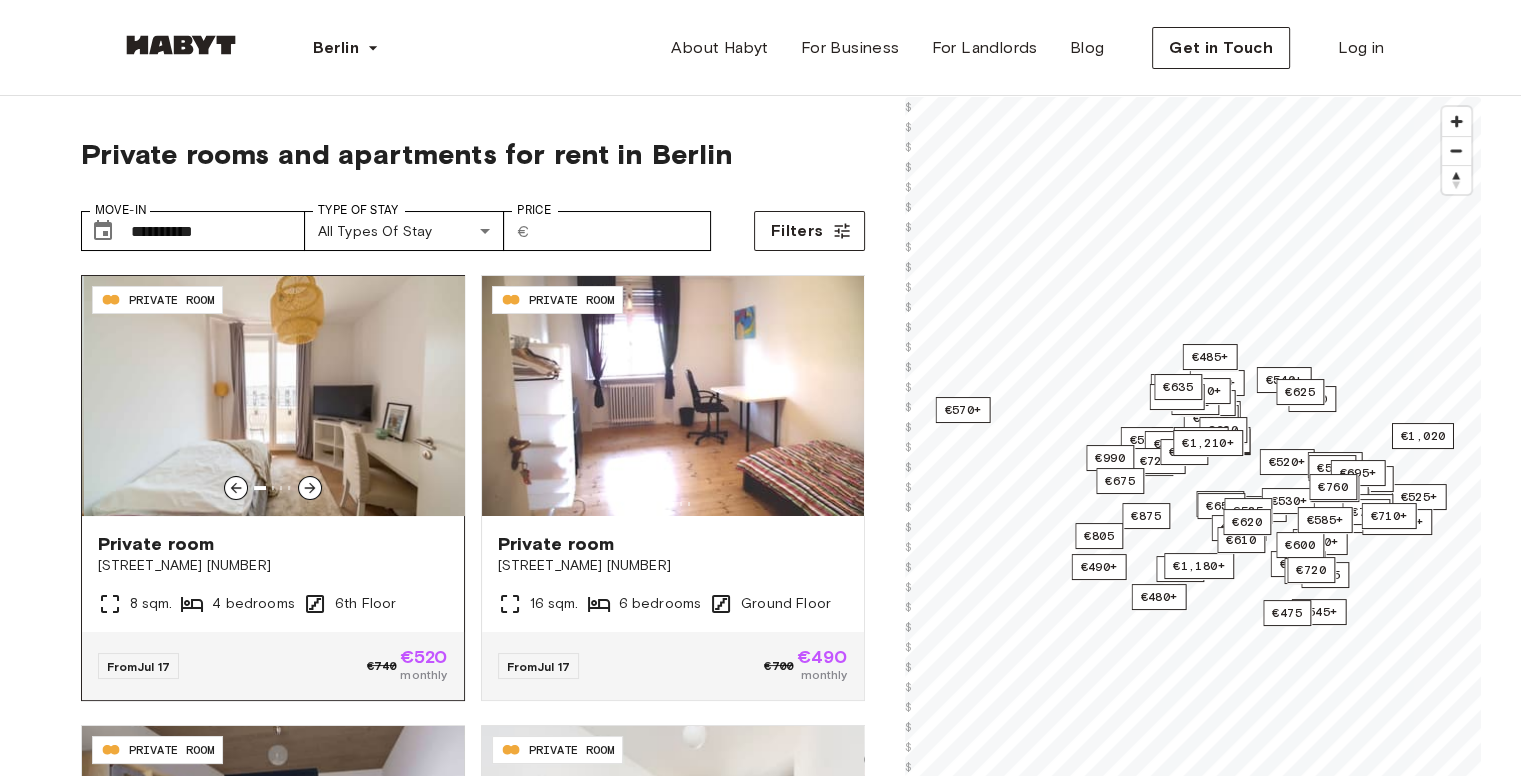 click 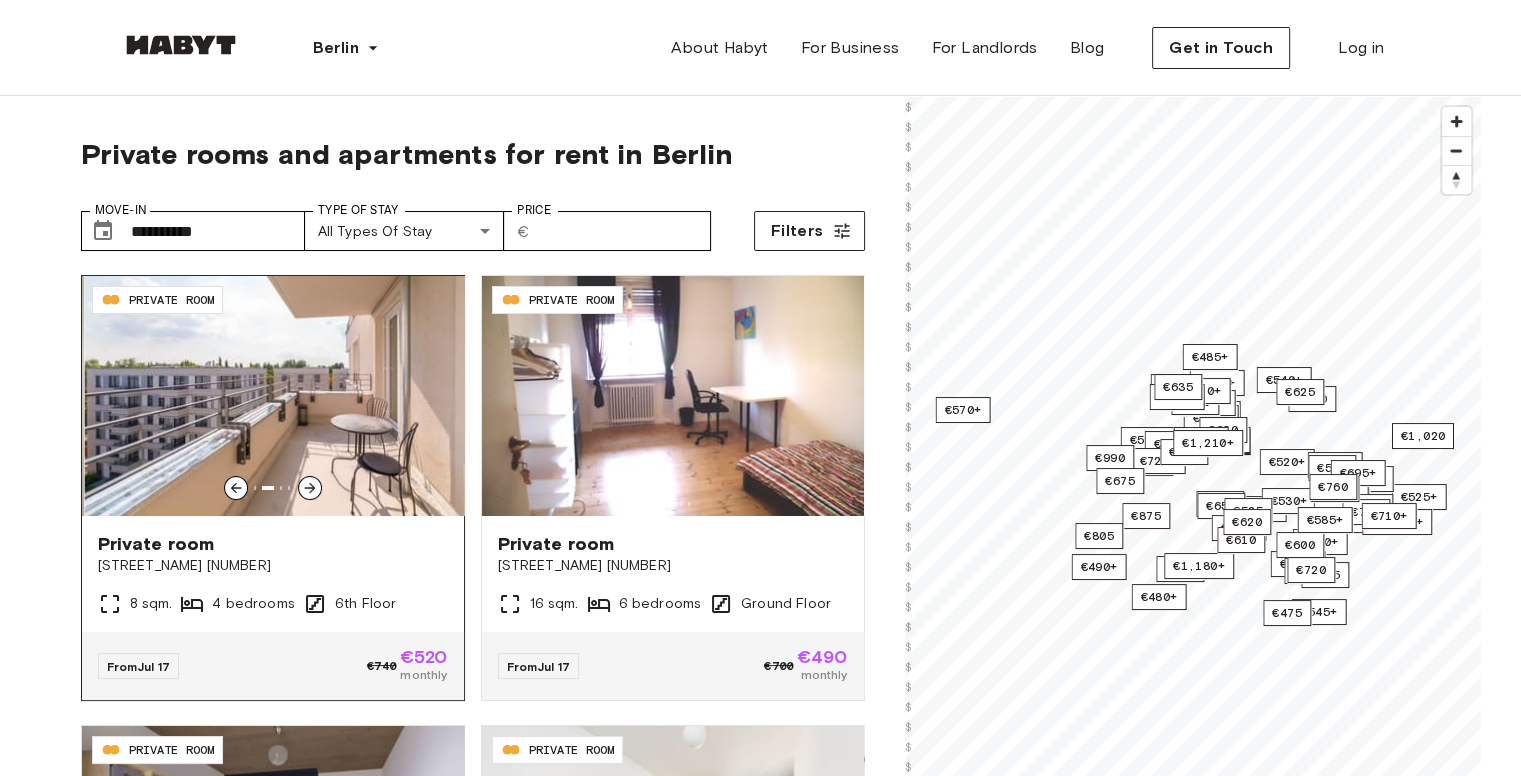 click 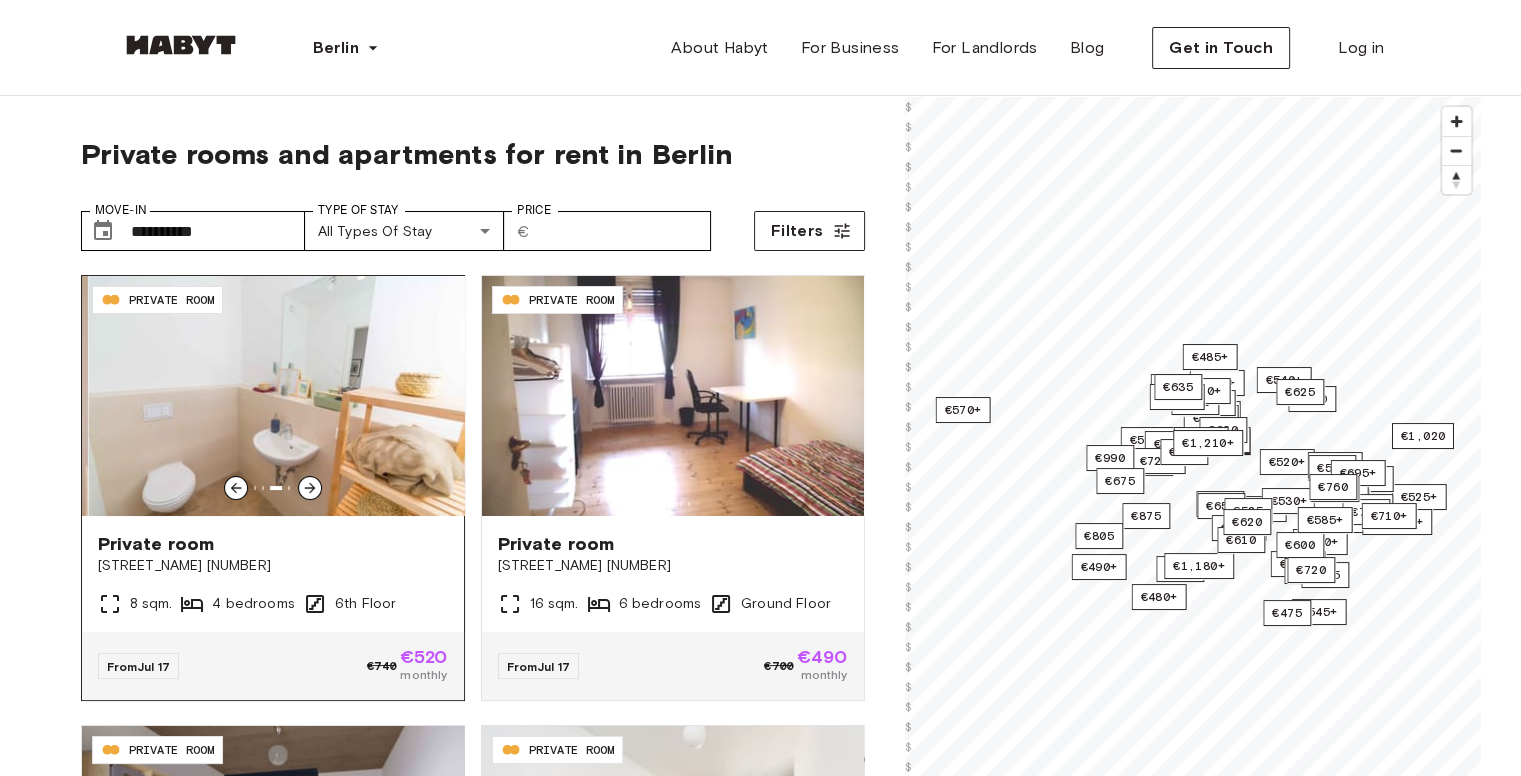 click 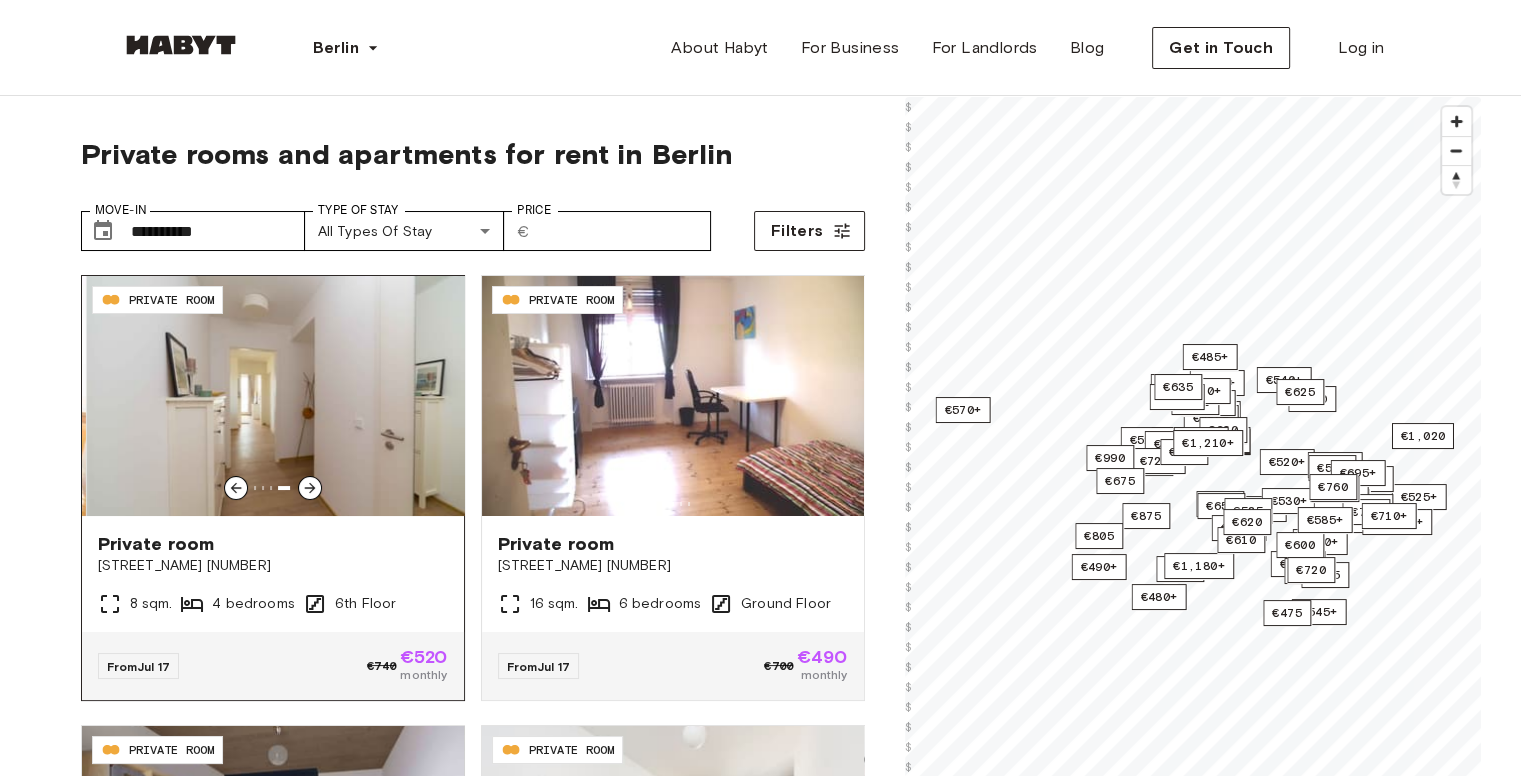 click 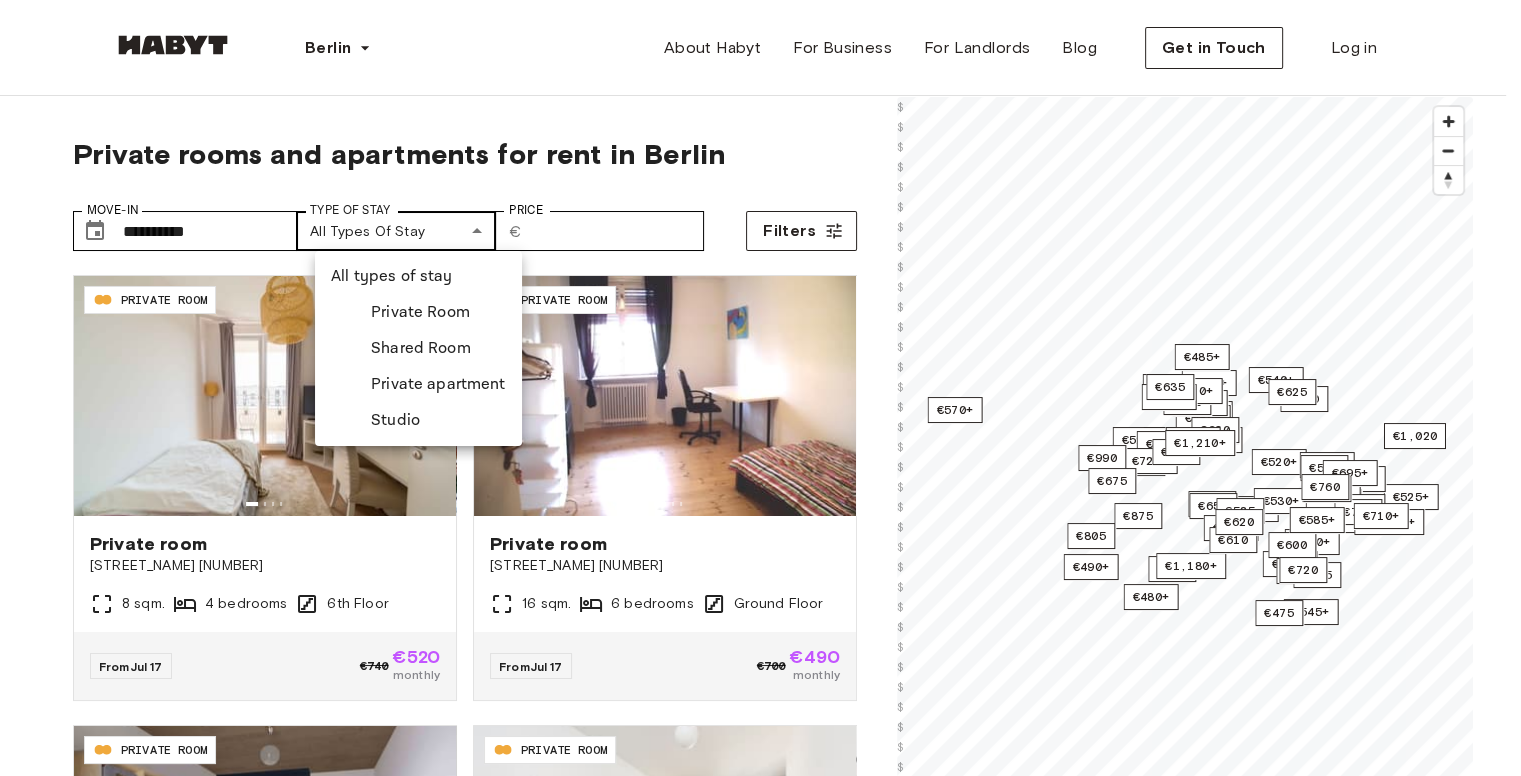 click on "**********" at bounding box center [760, 2395] 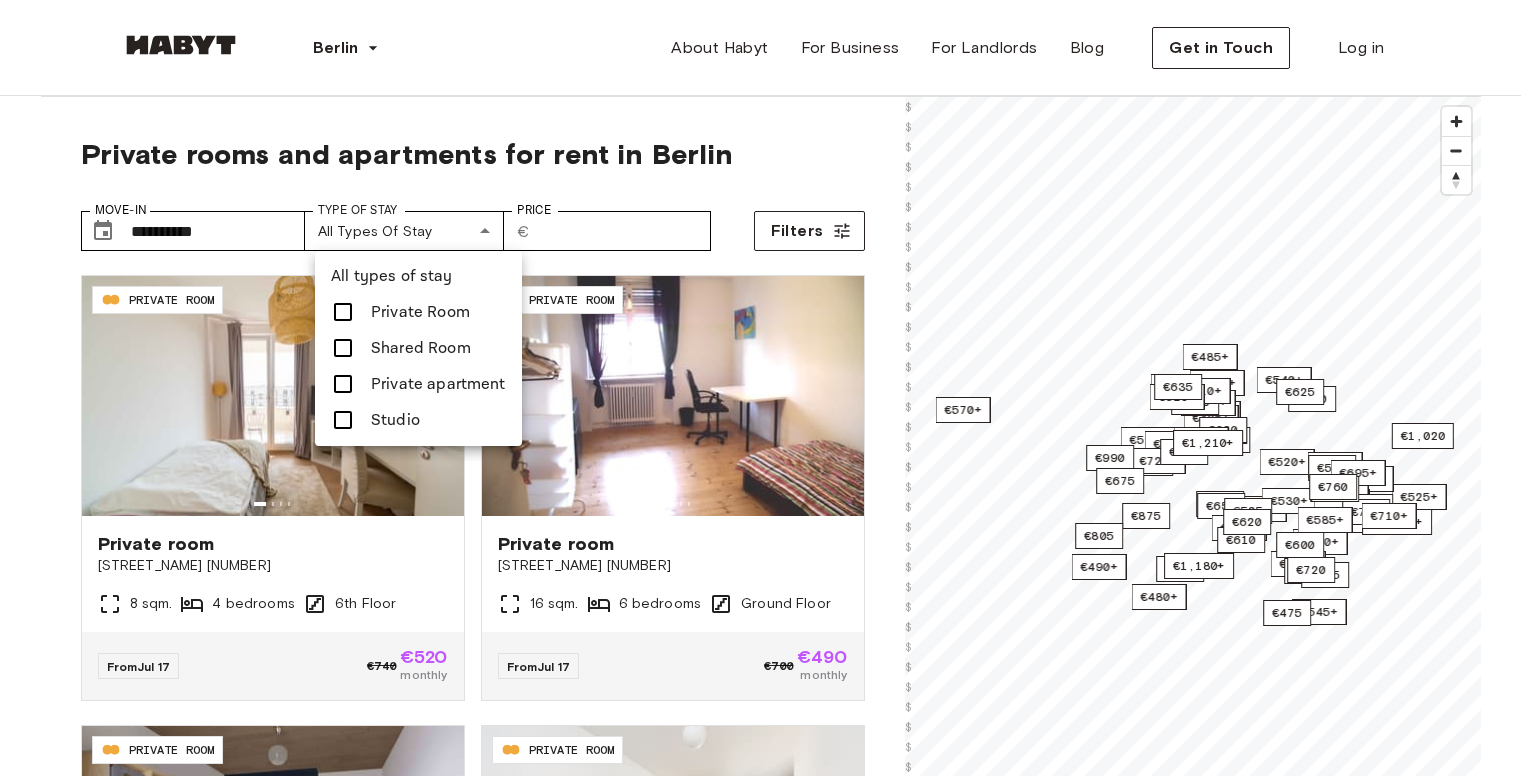 click on "Studio" at bounding box center (418, 420) 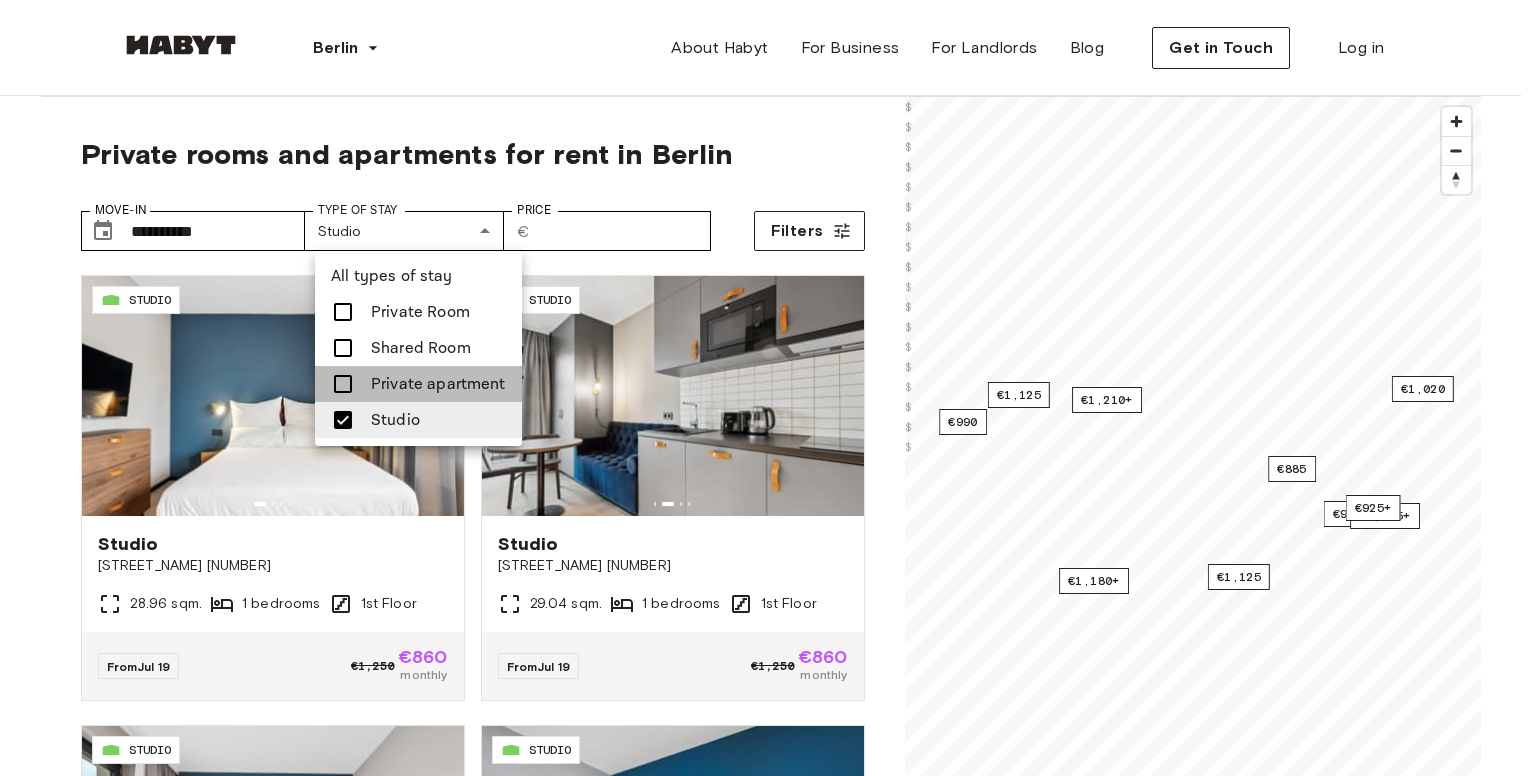 click on "Private apartment" at bounding box center [438, 384] 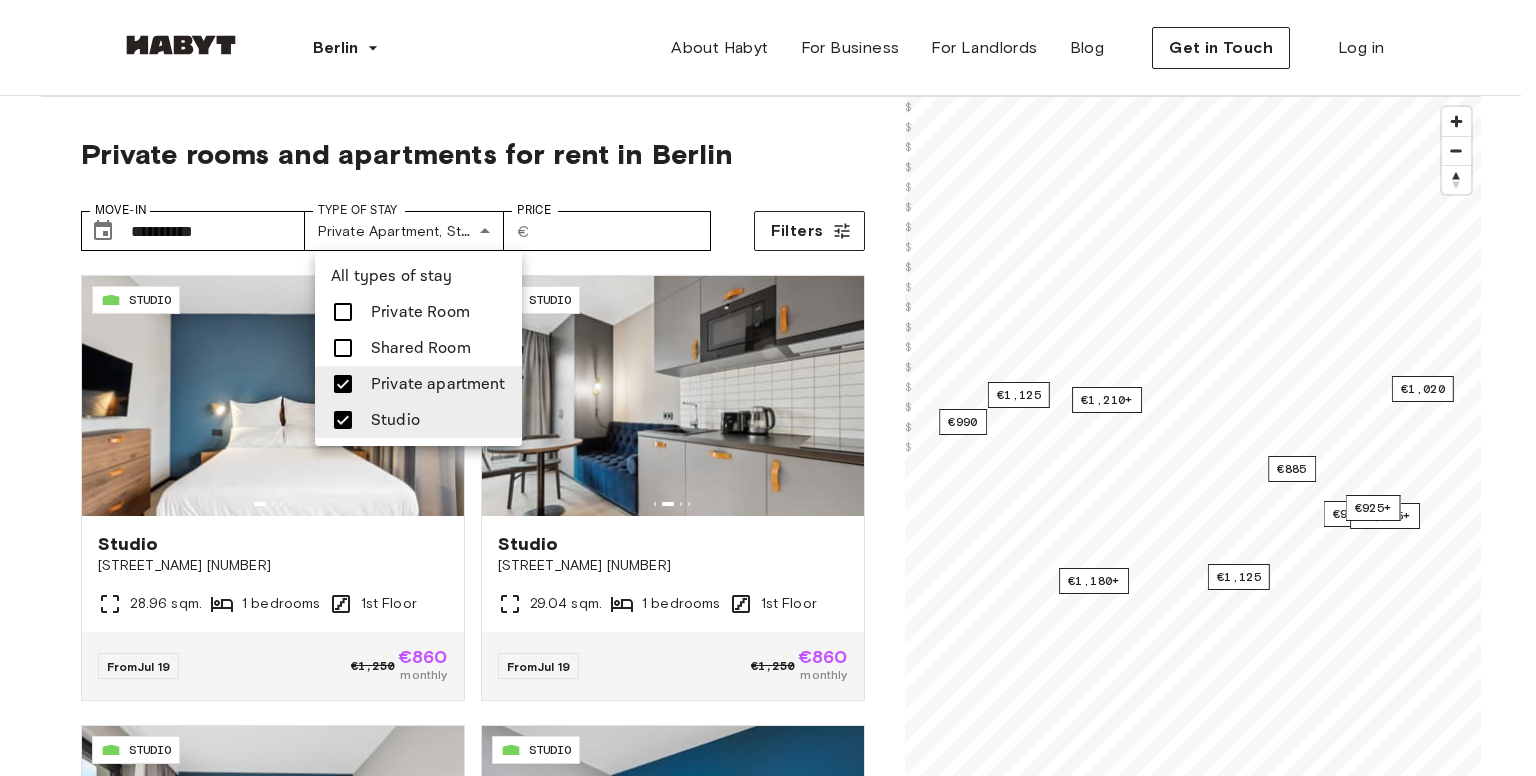 click at bounding box center (768, 388) 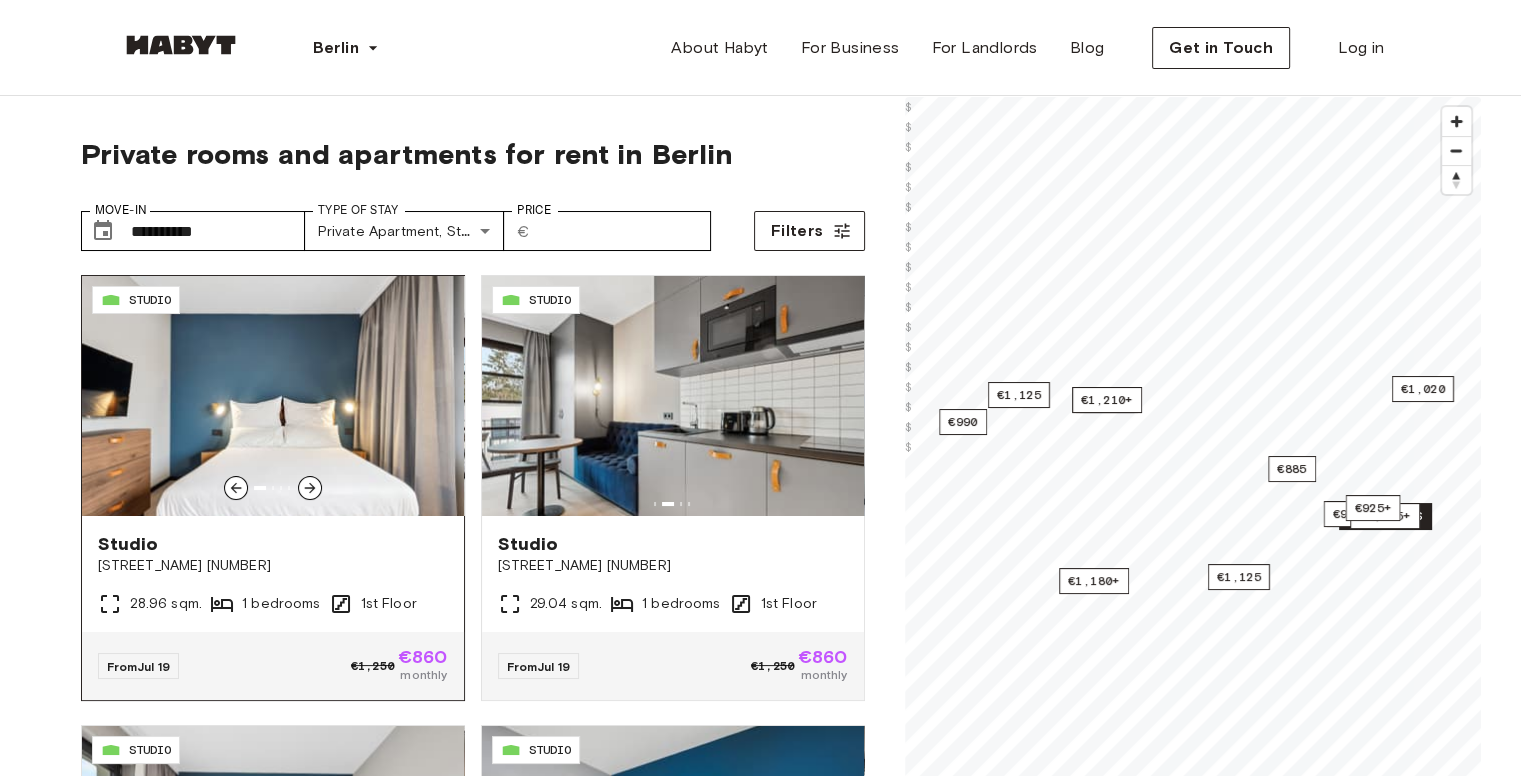 click 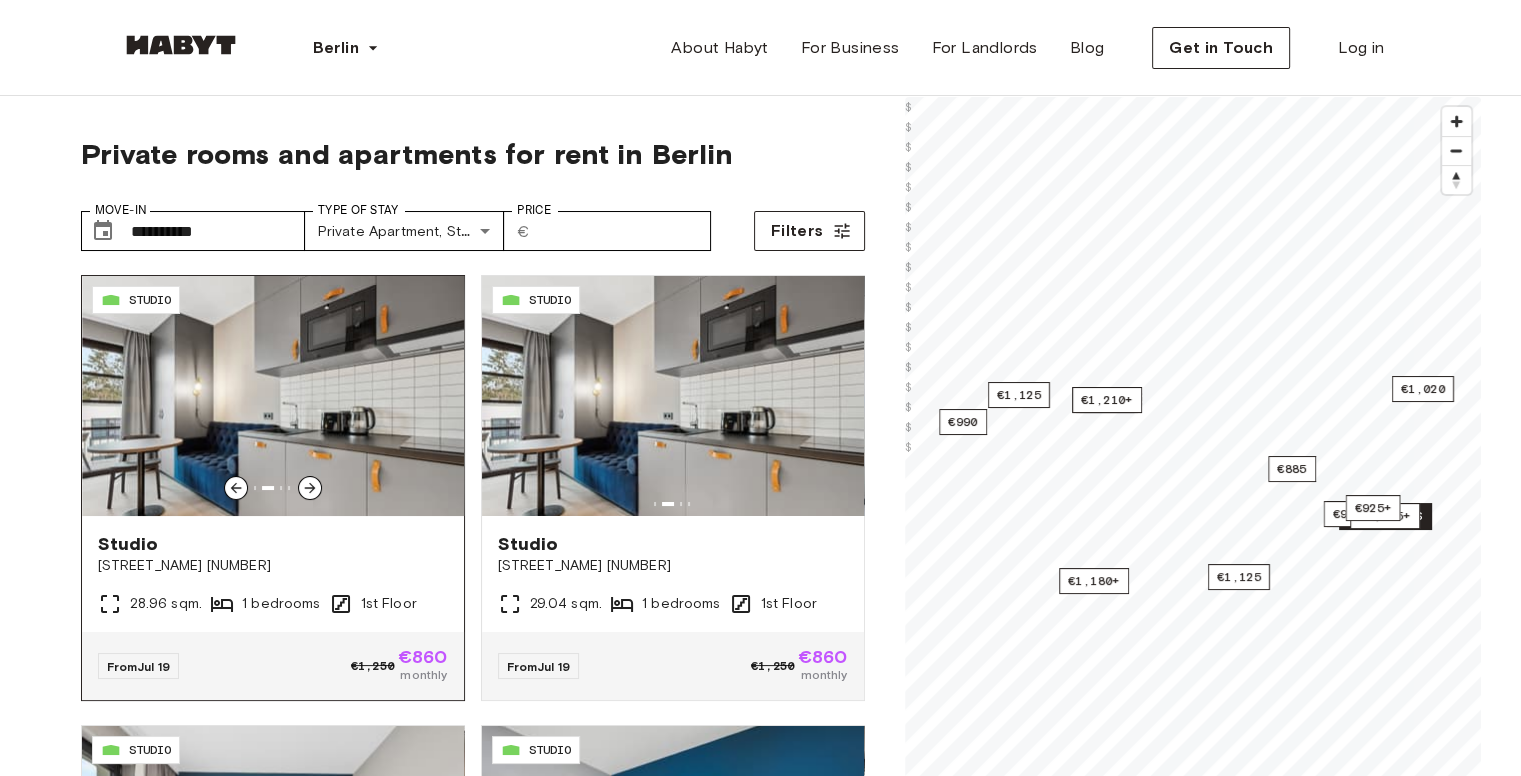 click 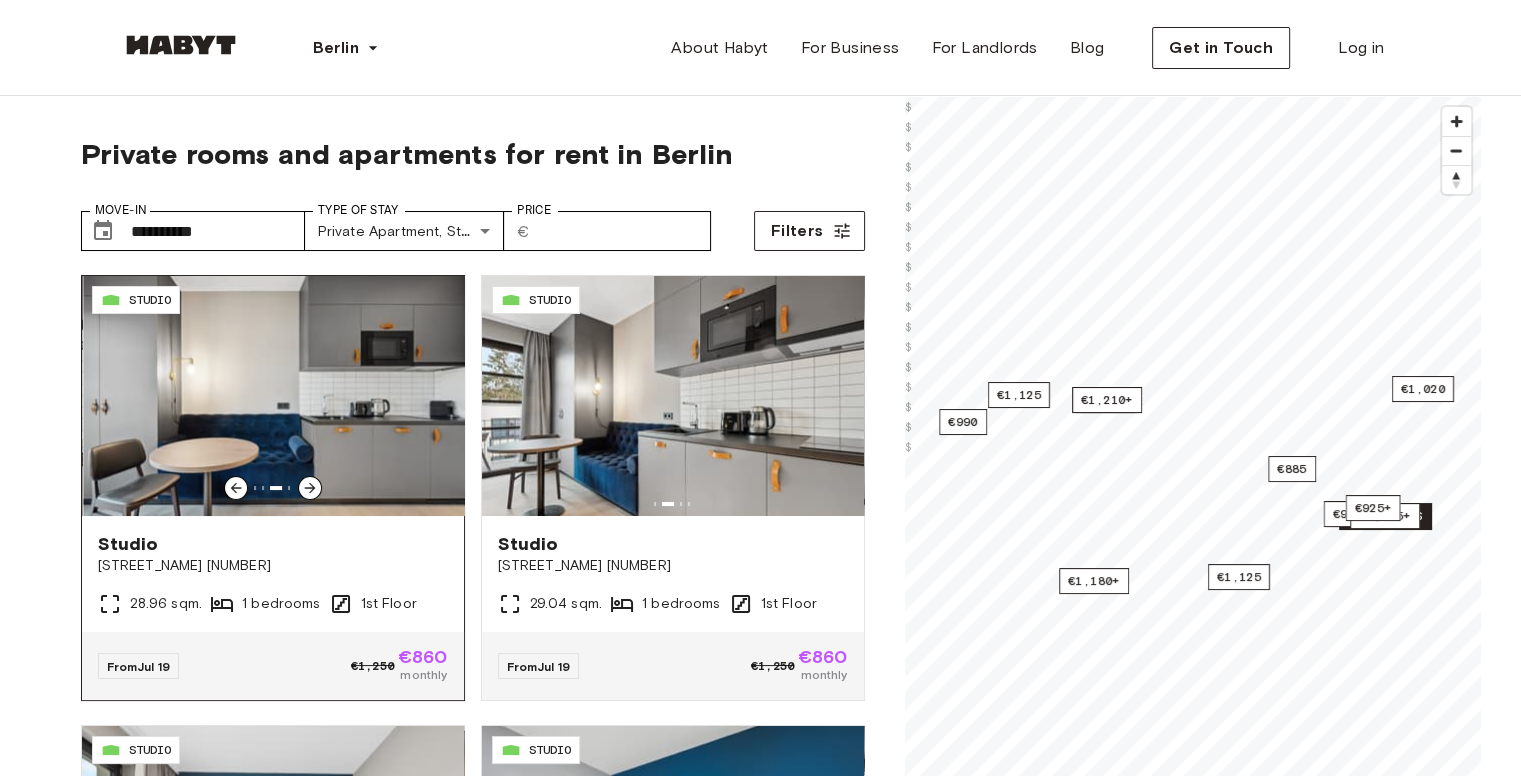 click 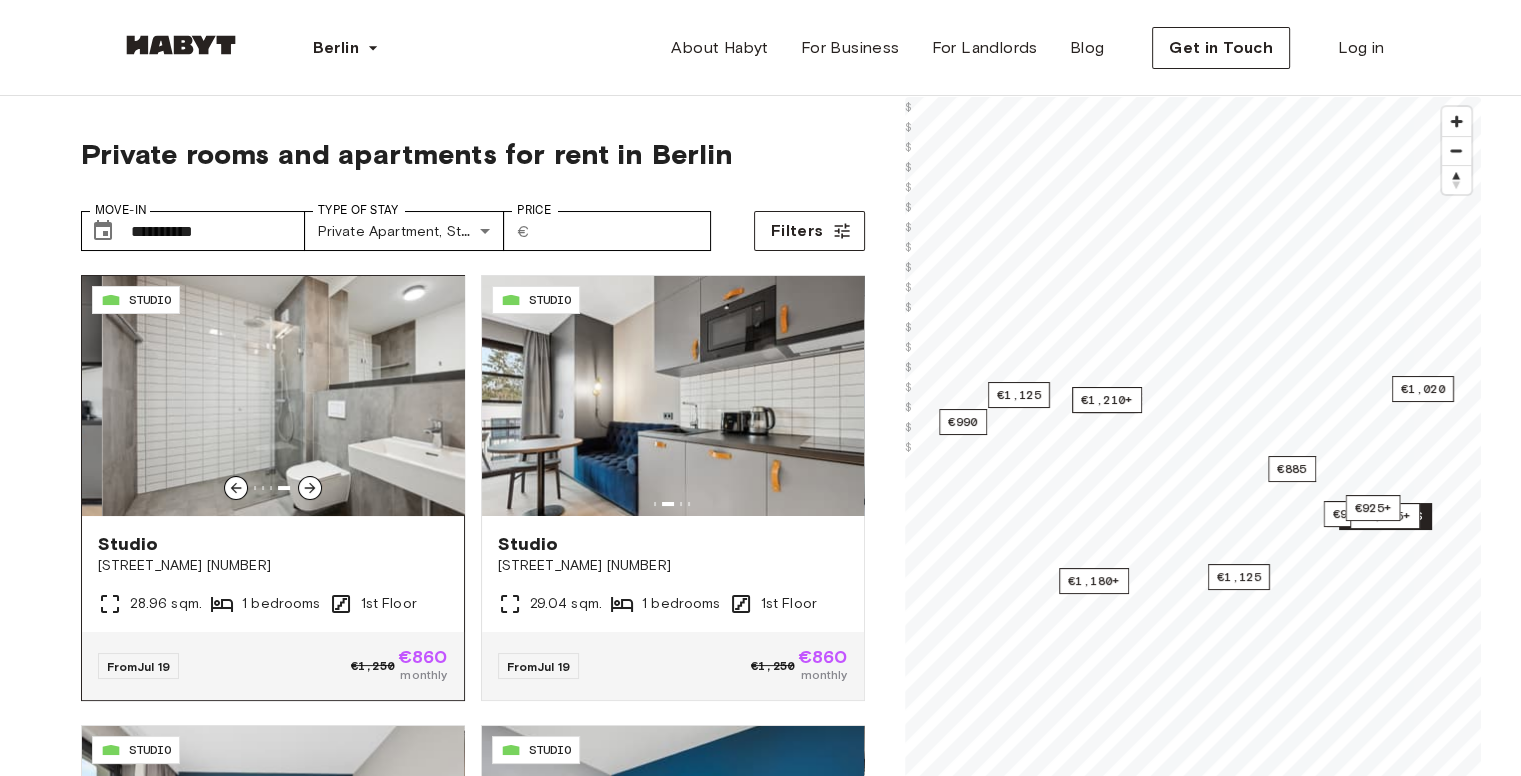 click 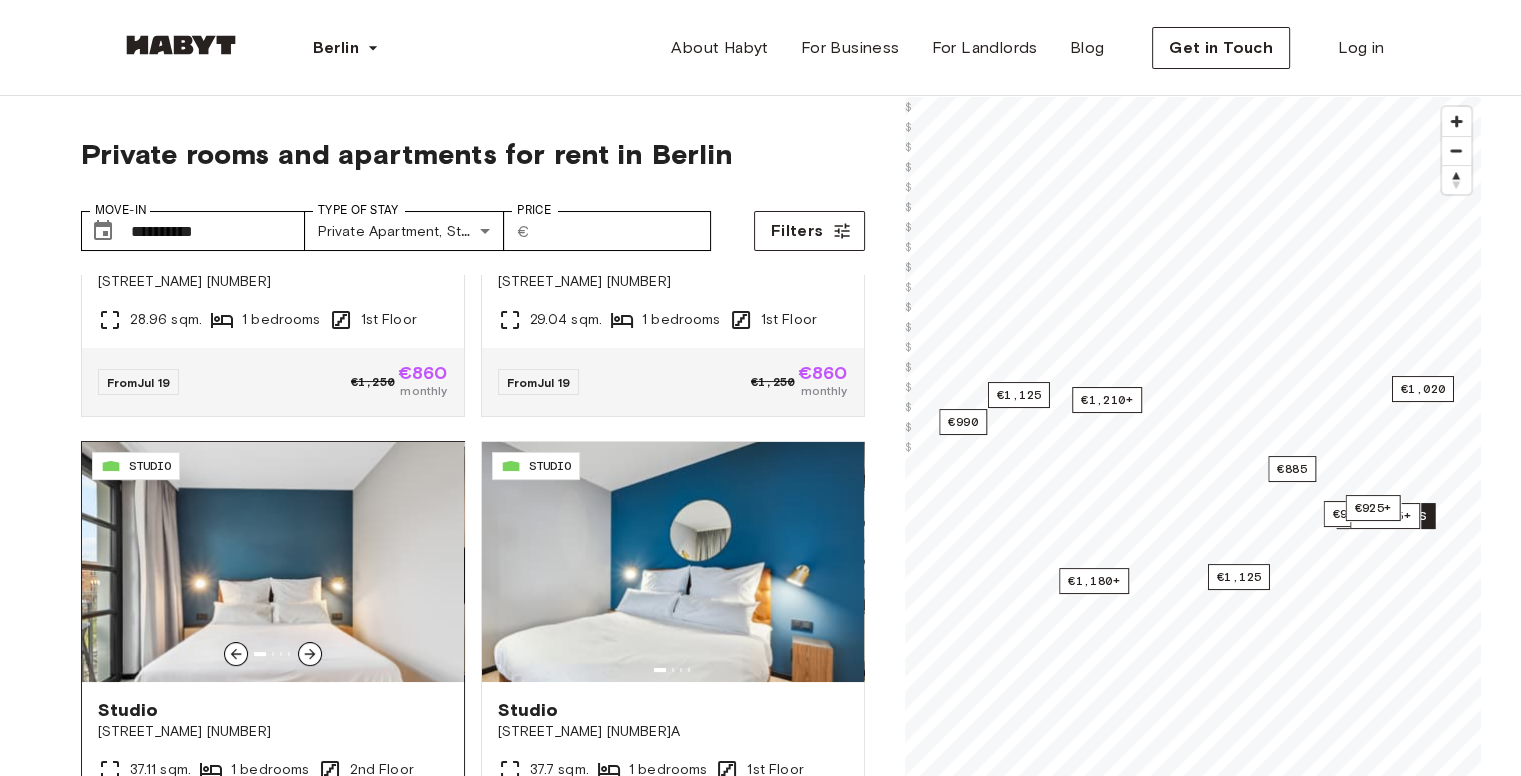 scroll, scrollTop: 300, scrollLeft: 0, axis: vertical 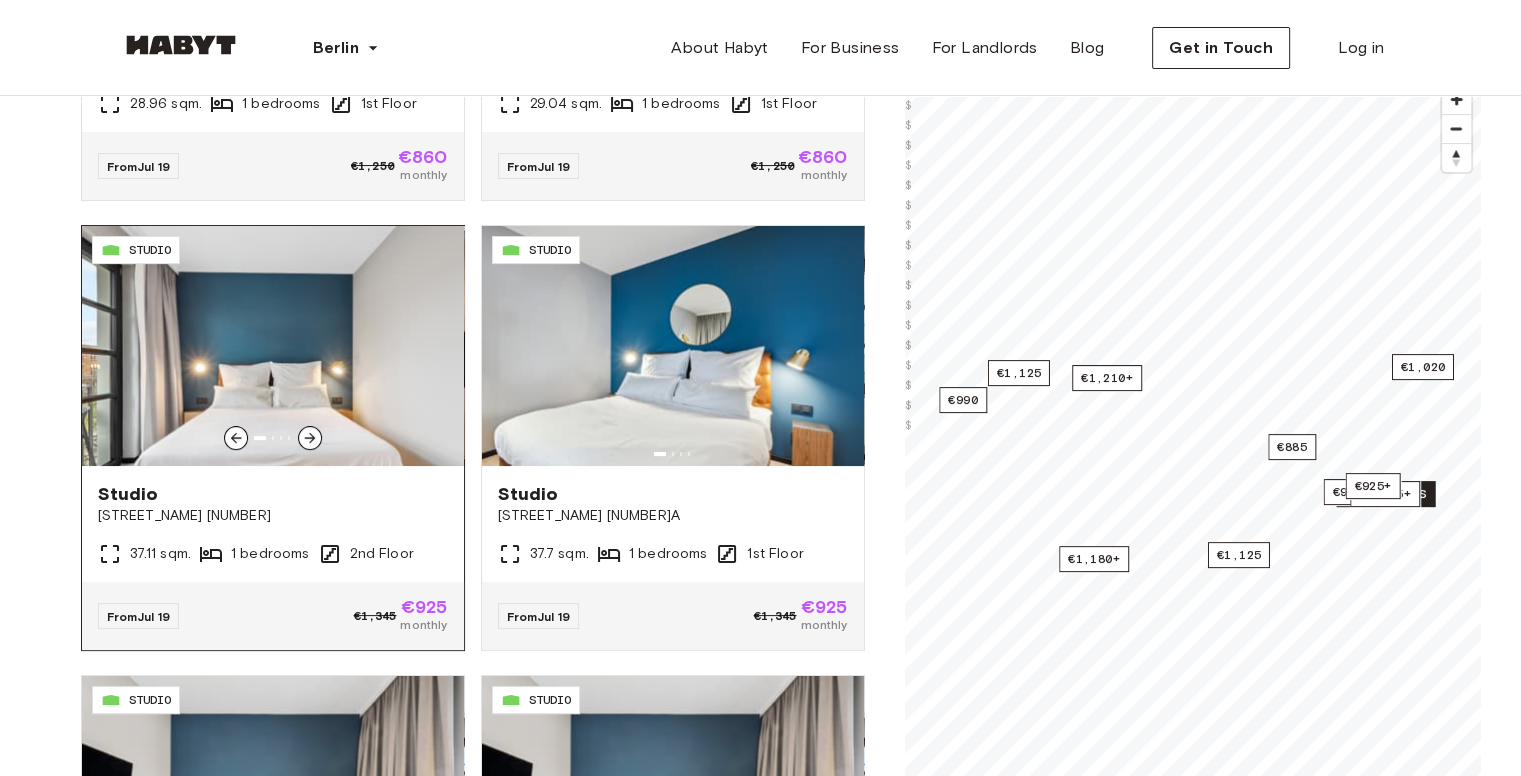 click 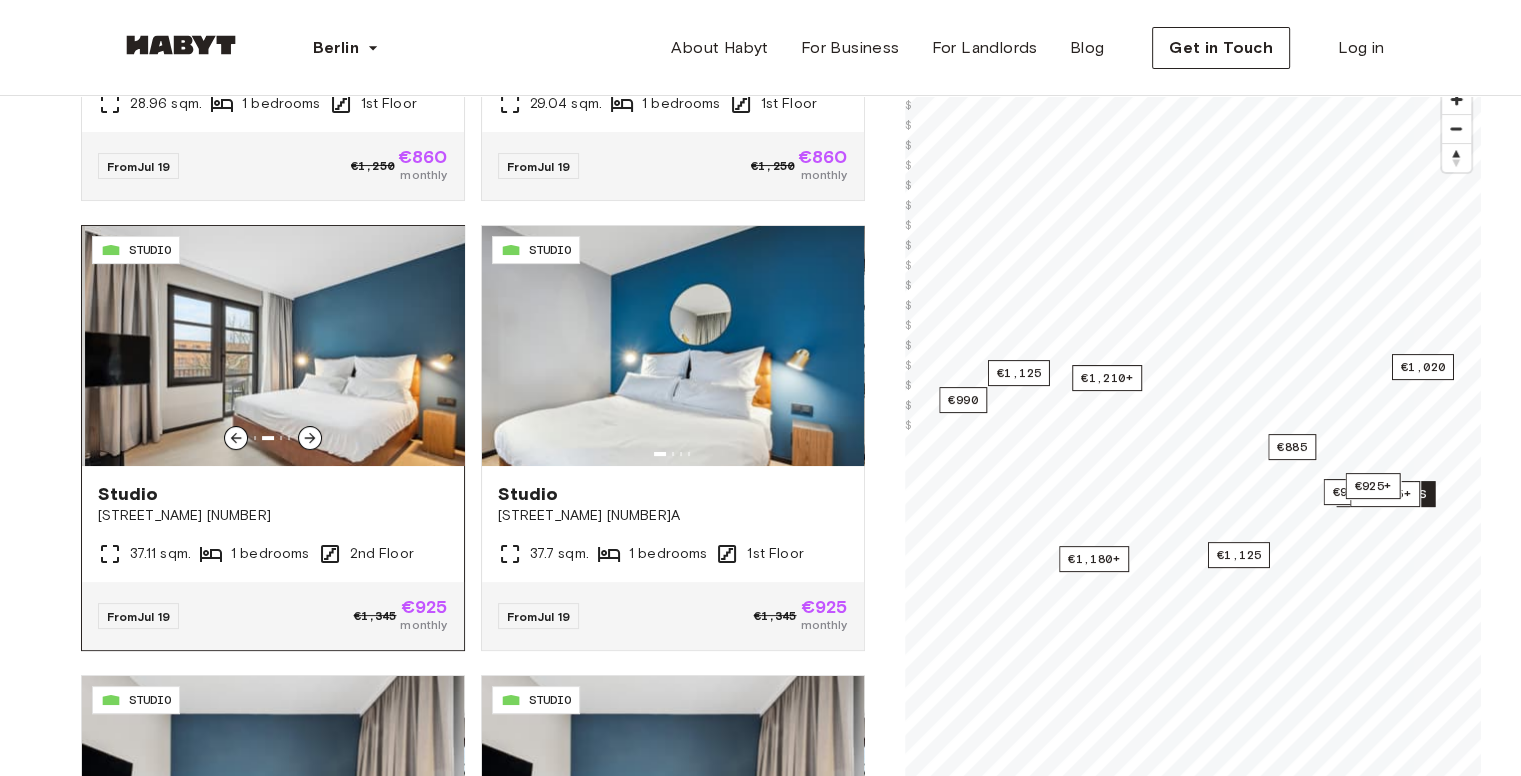 click 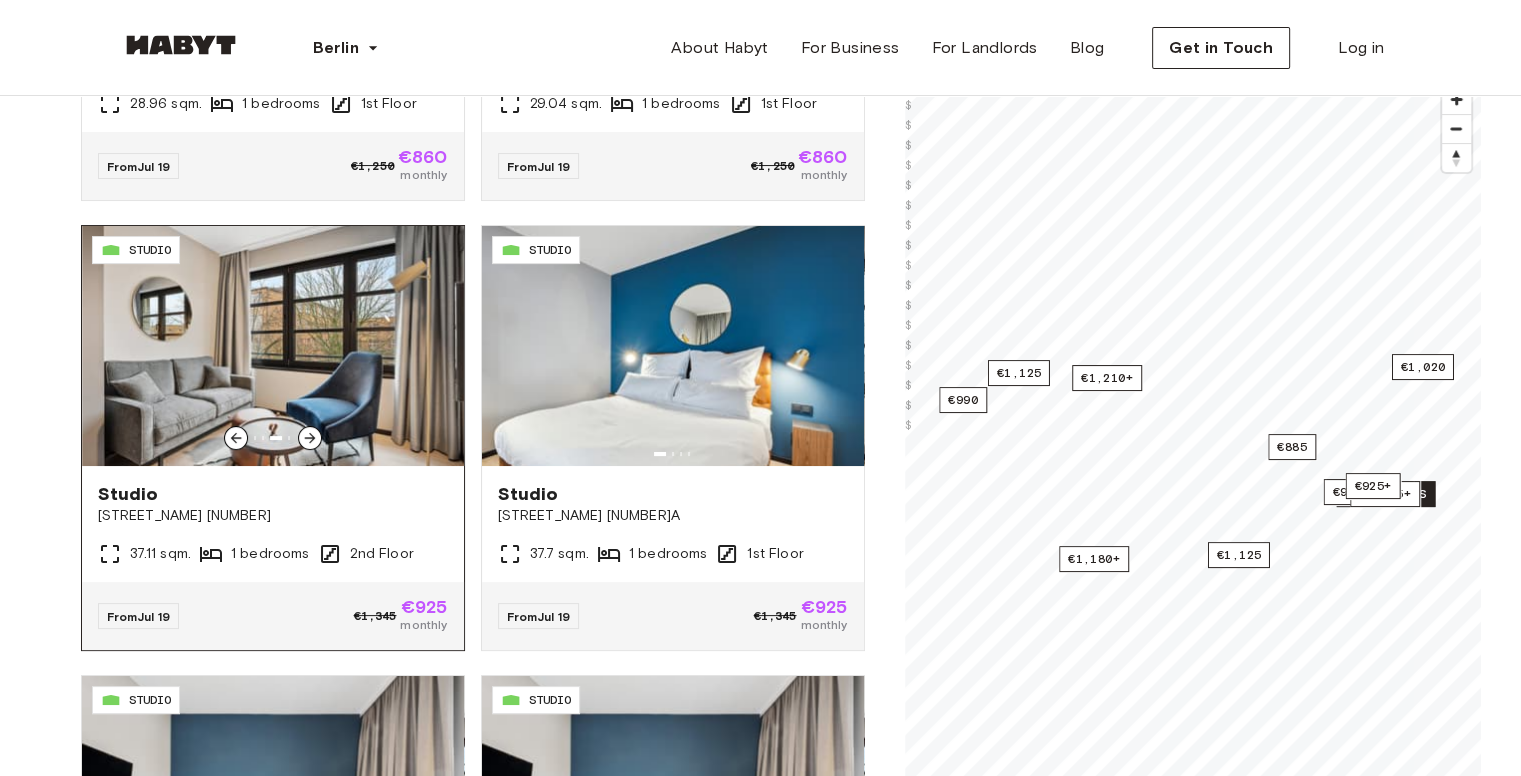 click 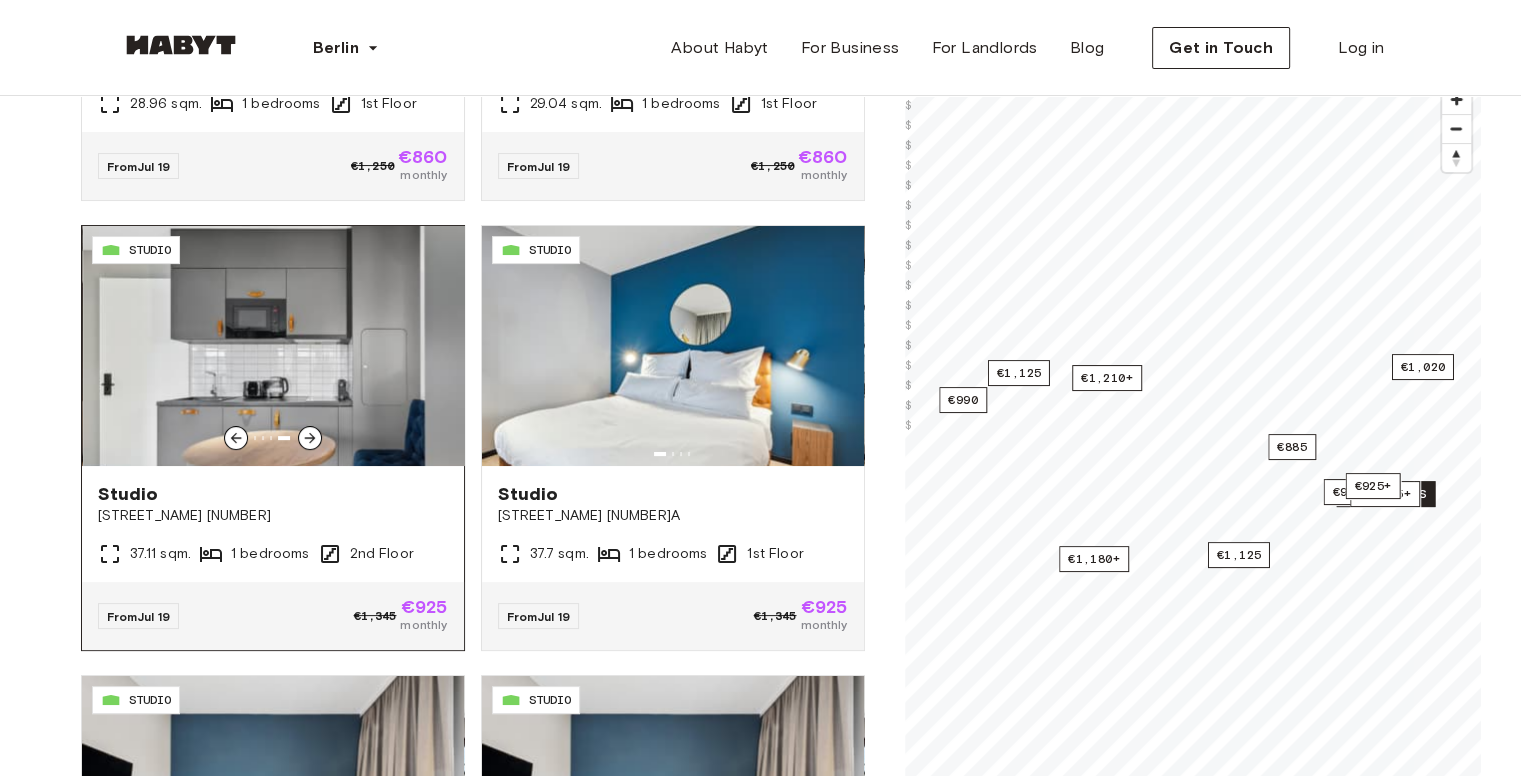 click 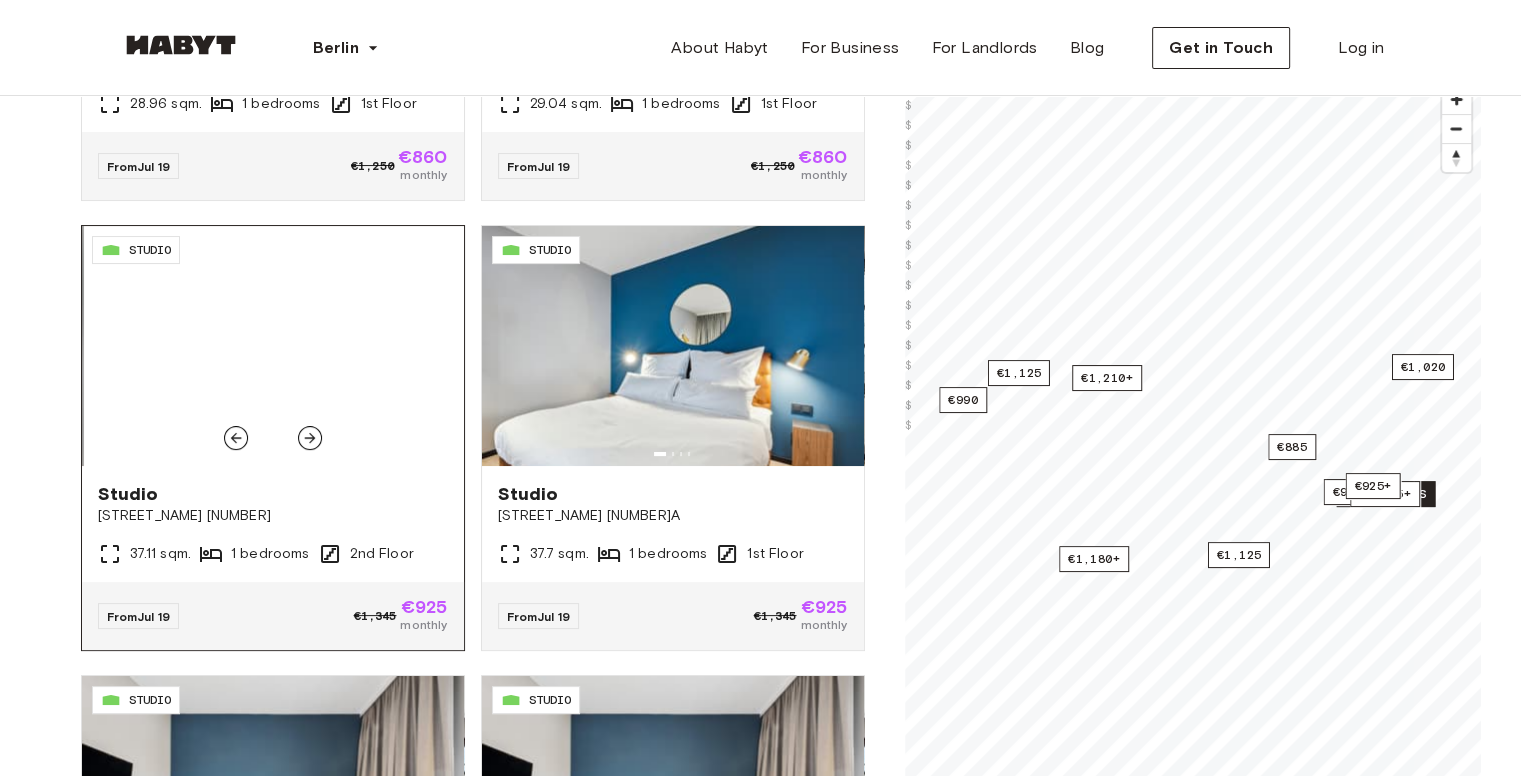 click 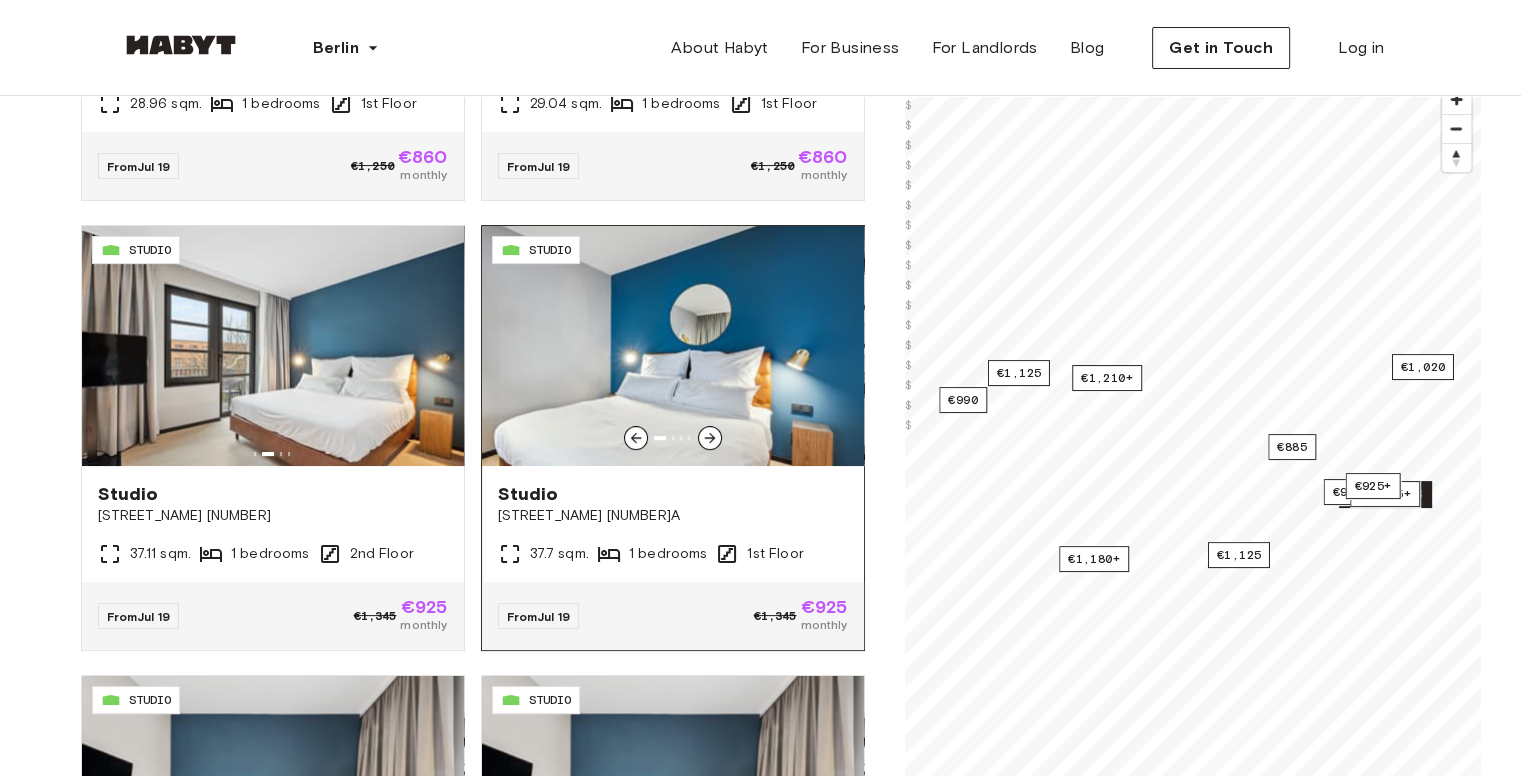 click 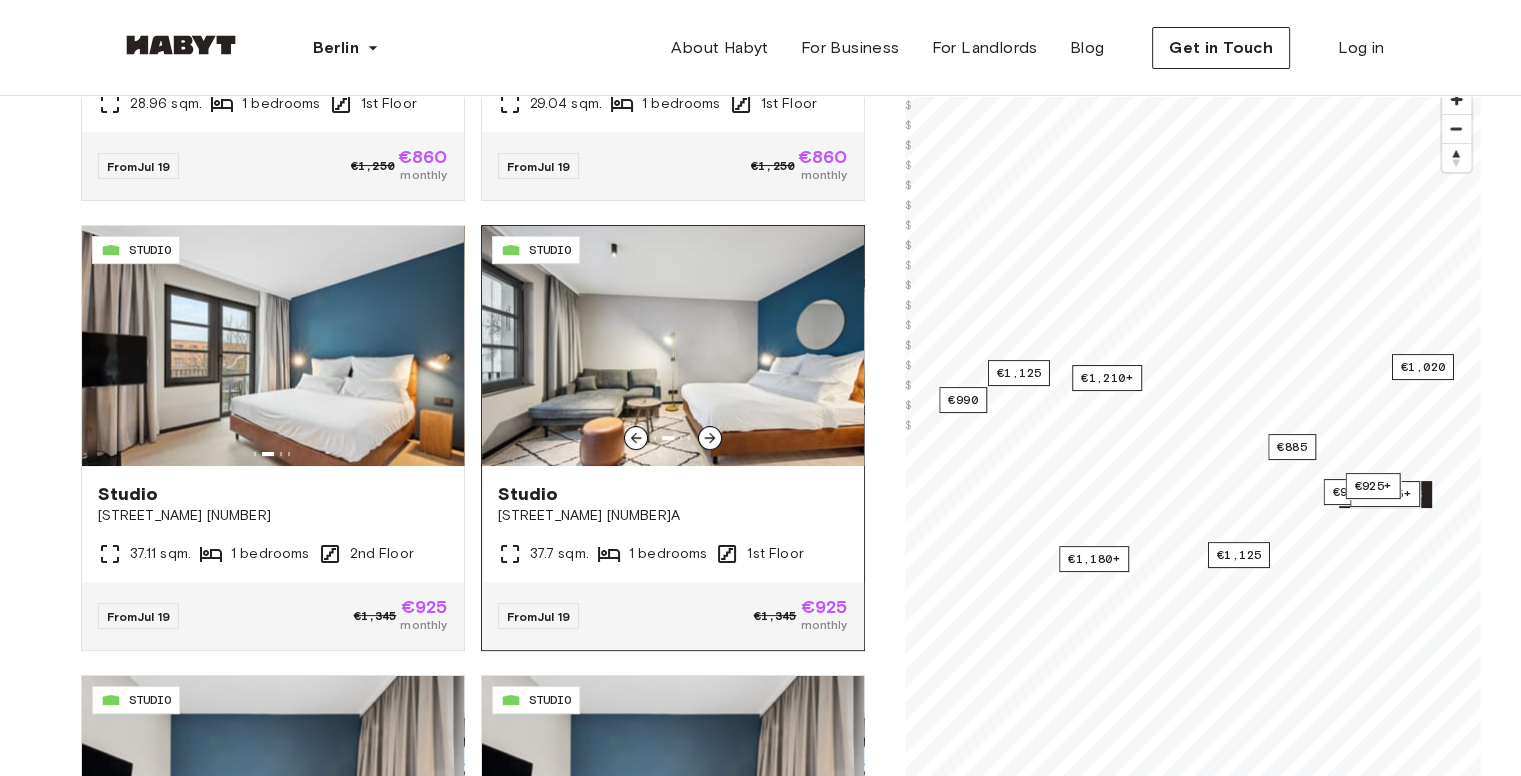 click 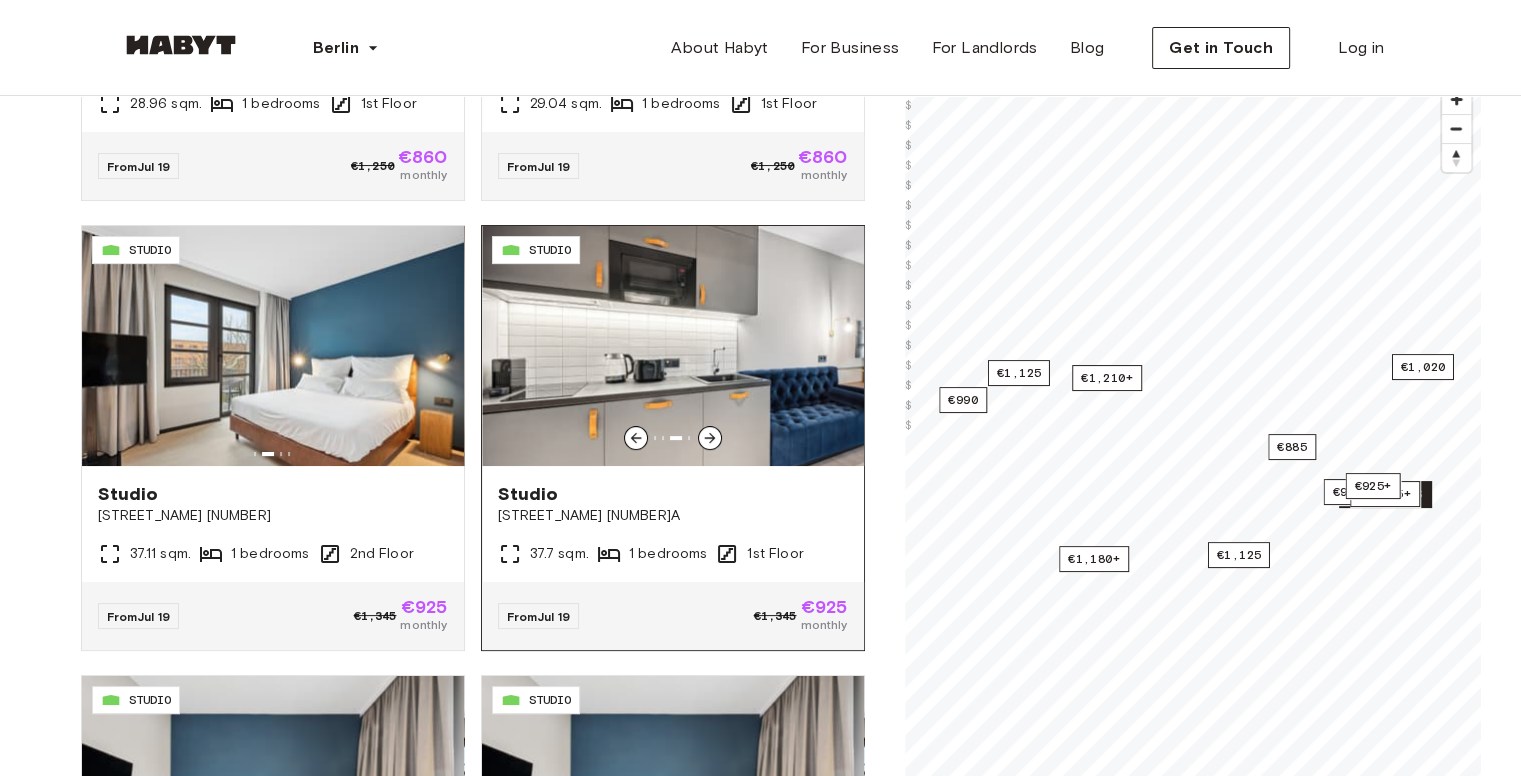 click 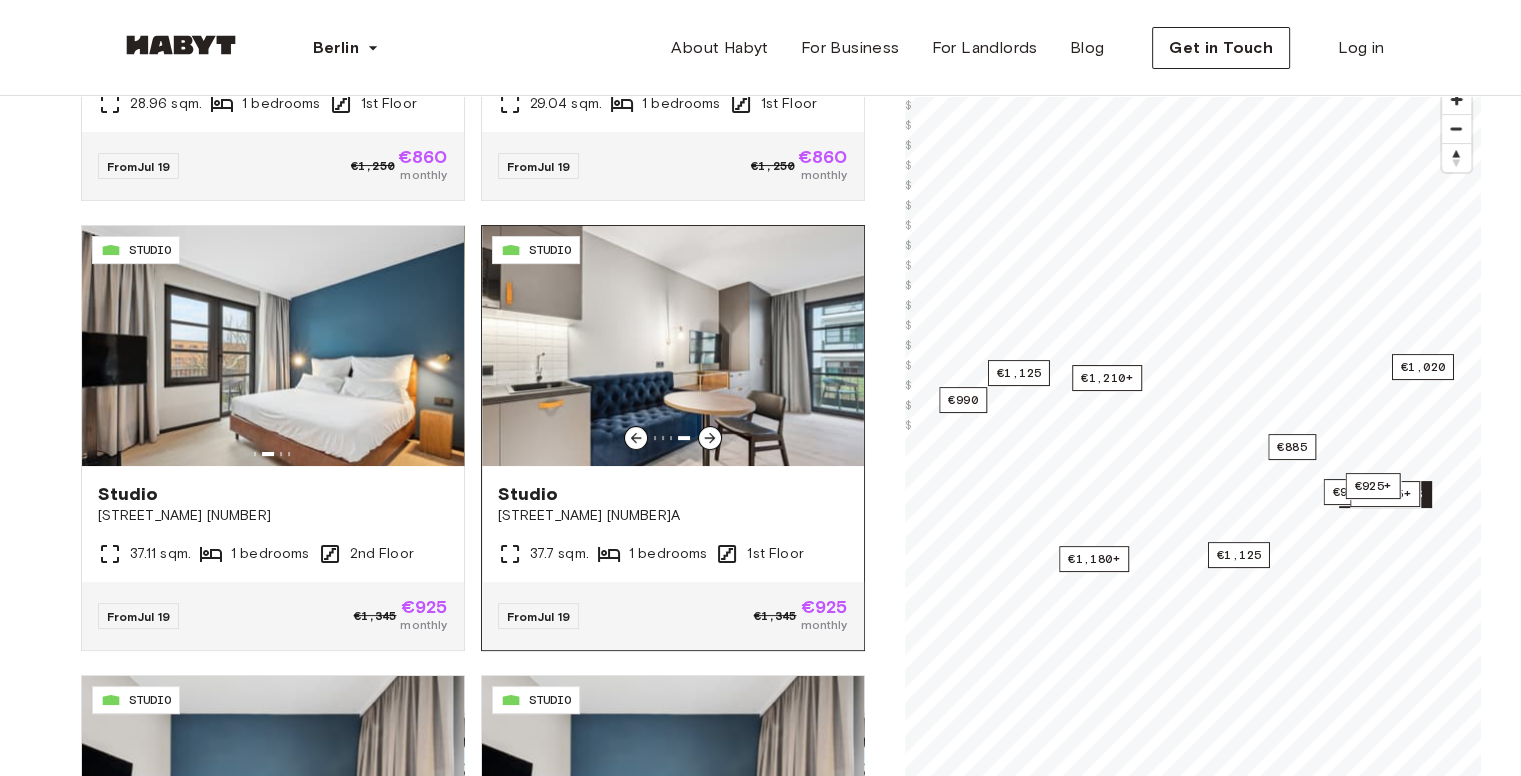 click 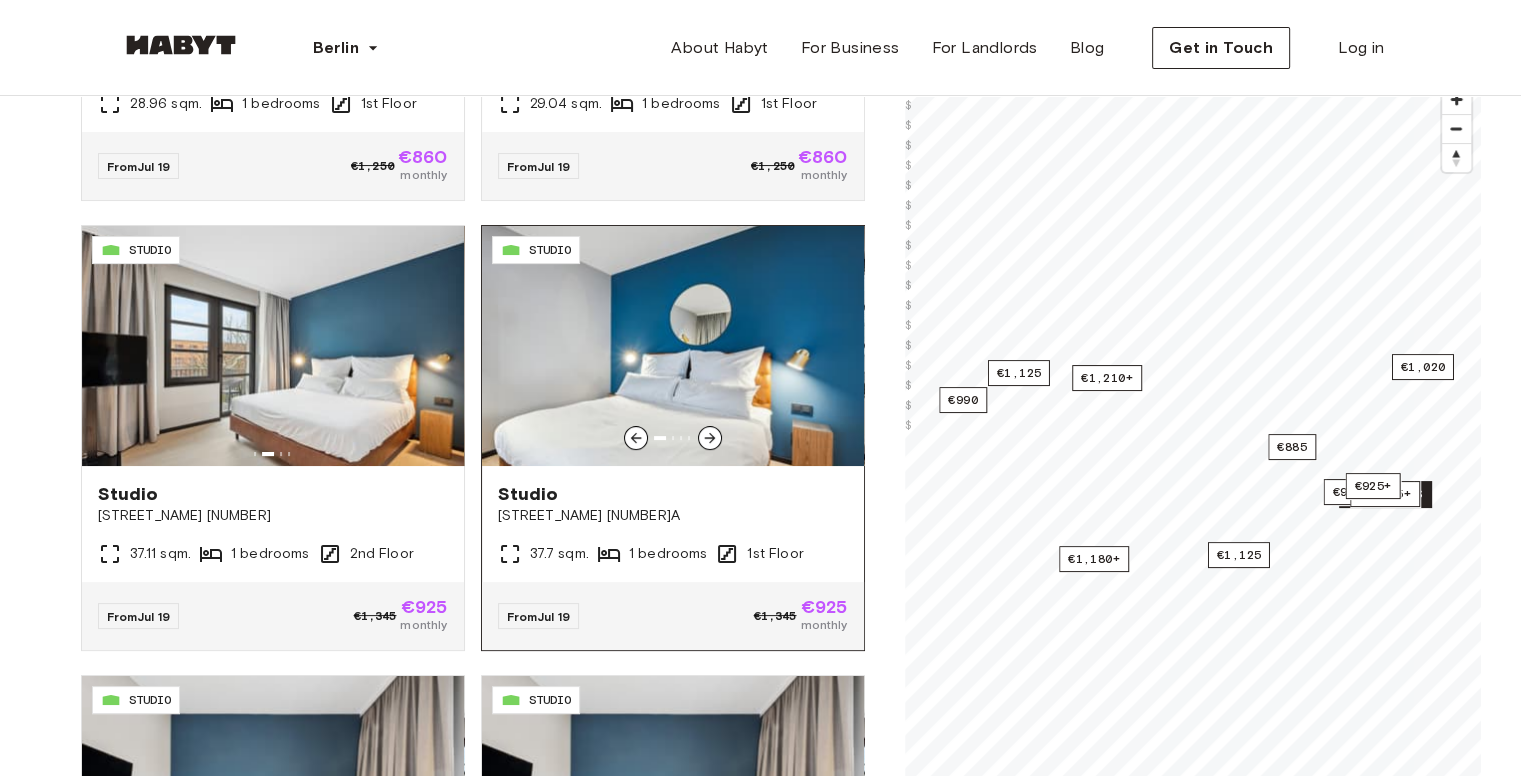 click 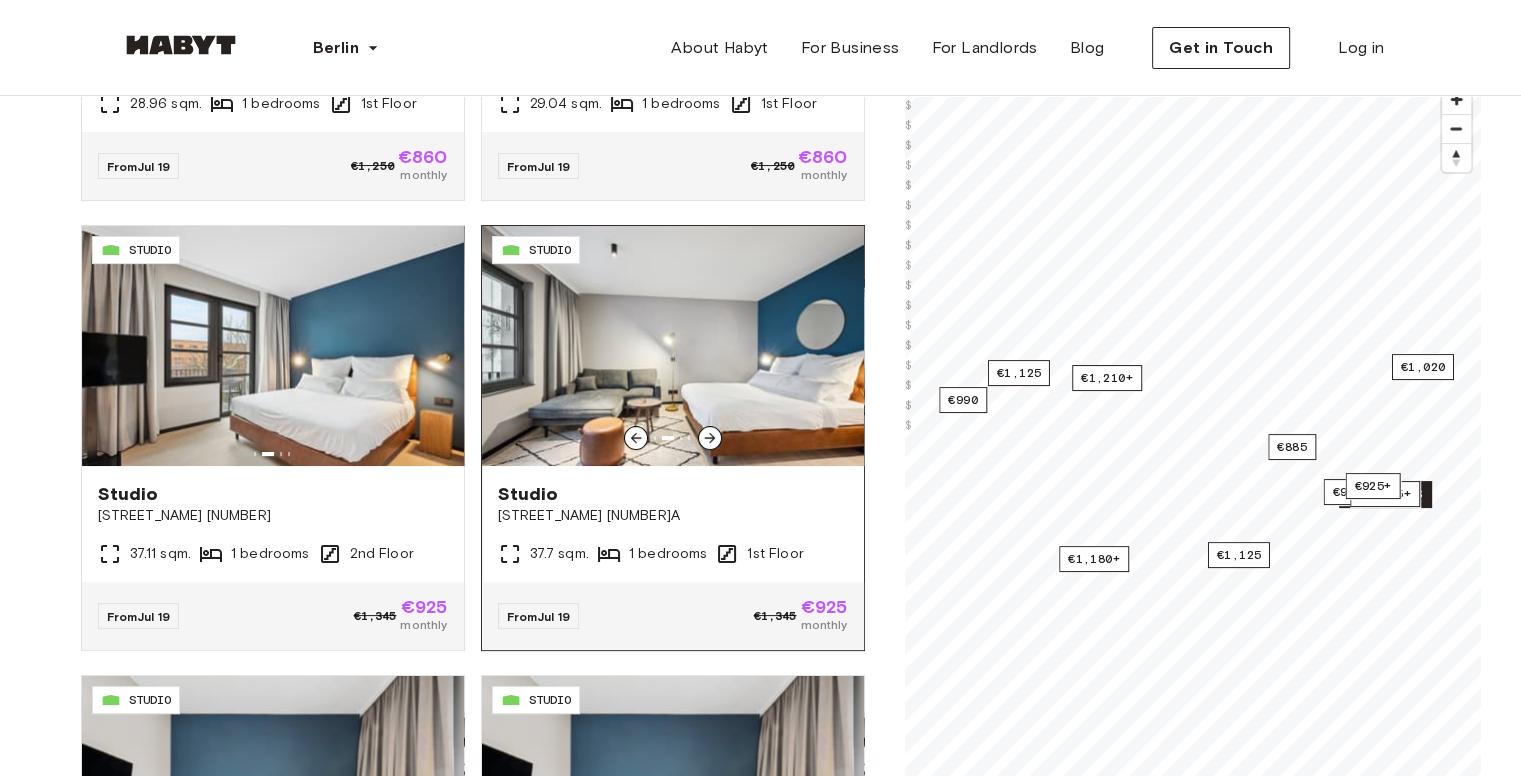 click 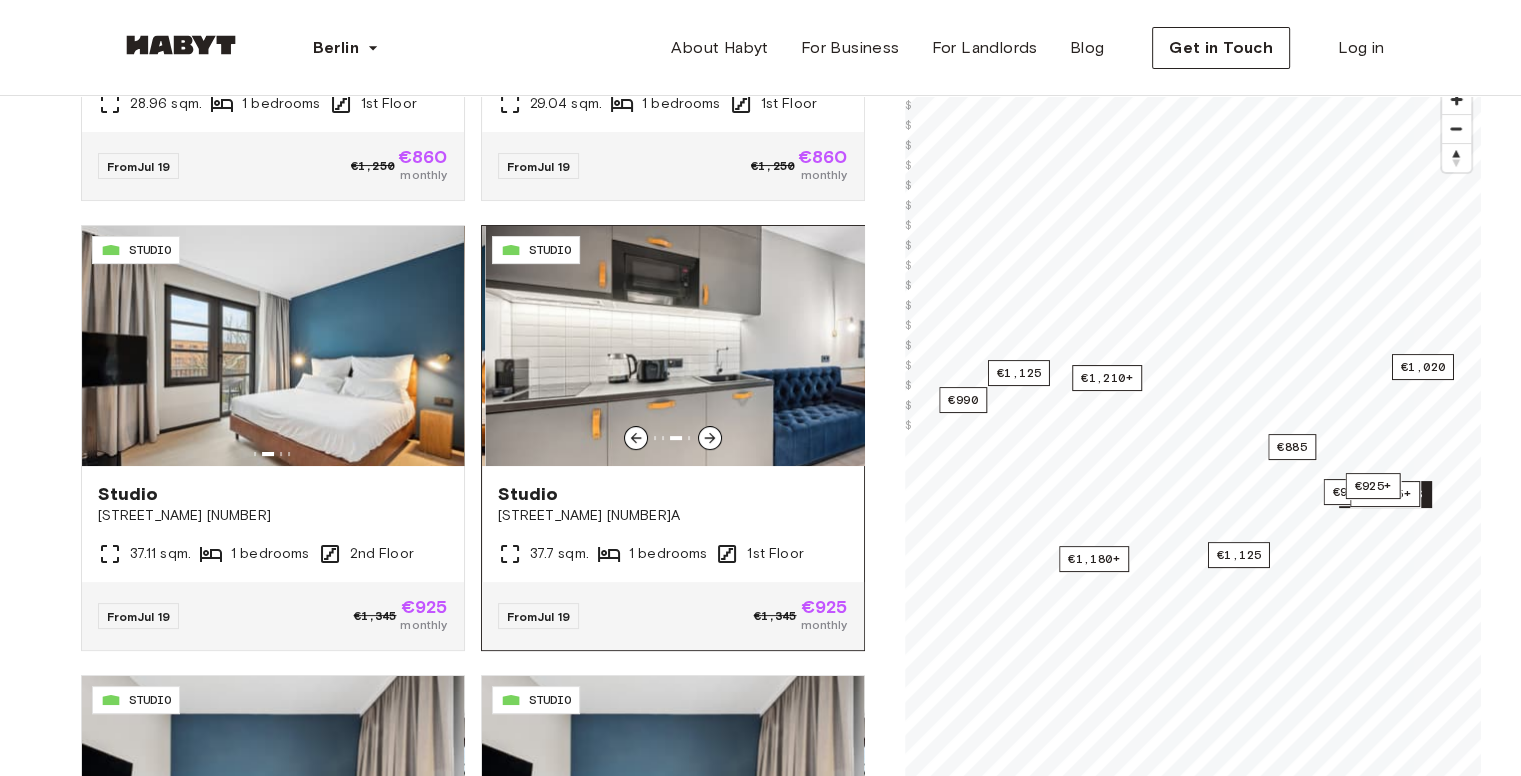 click 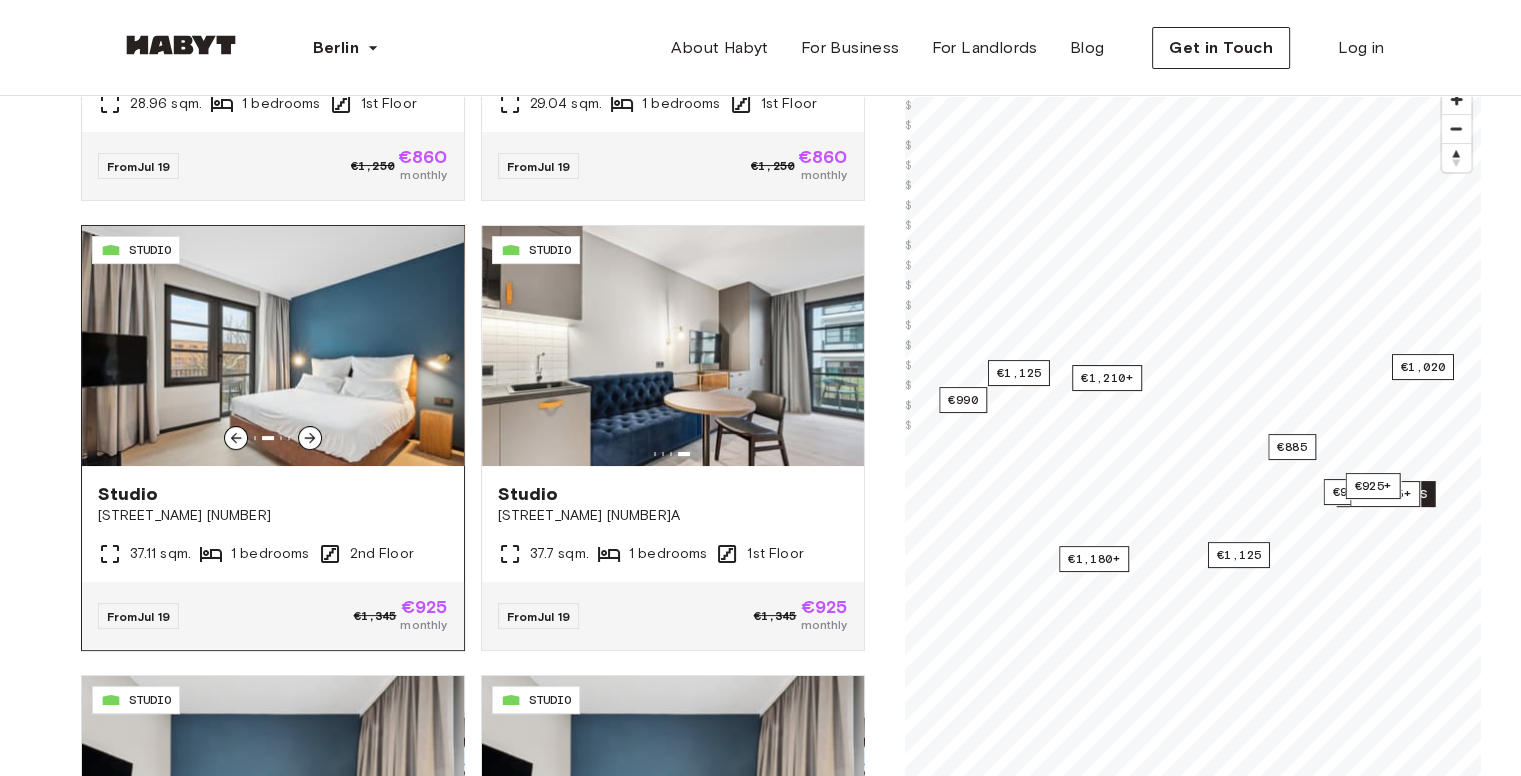 click 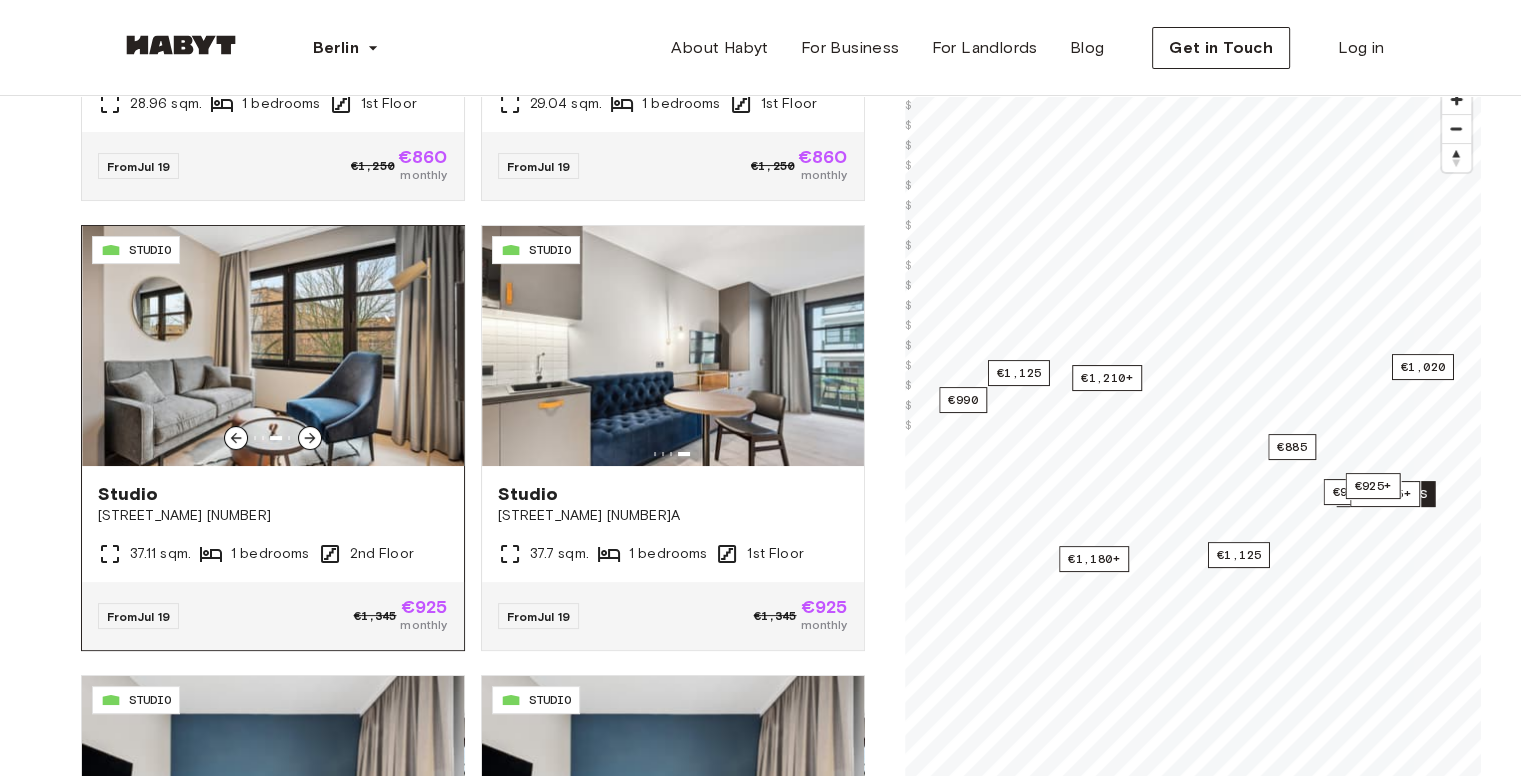 click 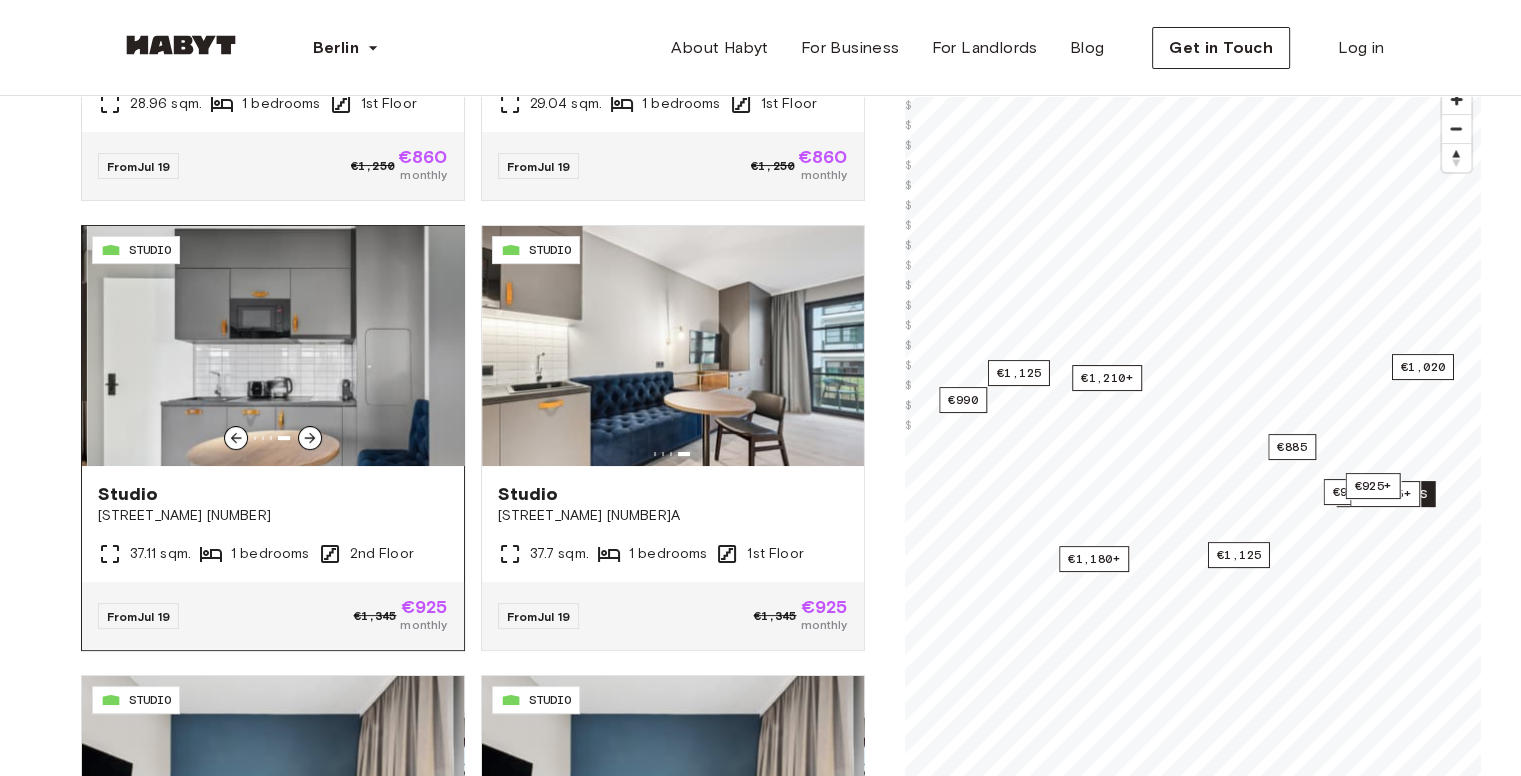 click 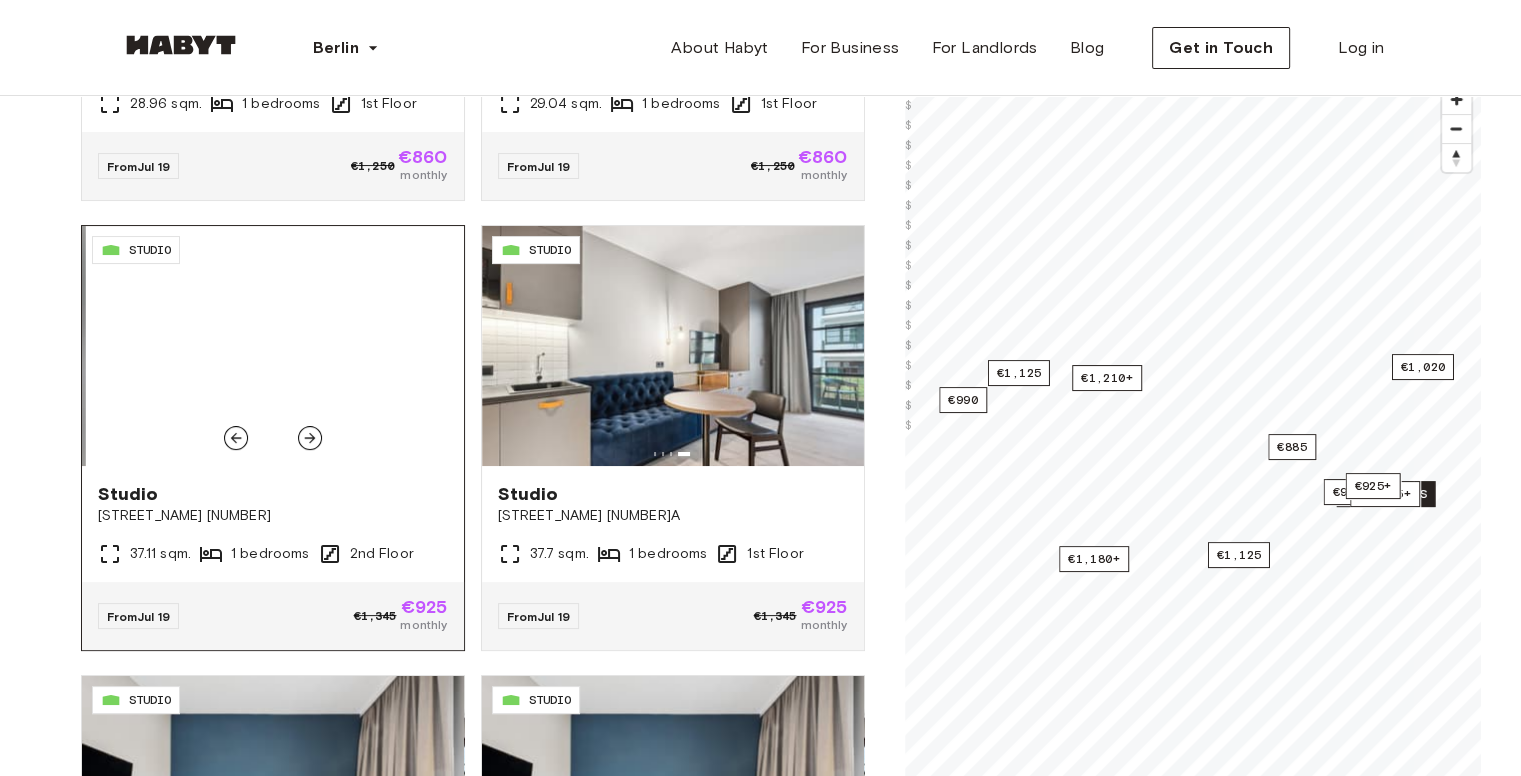 click 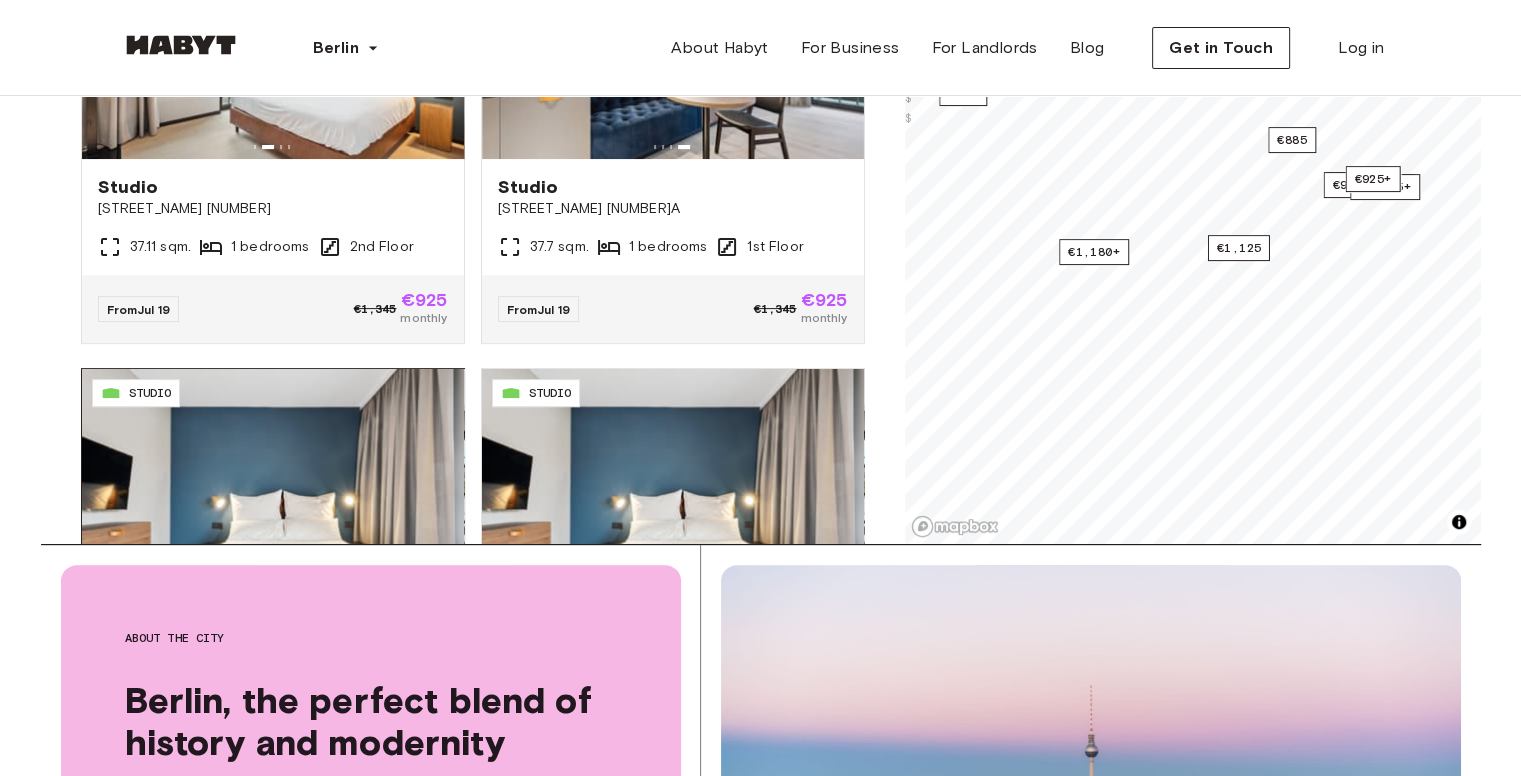 scroll, scrollTop: 500, scrollLeft: 0, axis: vertical 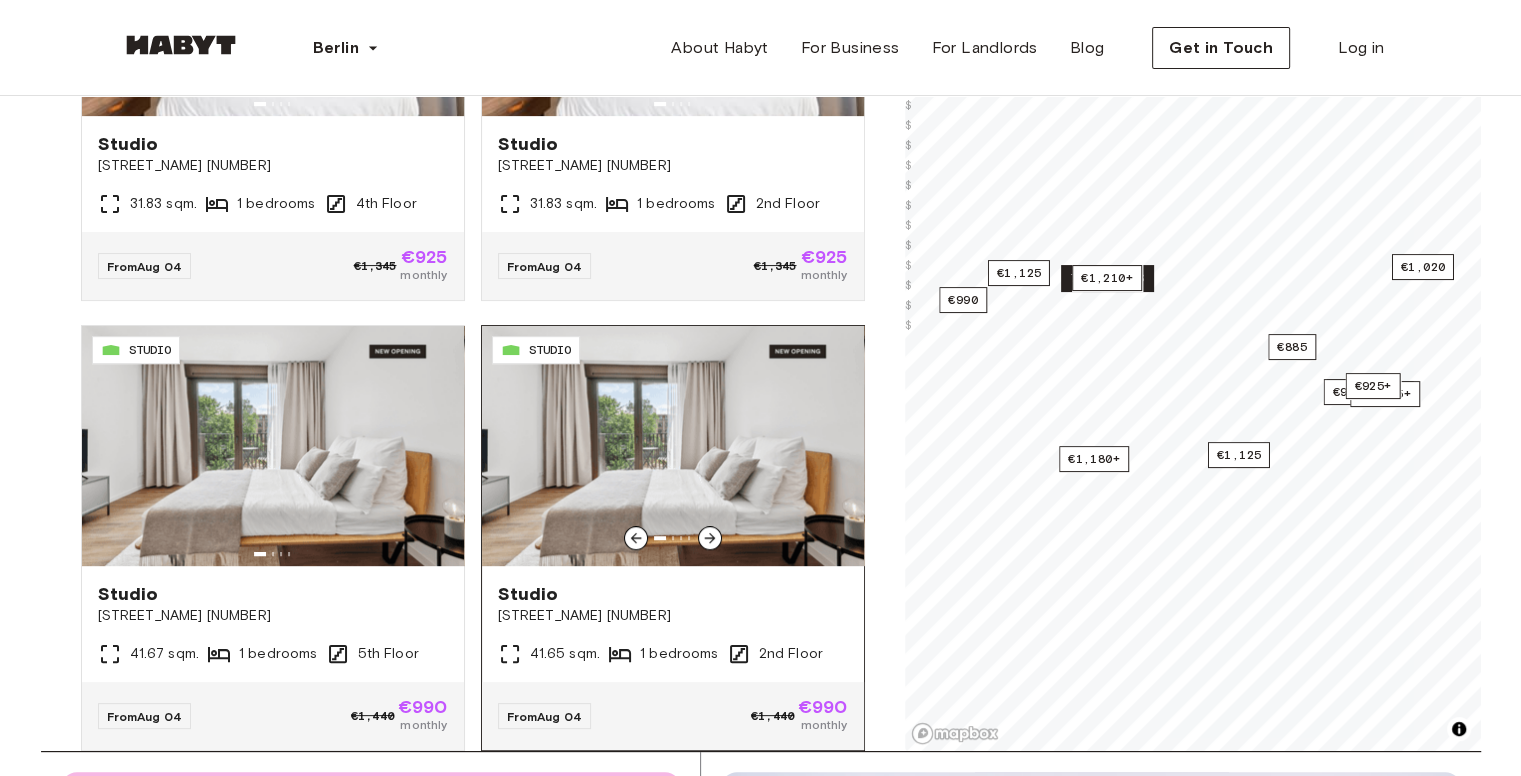 click at bounding box center [710, 538] 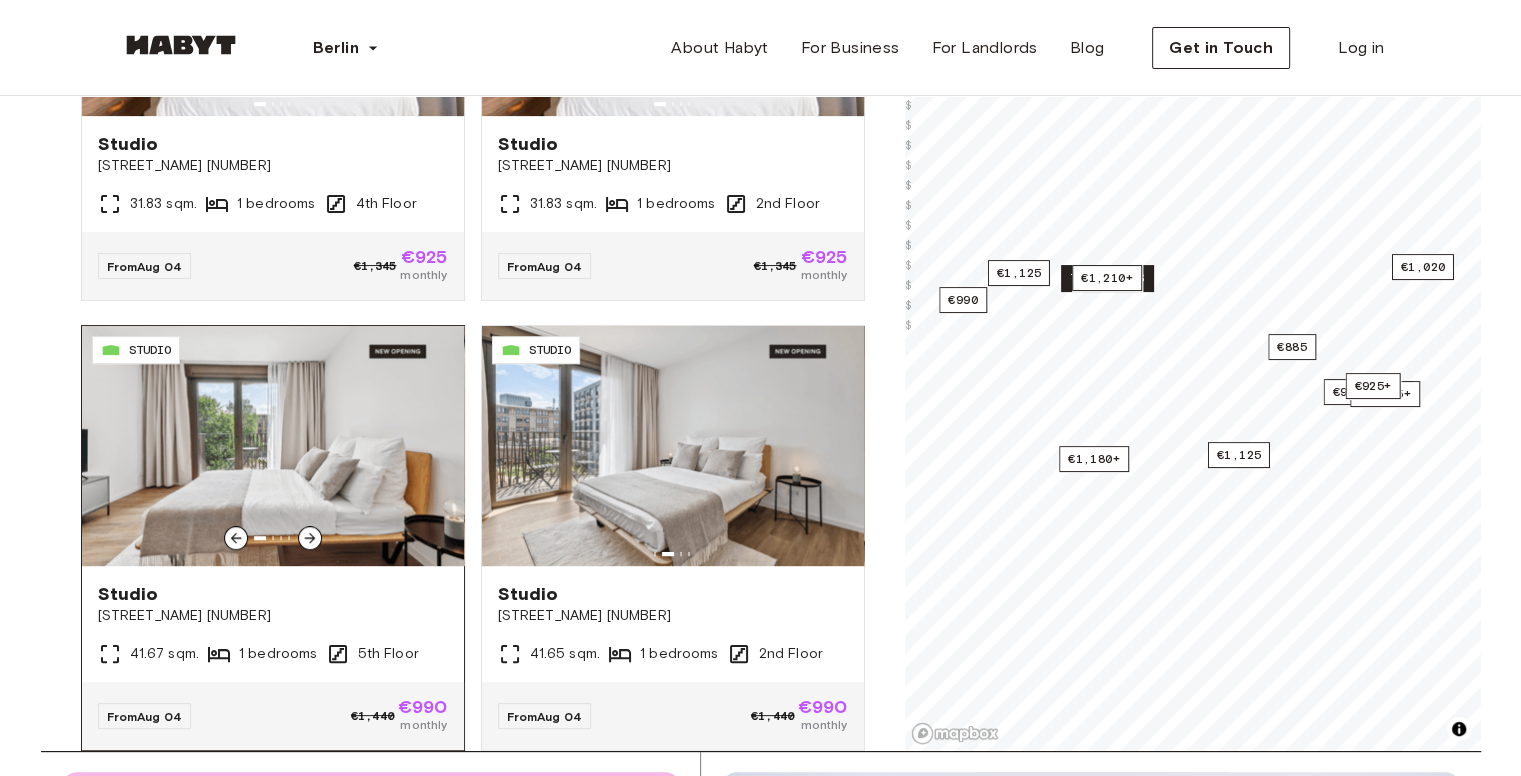 click 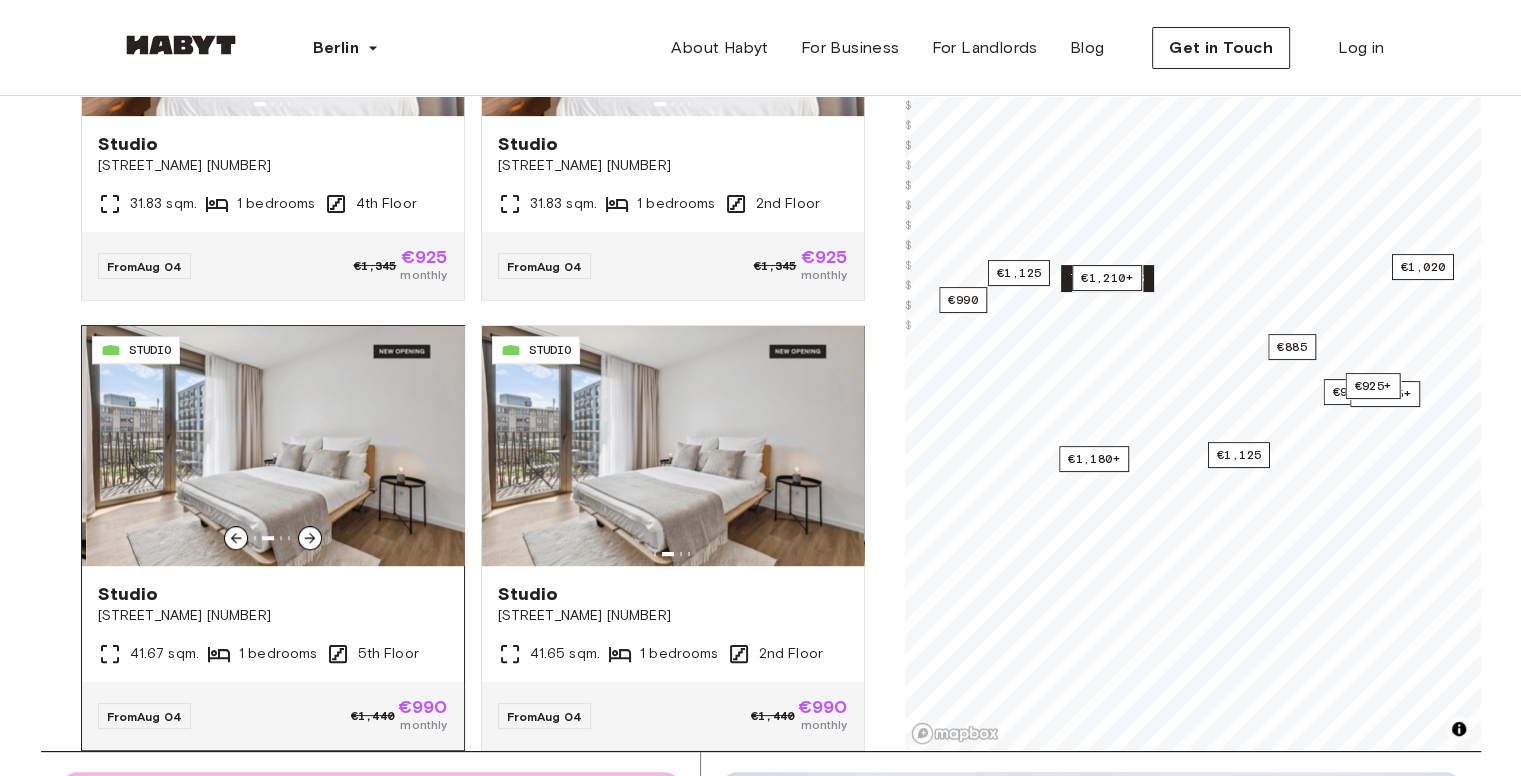 click 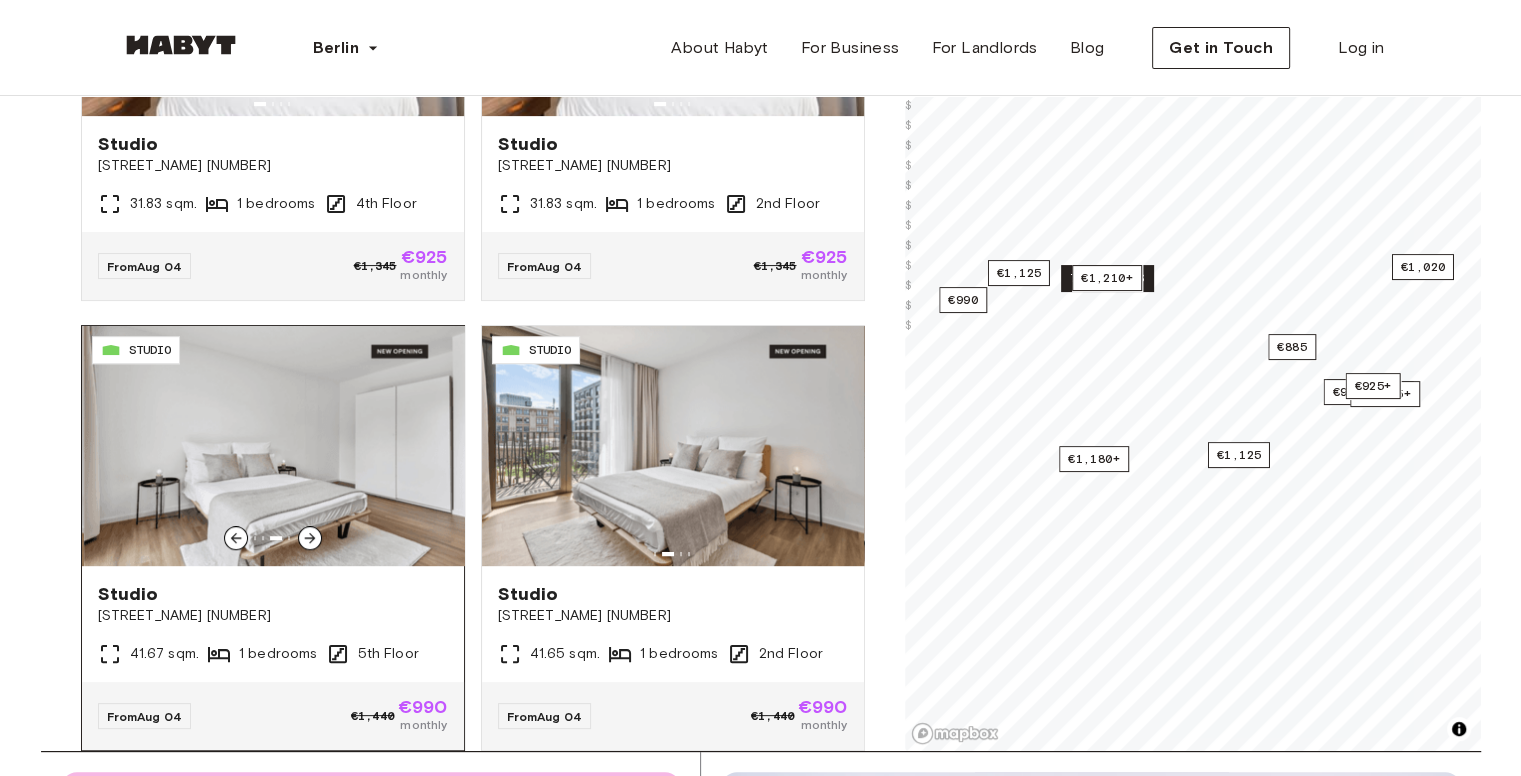 click 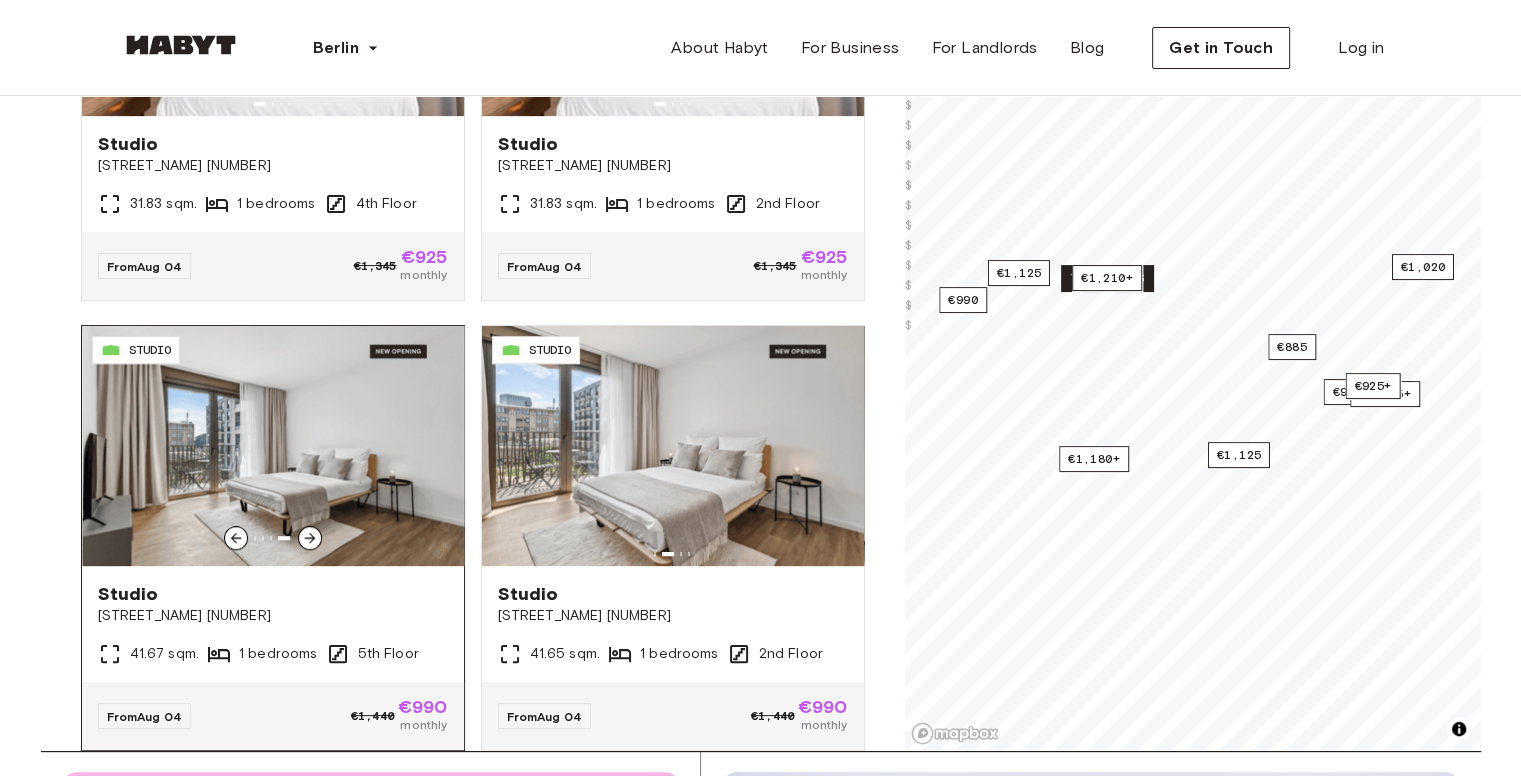 click 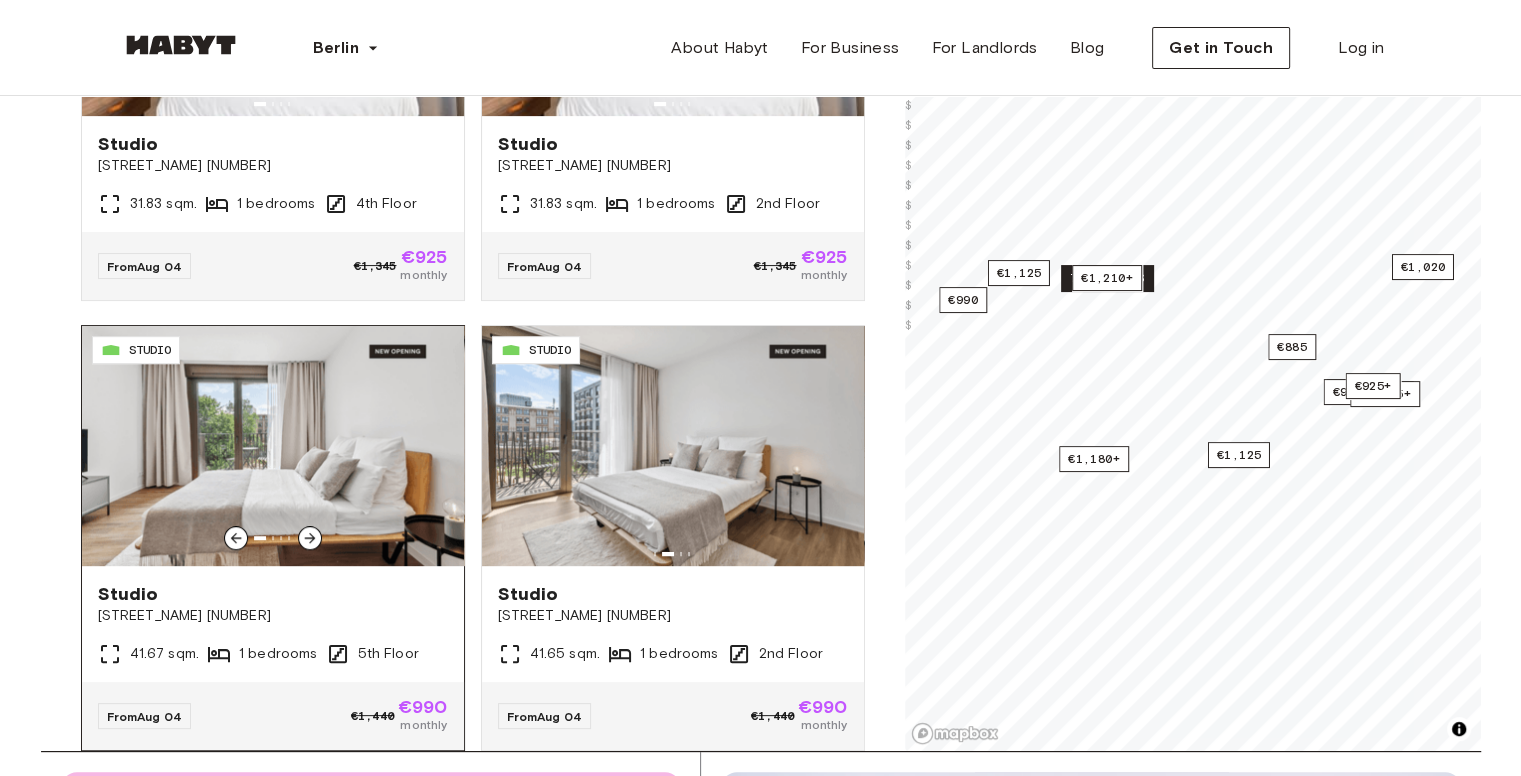 click 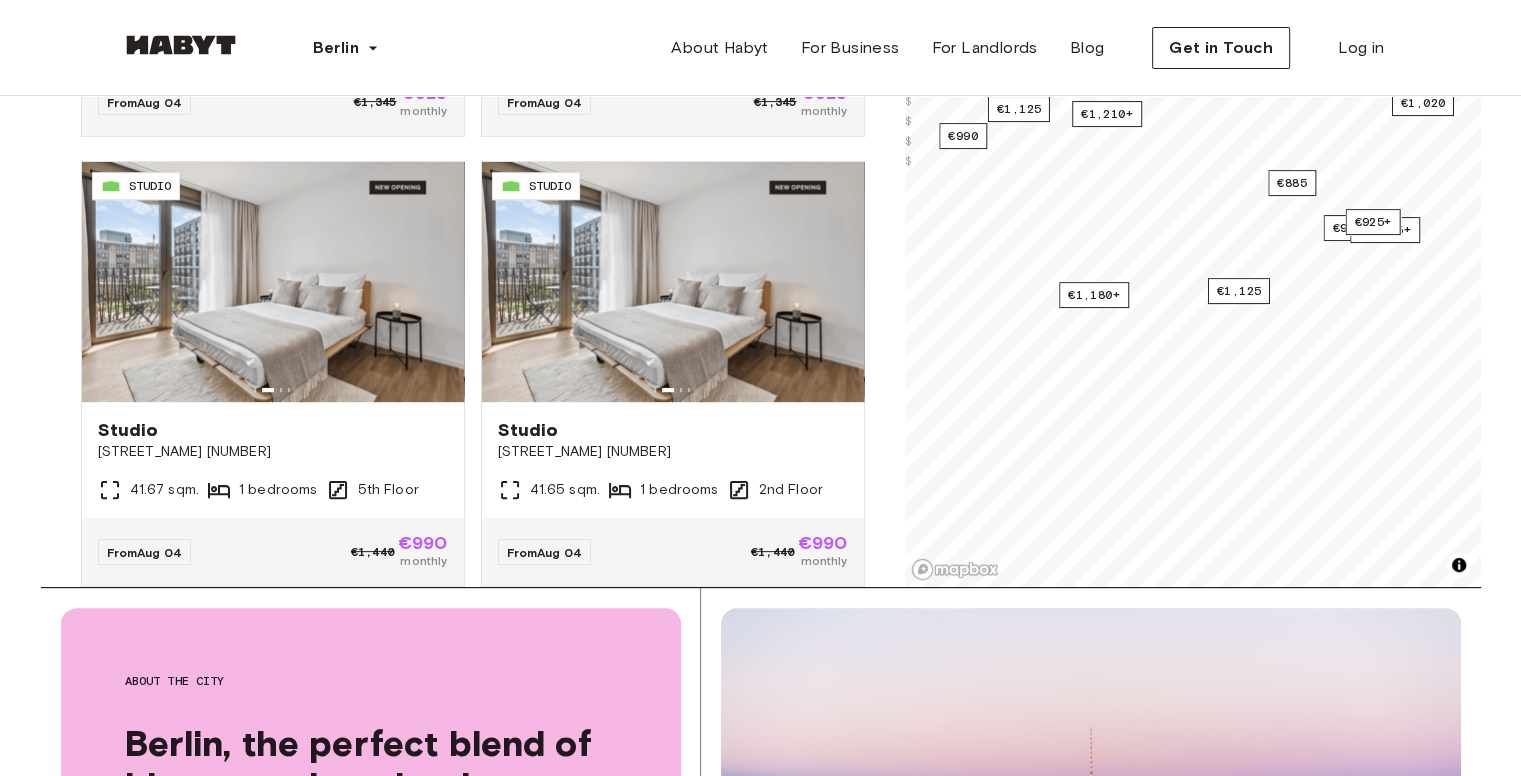 scroll, scrollTop: 500, scrollLeft: 0, axis: vertical 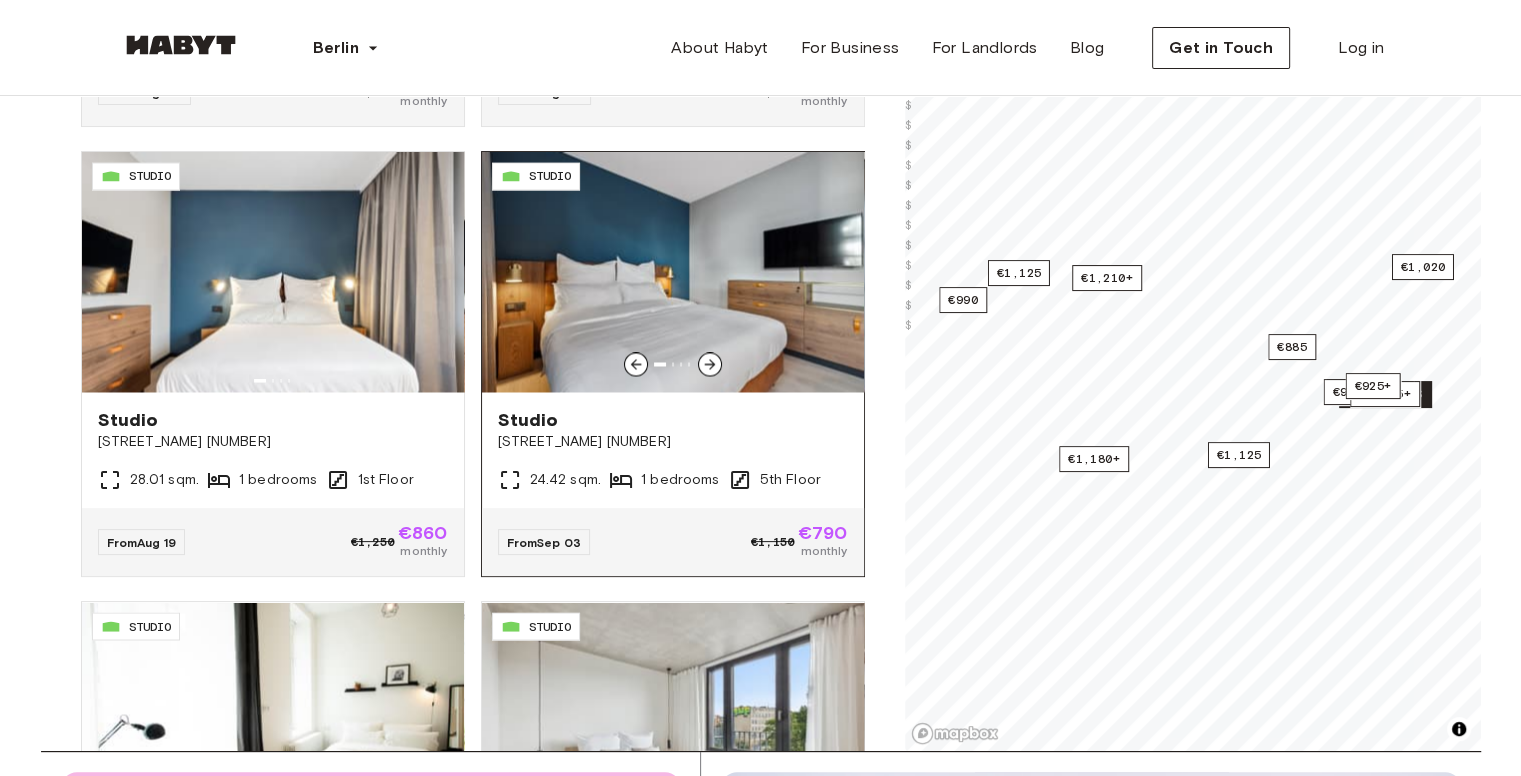 click 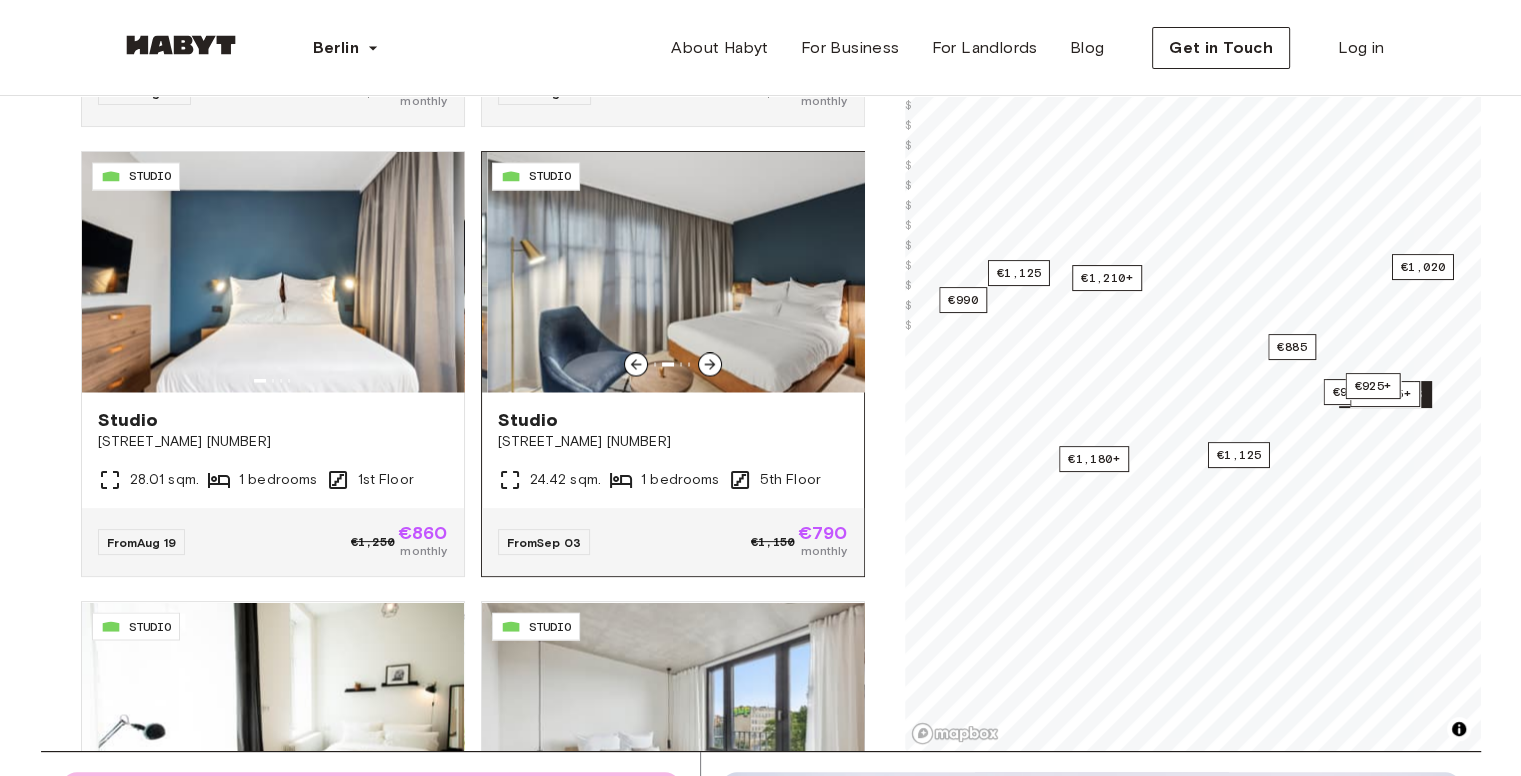 click 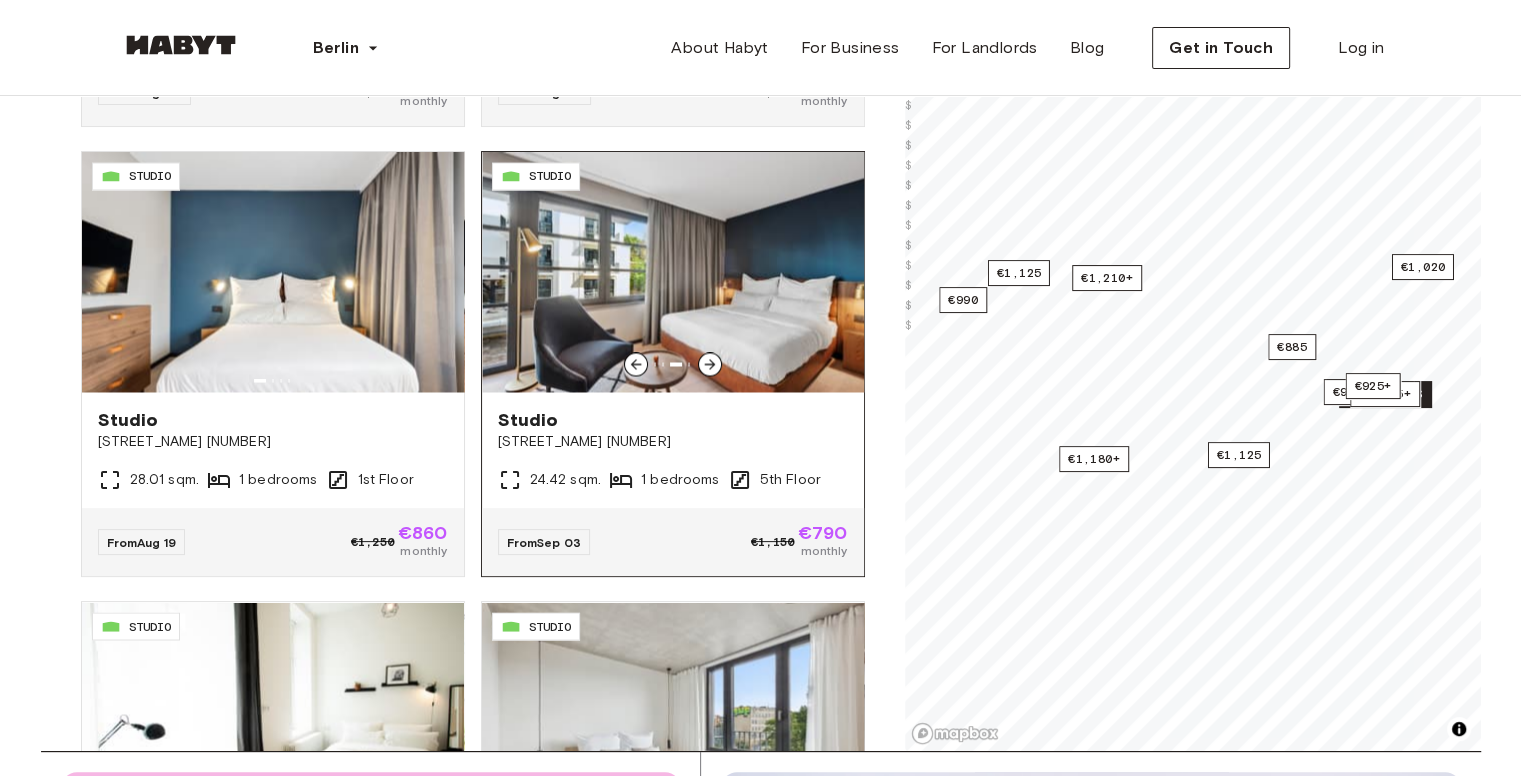 click 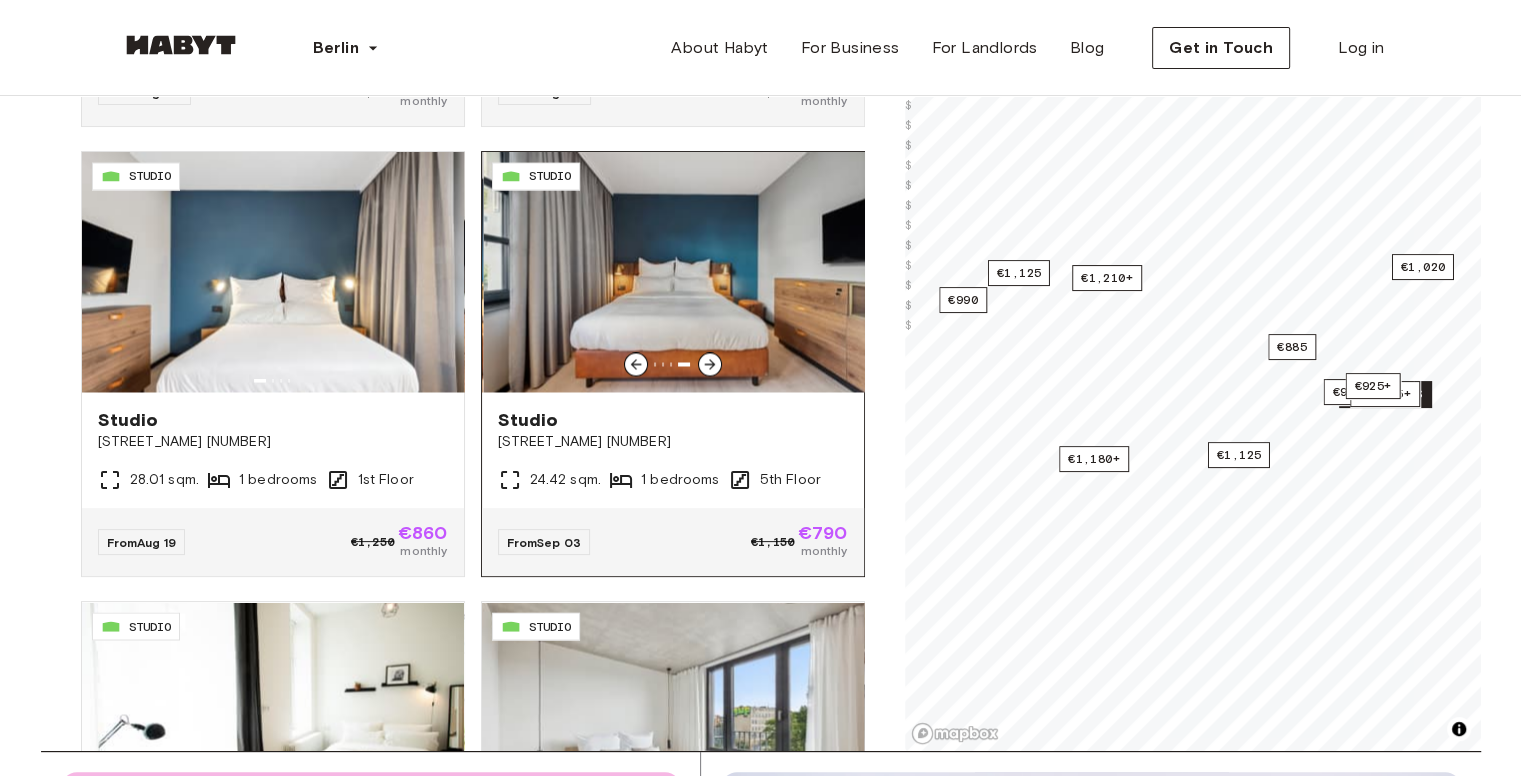 click 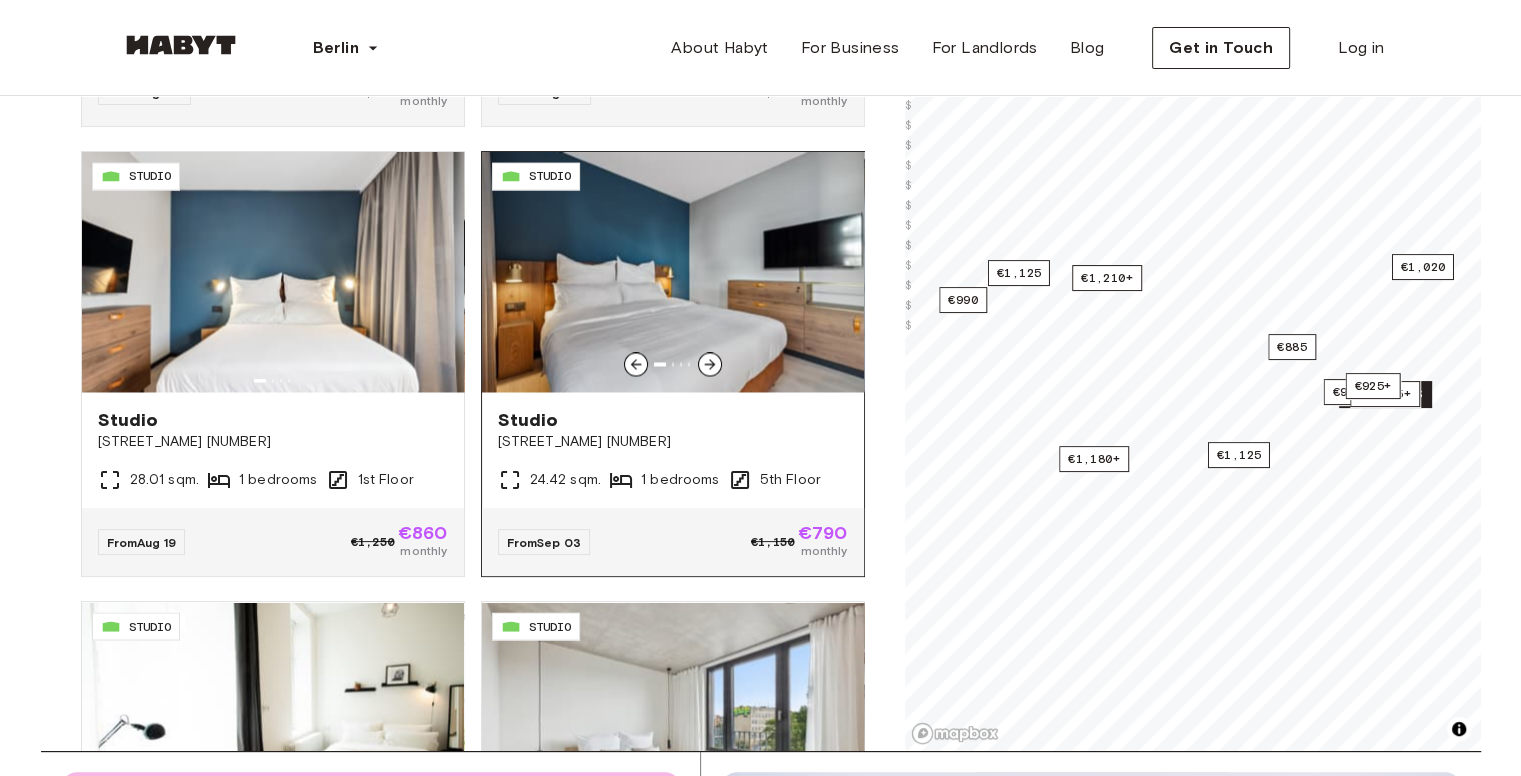 click 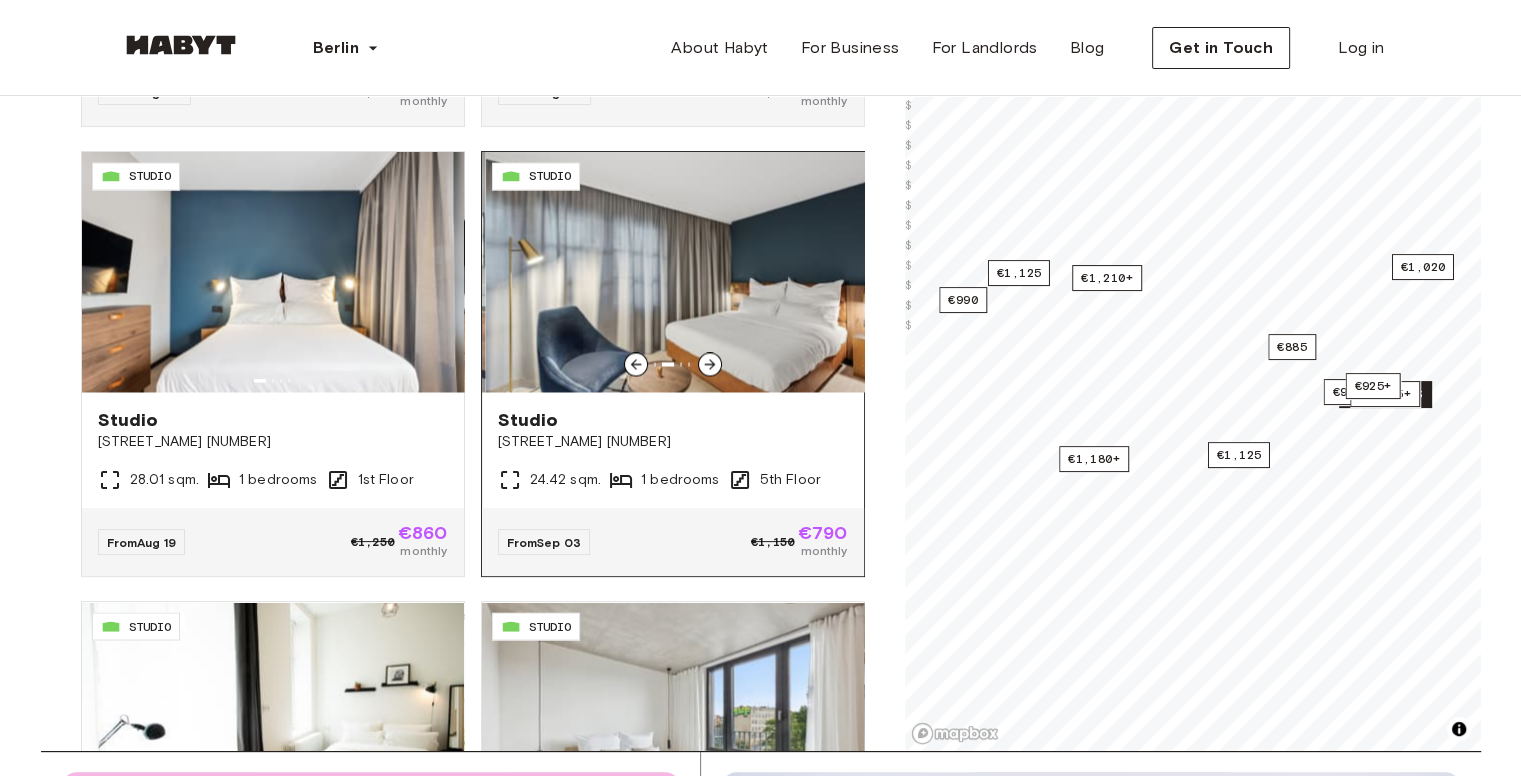 click 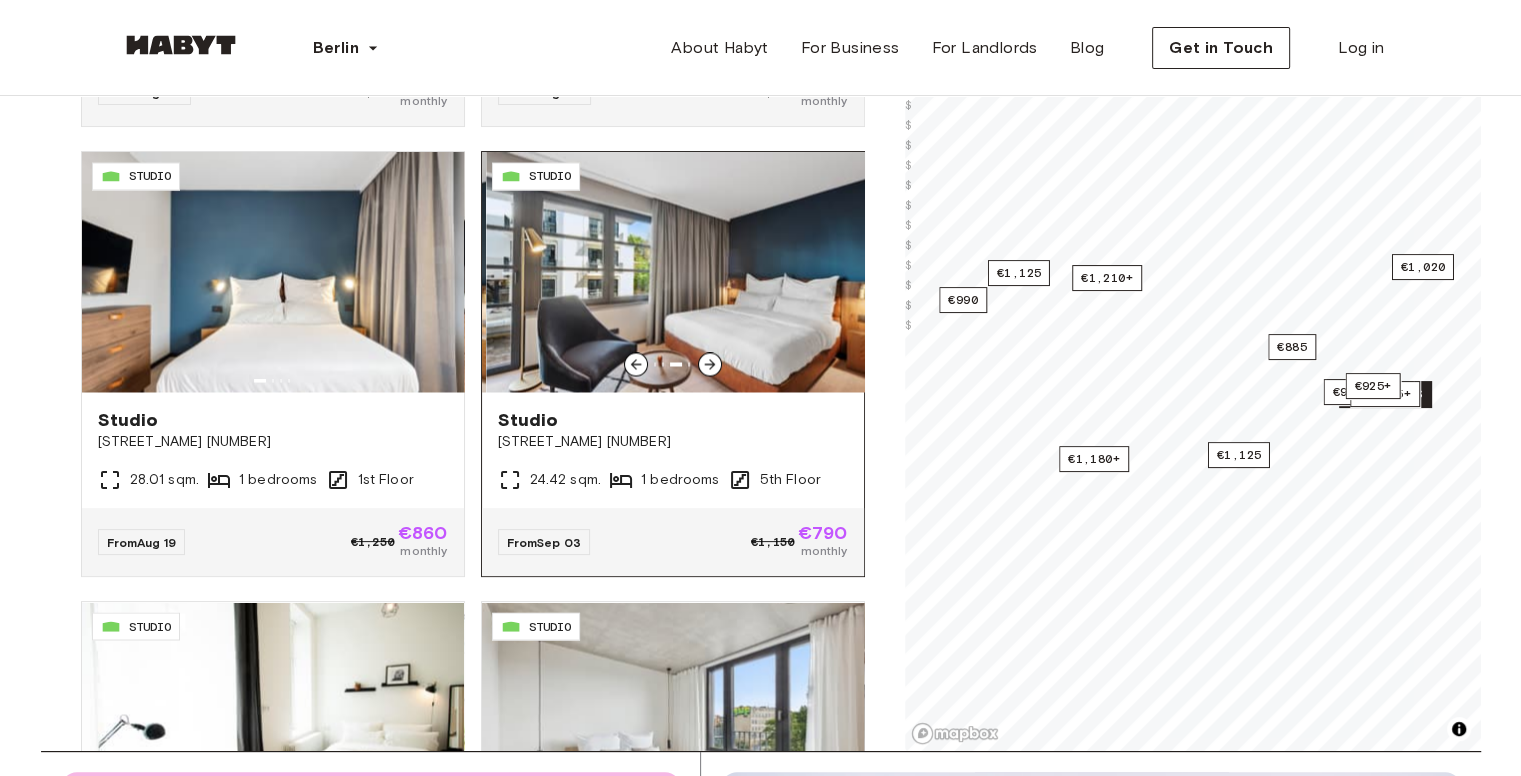 click 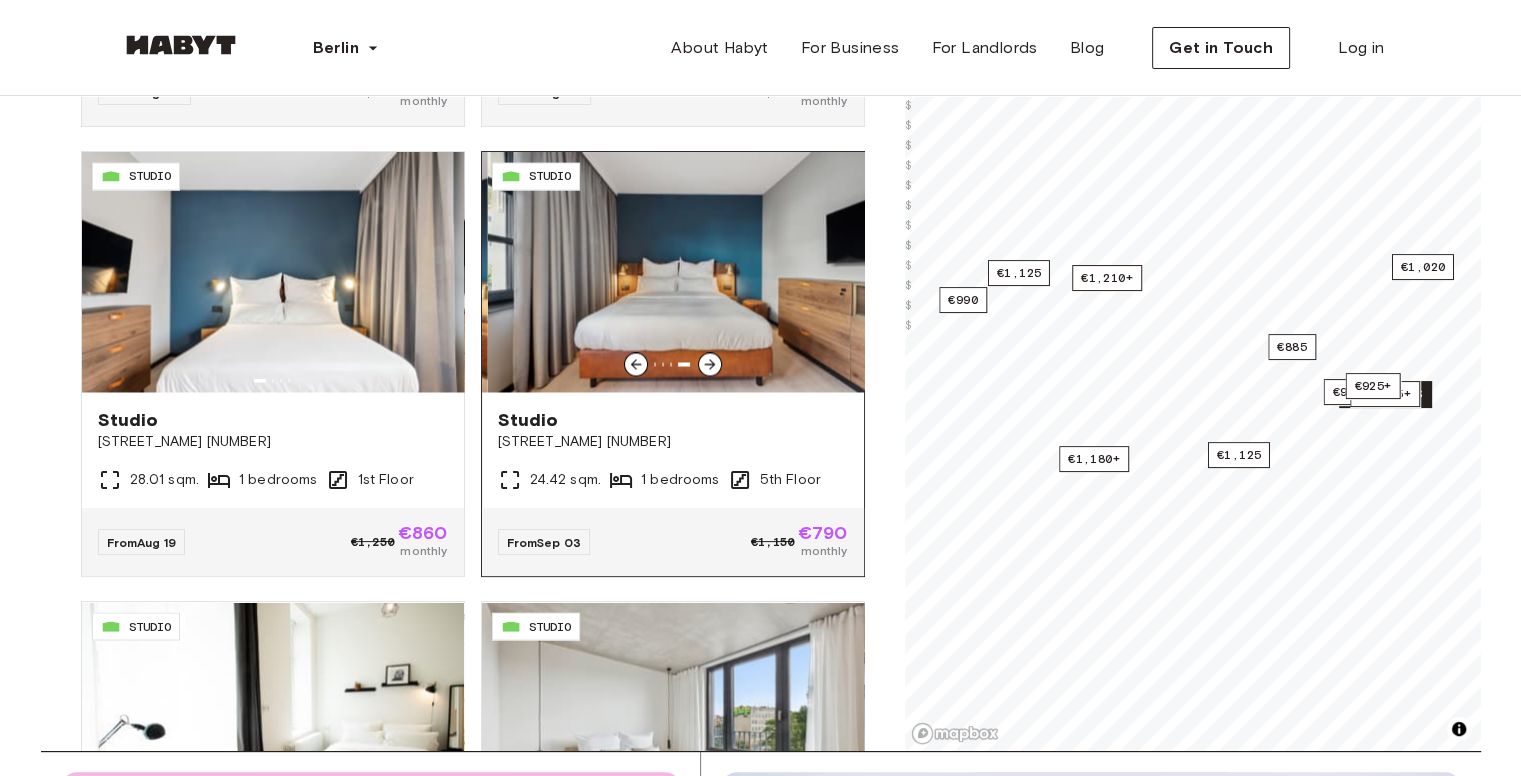 click 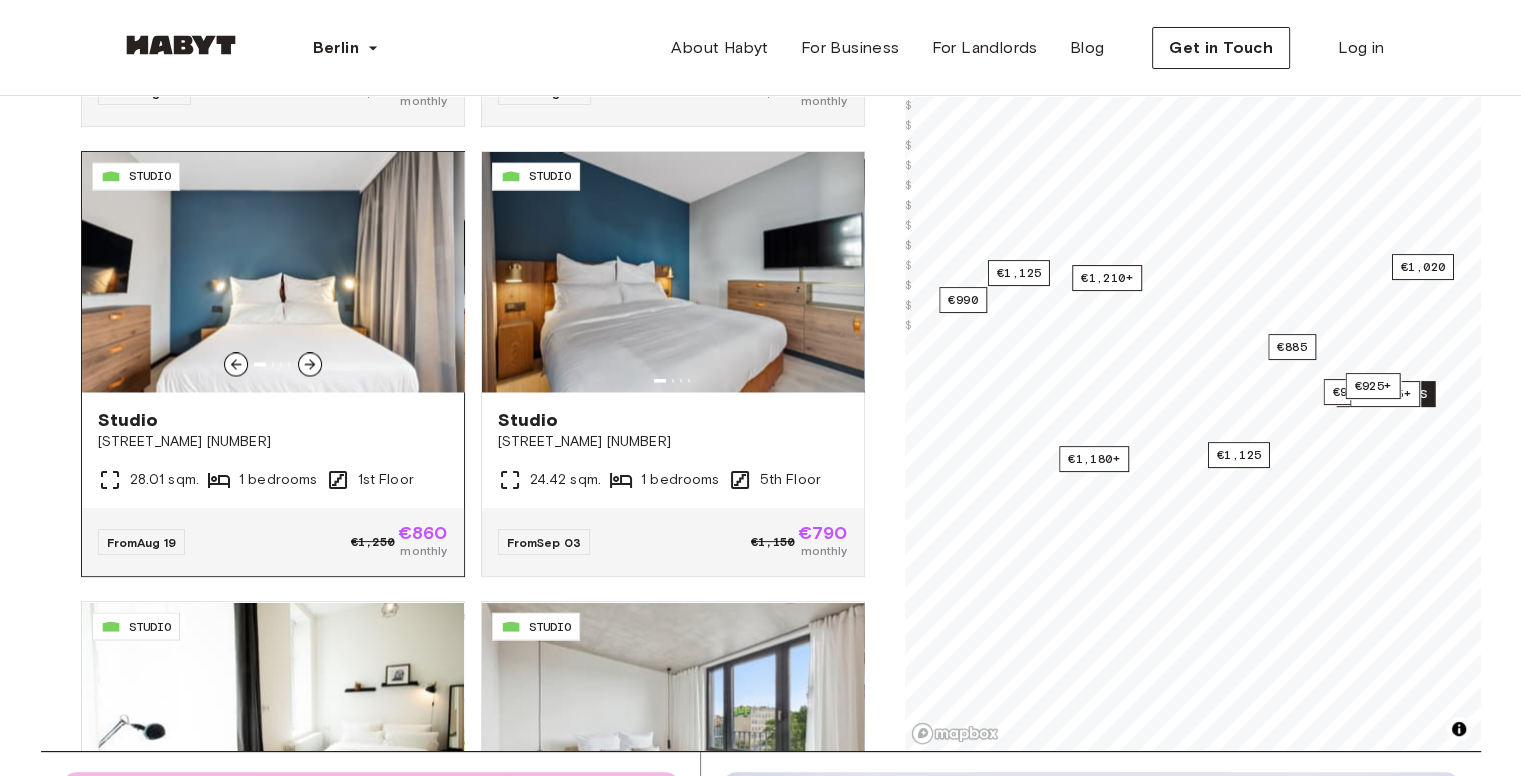 scroll, scrollTop: 3324, scrollLeft: 0, axis: vertical 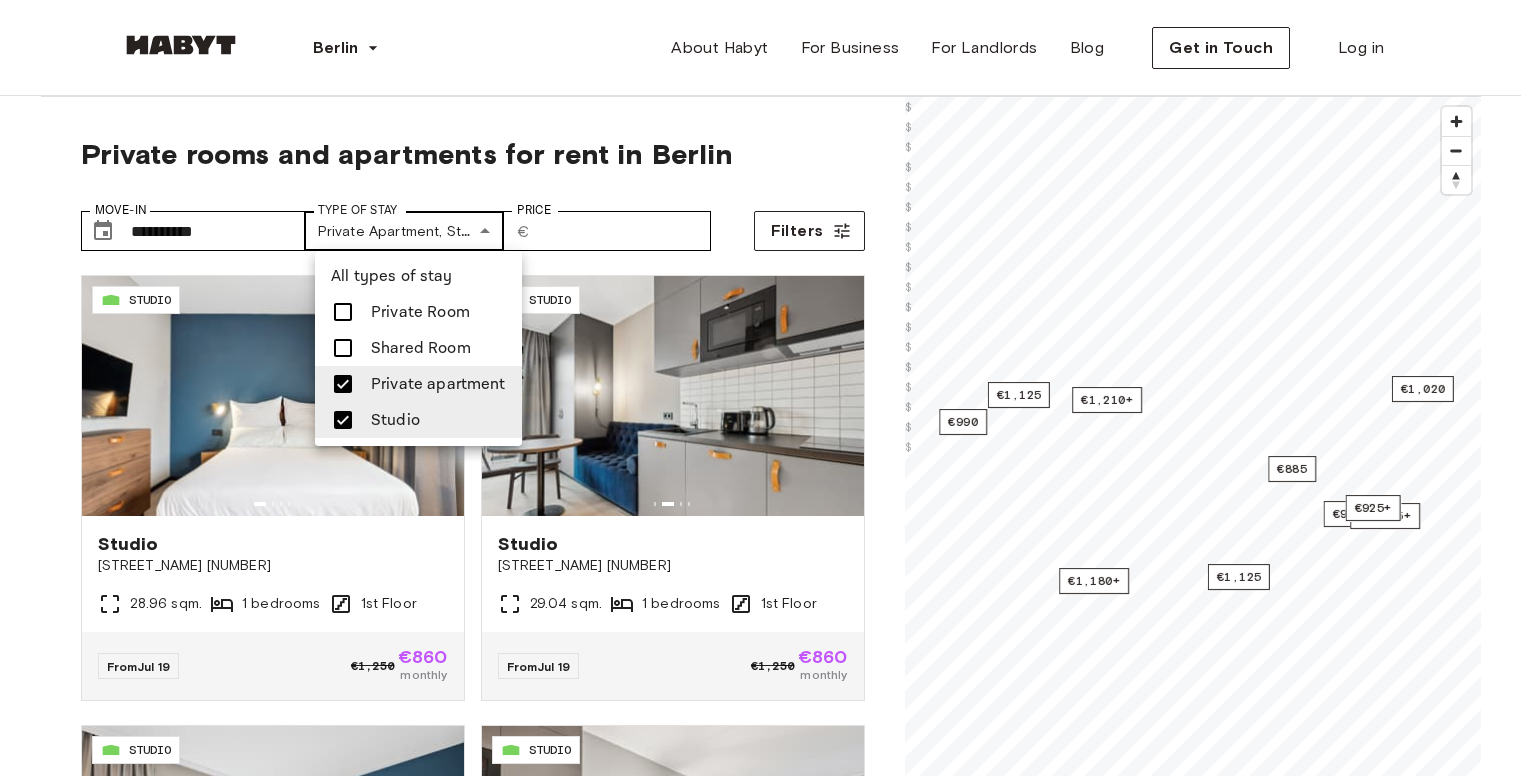 click on "**********" at bounding box center (768, 2395) 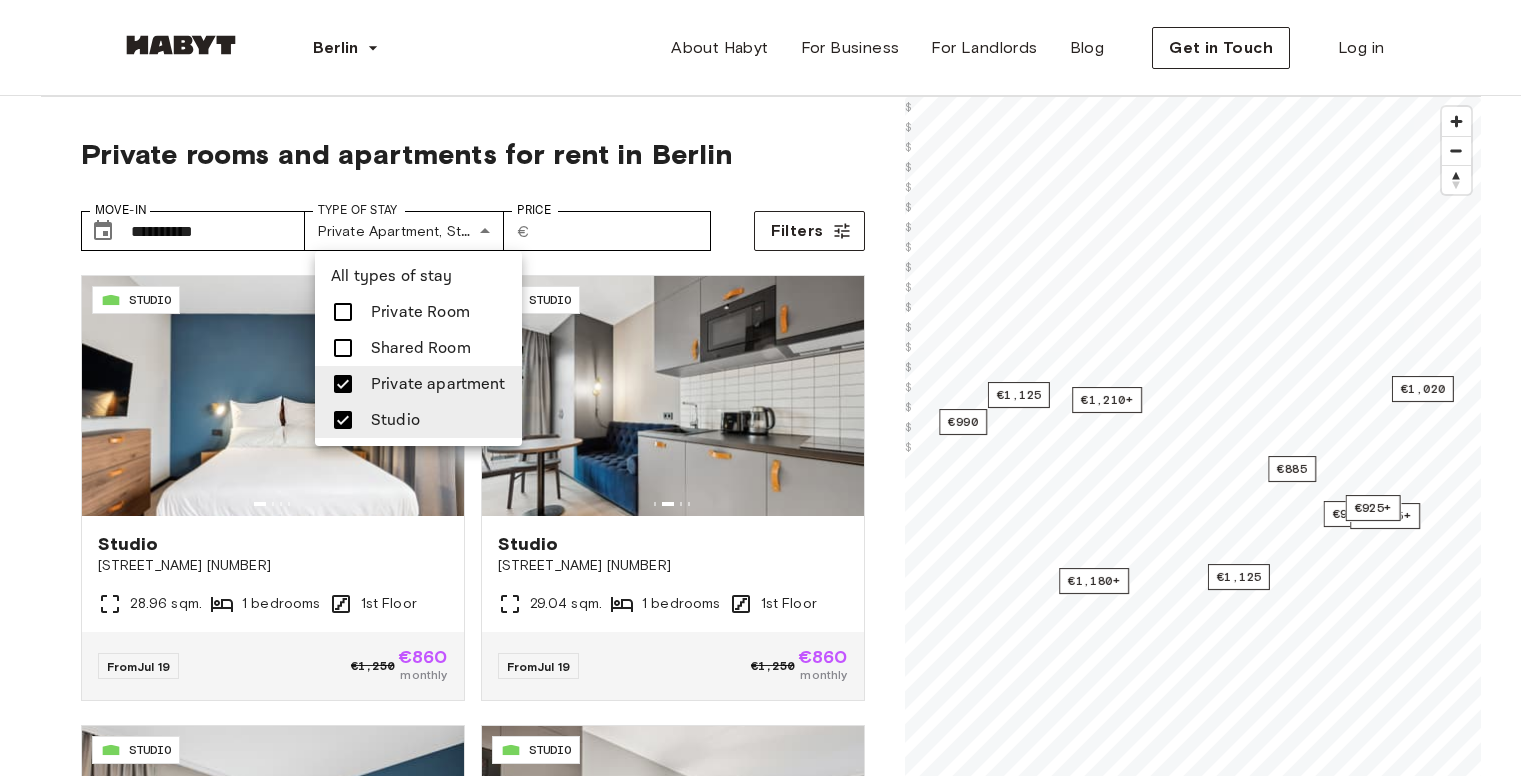 click on "Private apartment" at bounding box center [438, 384] 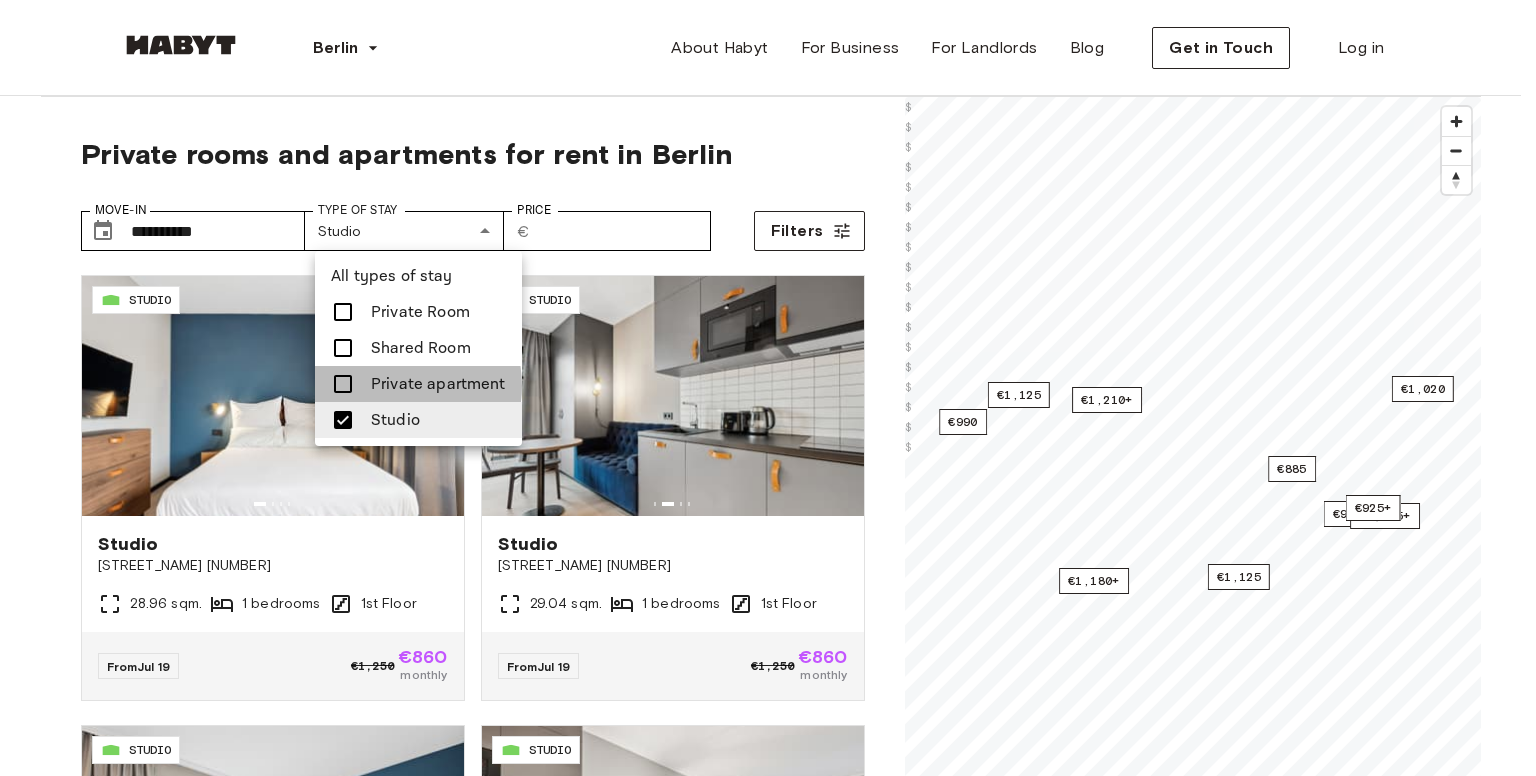 click on "Private apartment" at bounding box center [438, 384] 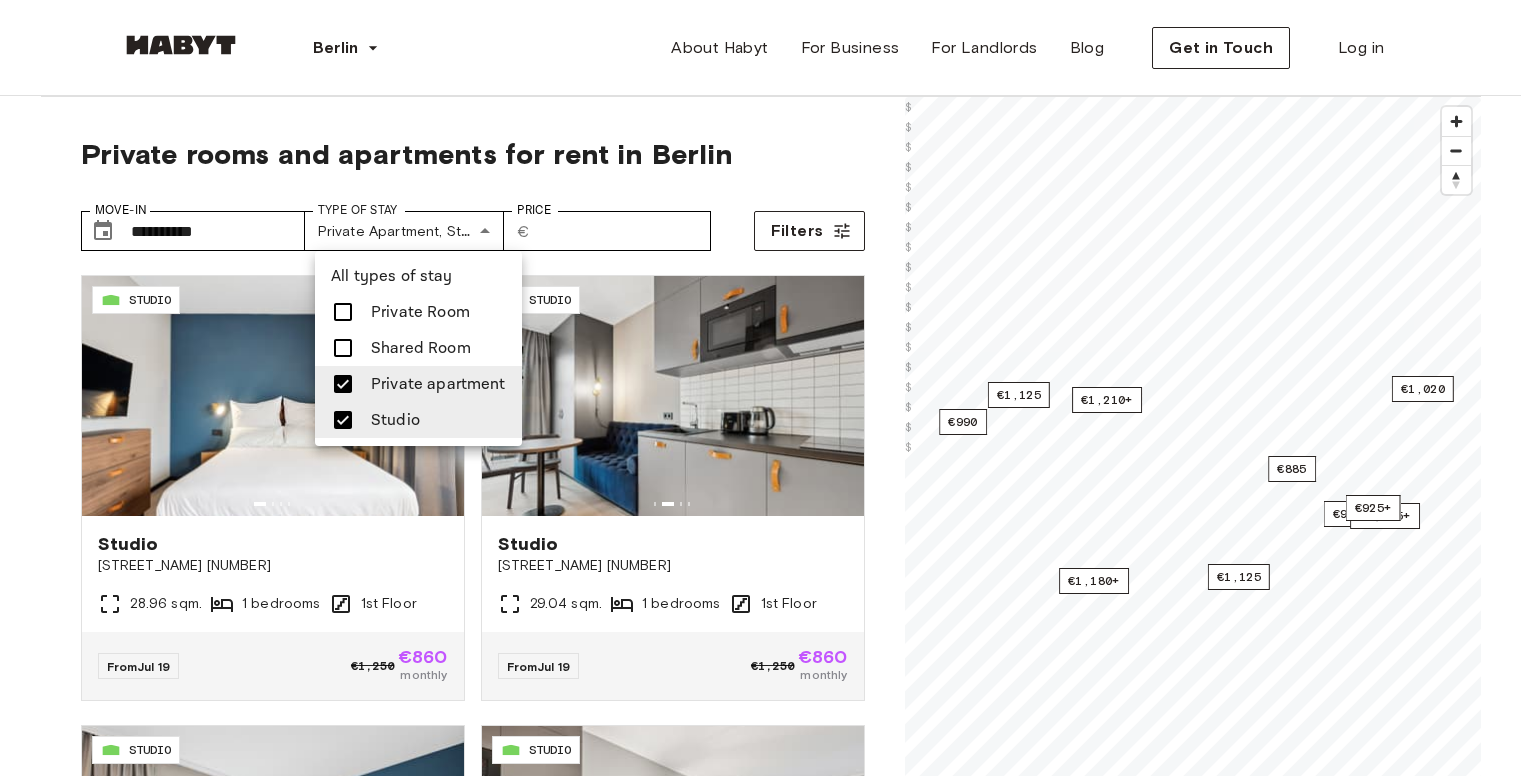 click on "Studio" at bounding box center [395, 420] 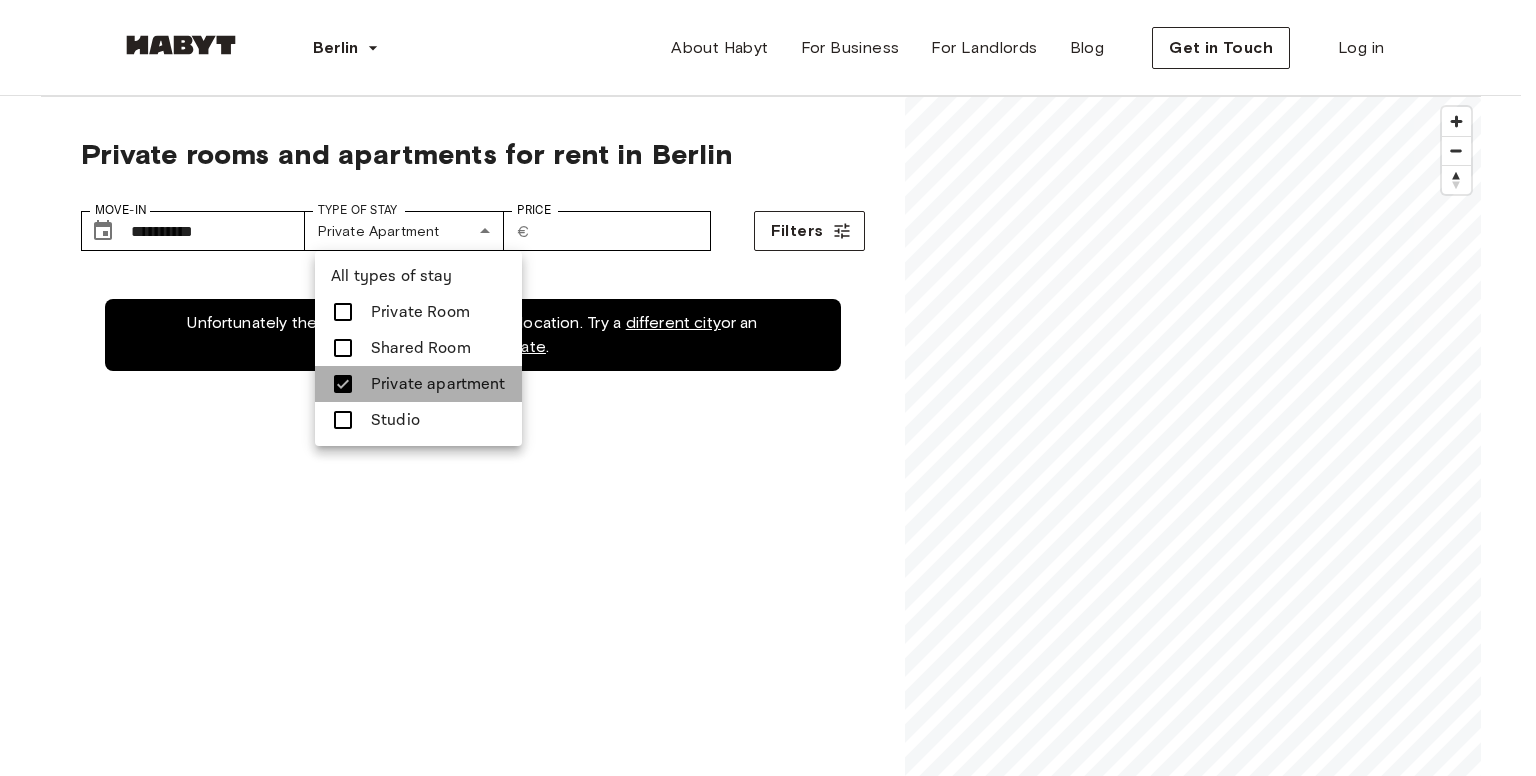 click on "Private apartment" at bounding box center (438, 384) 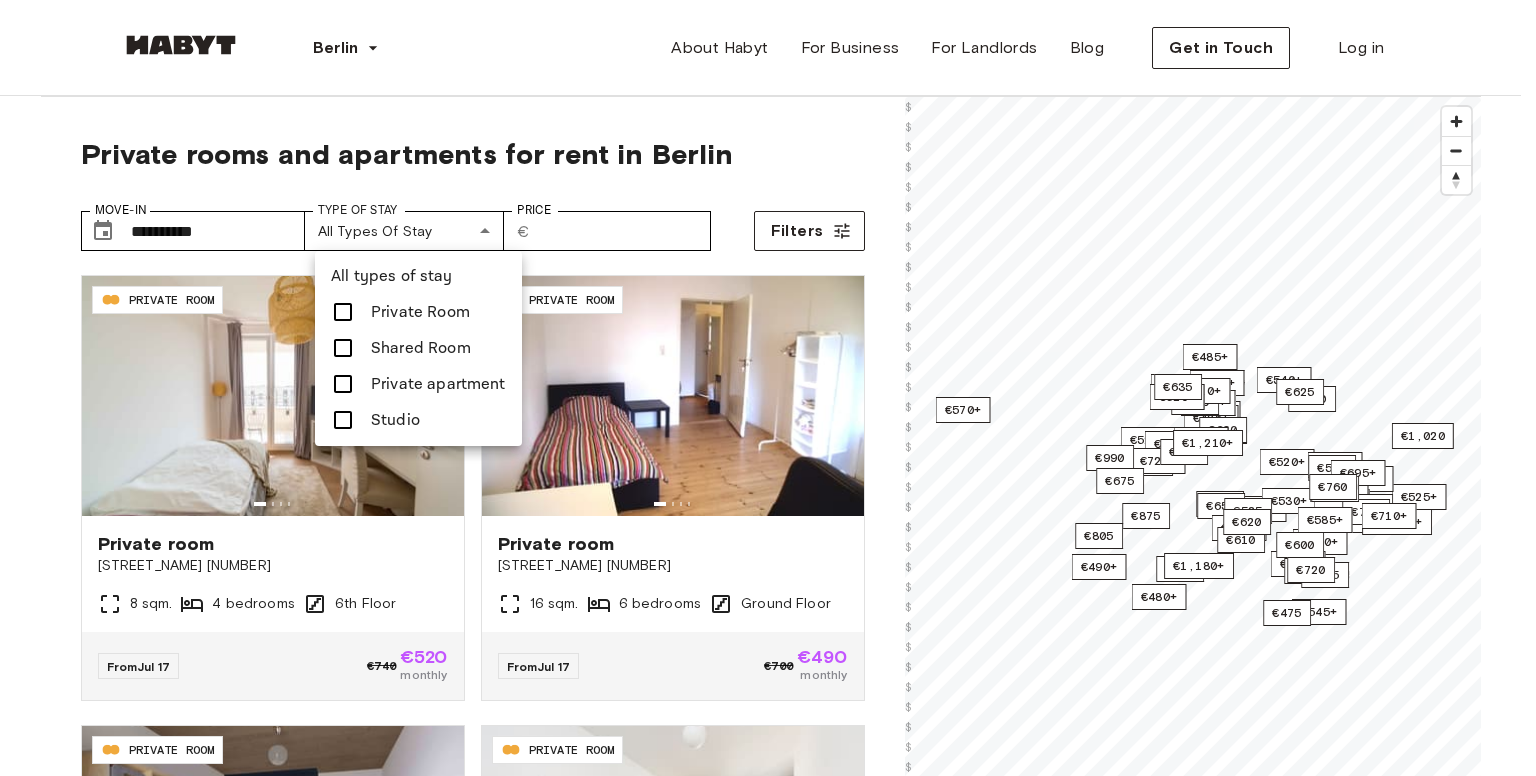 click at bounding box center [768, 388] 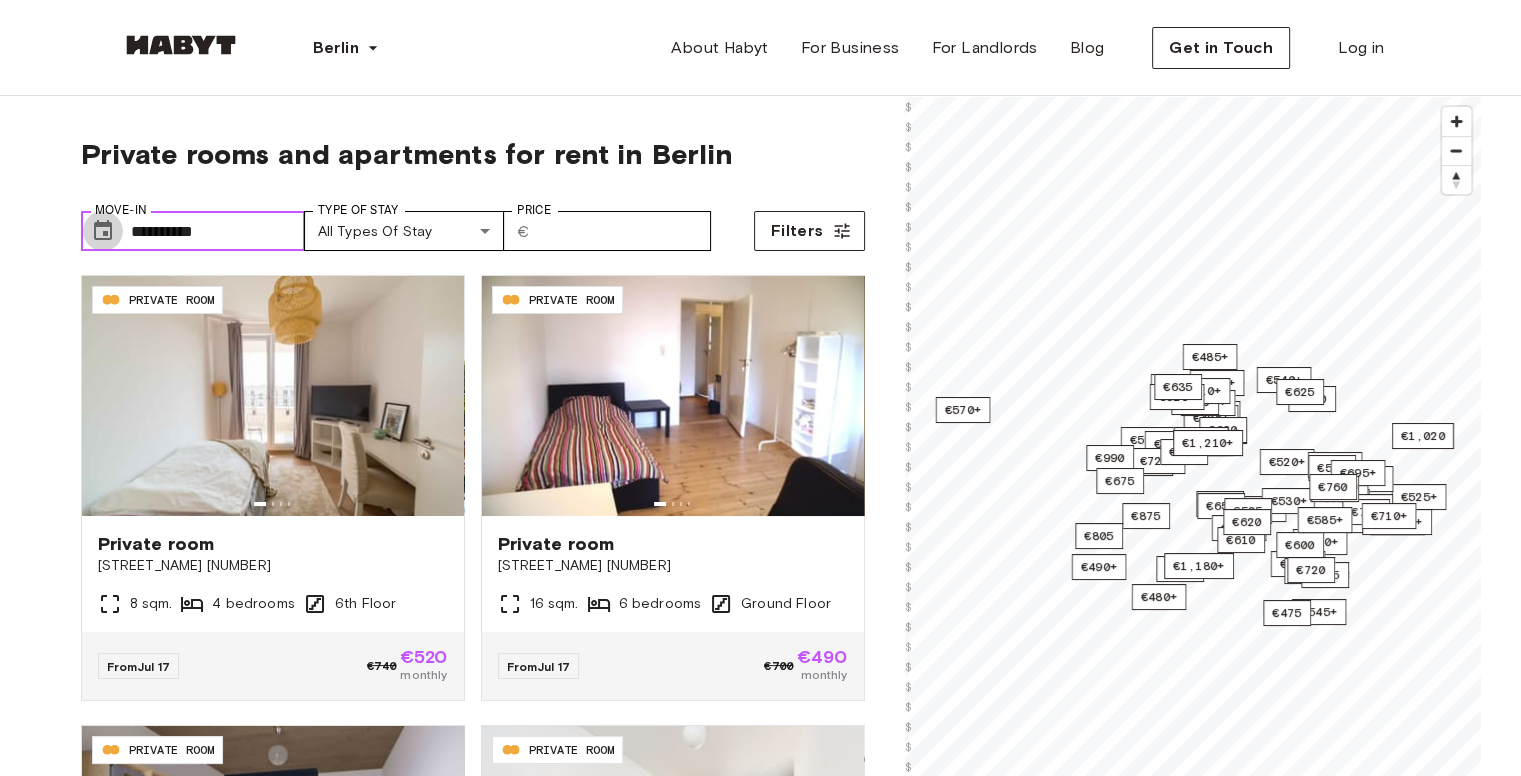 click 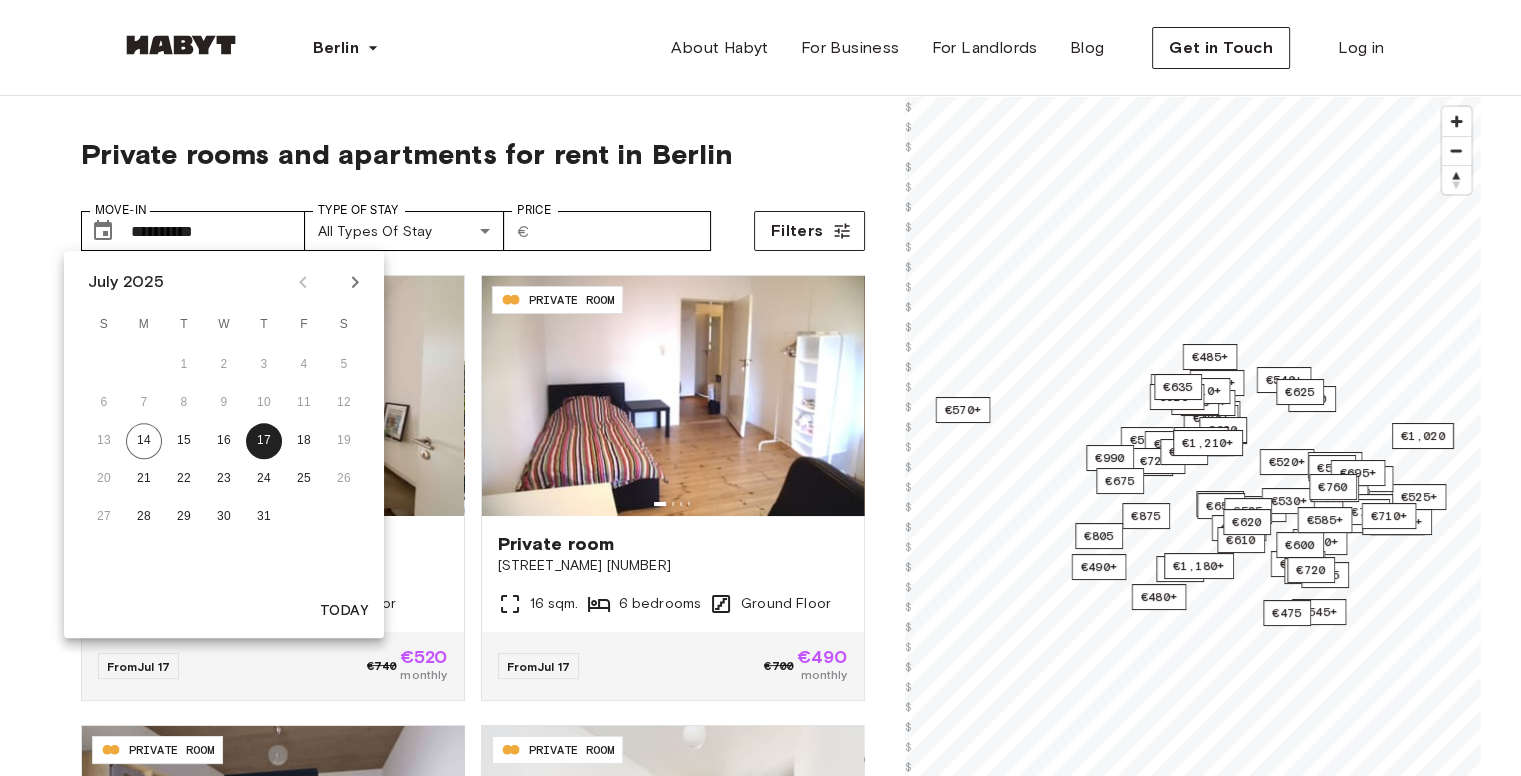 click 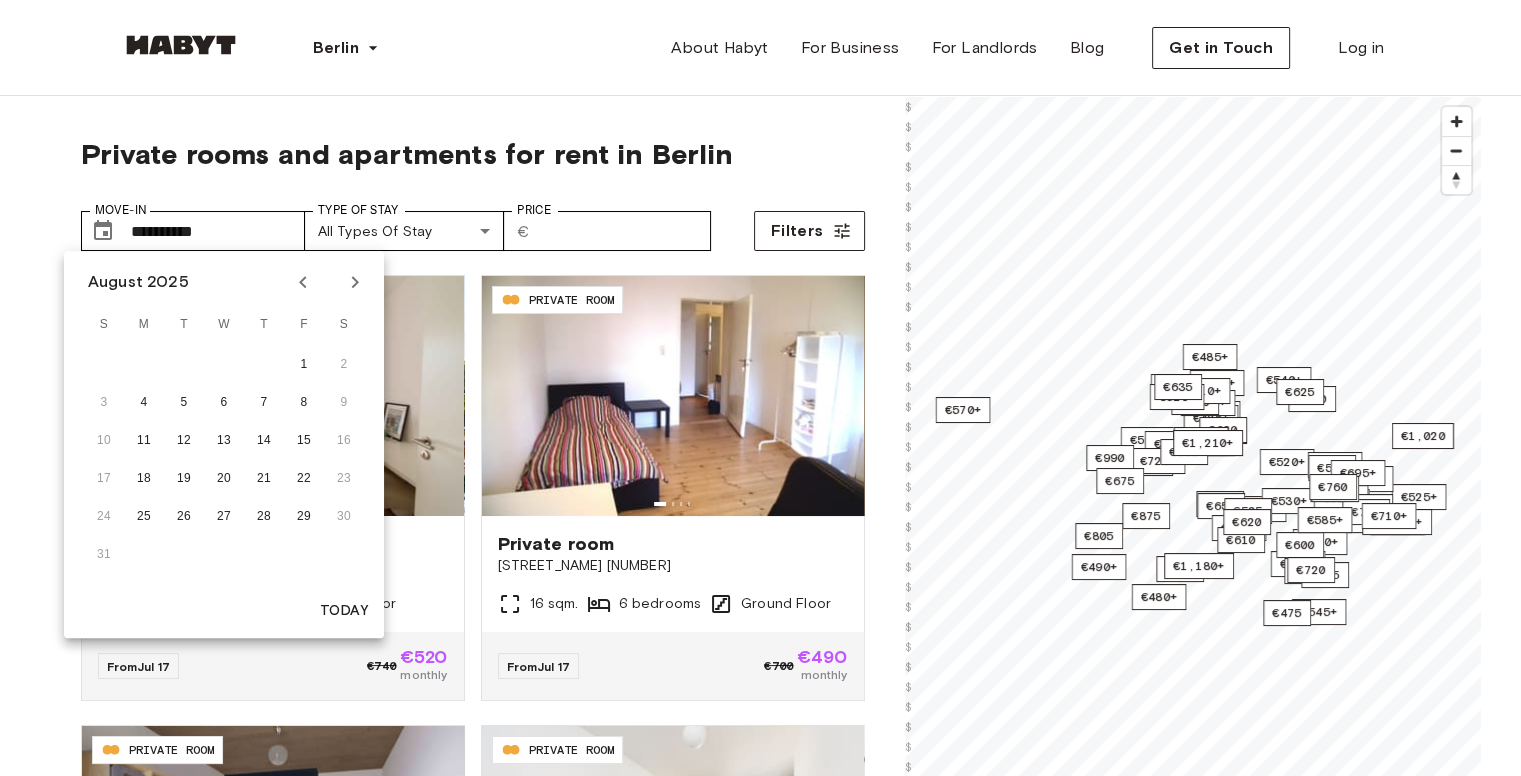 click 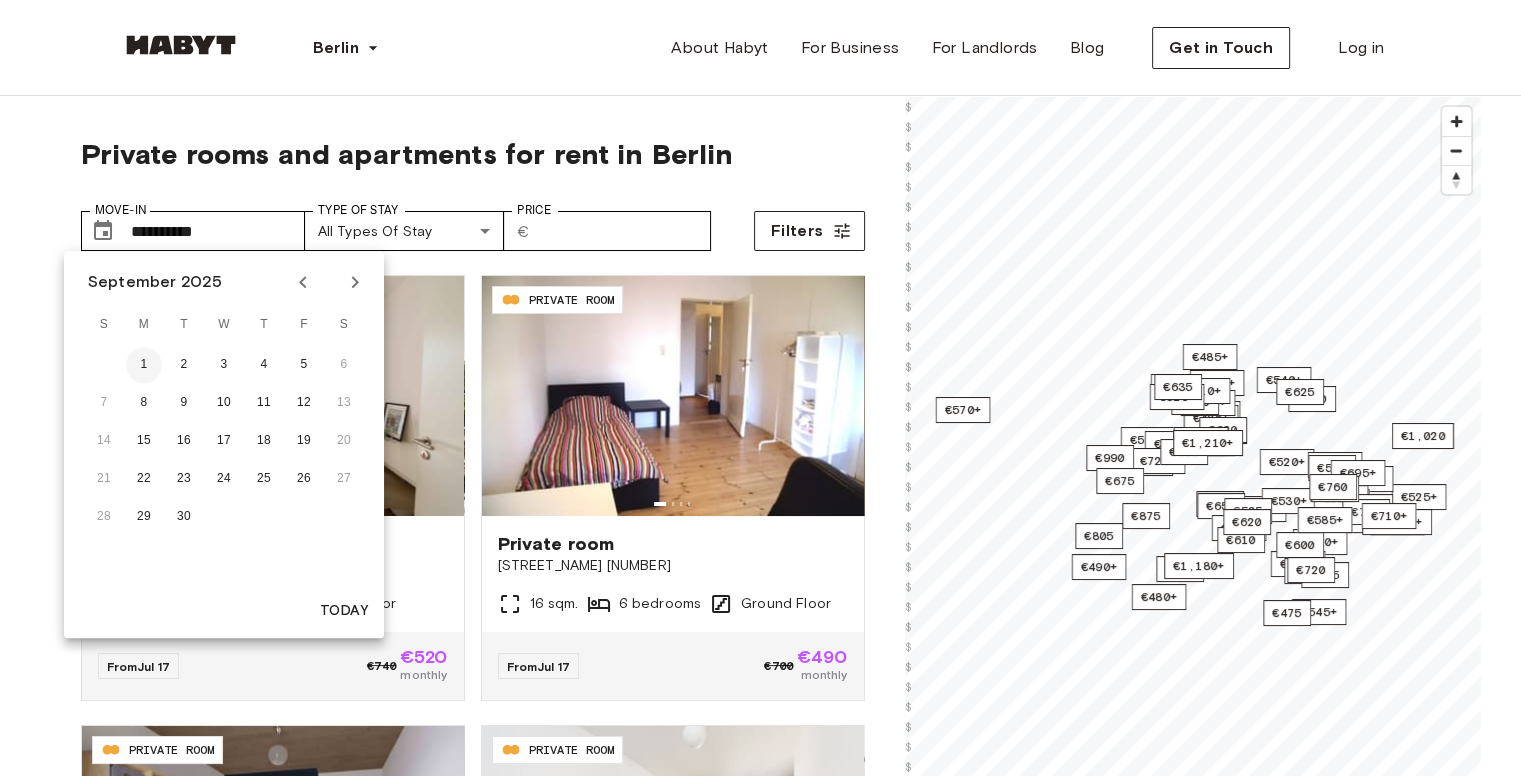 click on "1" at bounding box center [144, 365] 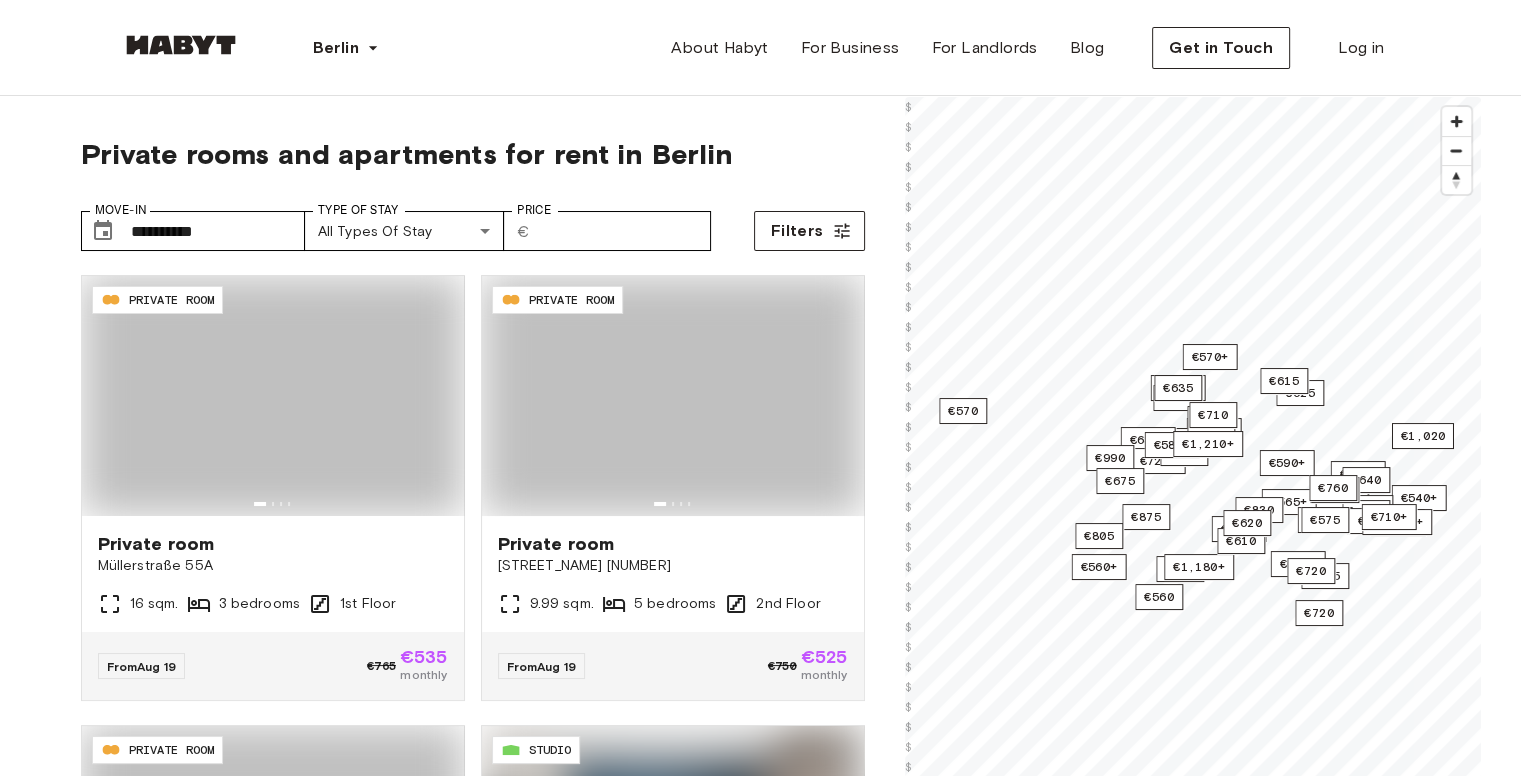 type on "**********" 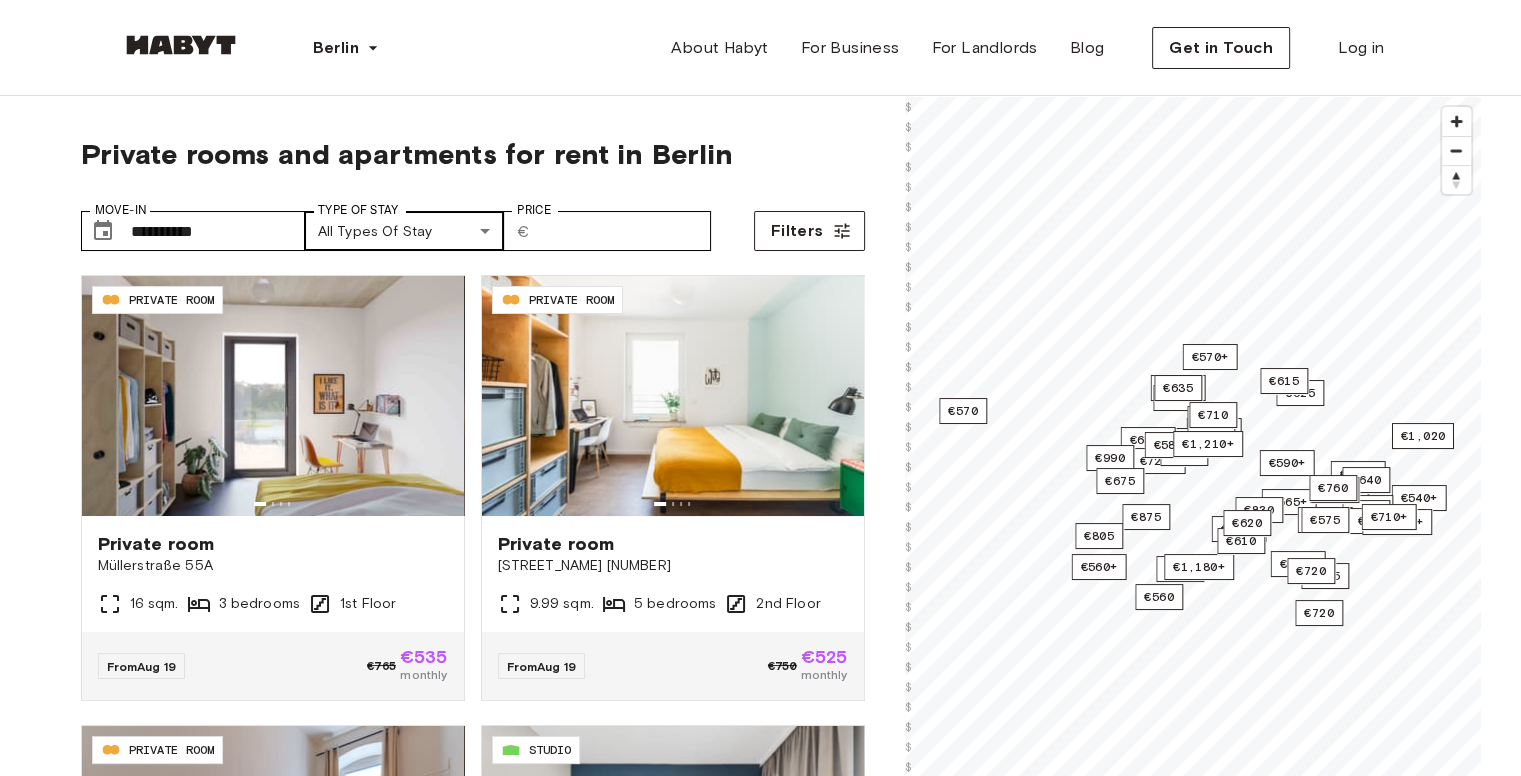 click on "**********" at bounding box center [760, 2395] 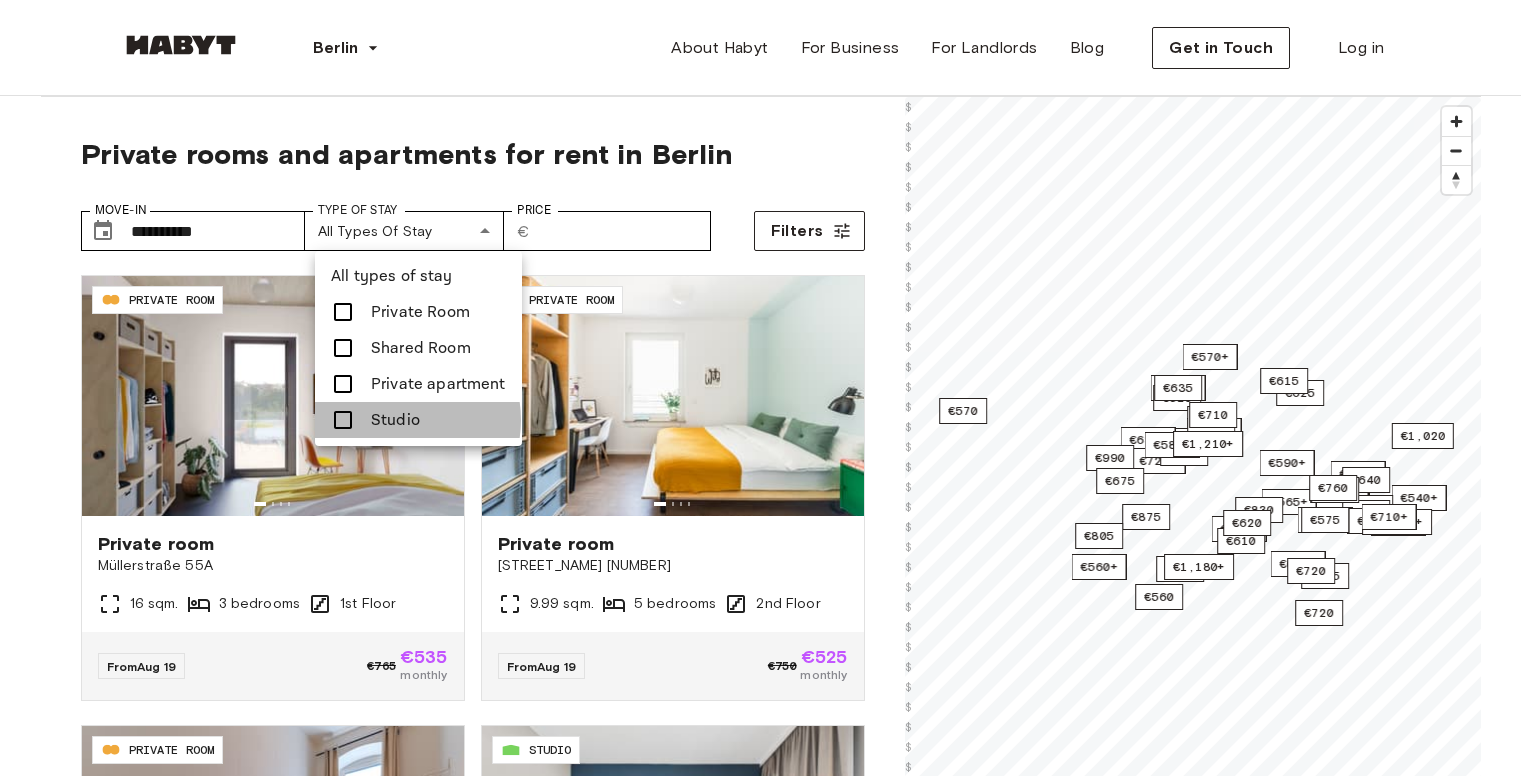 click on "Studio" at bounding box center [395, 420] 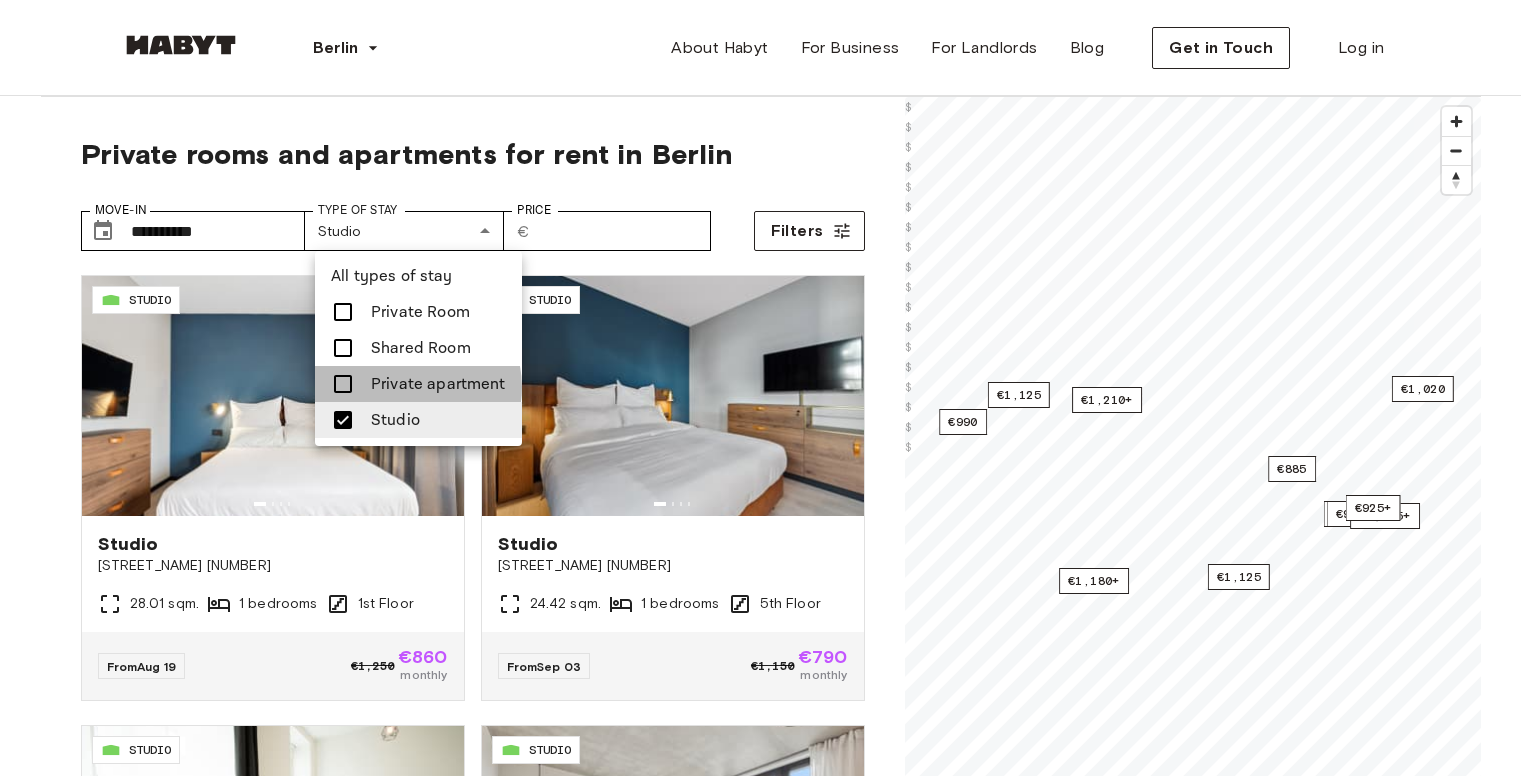 click on "Private apartment" at bounding box center [438, 384] 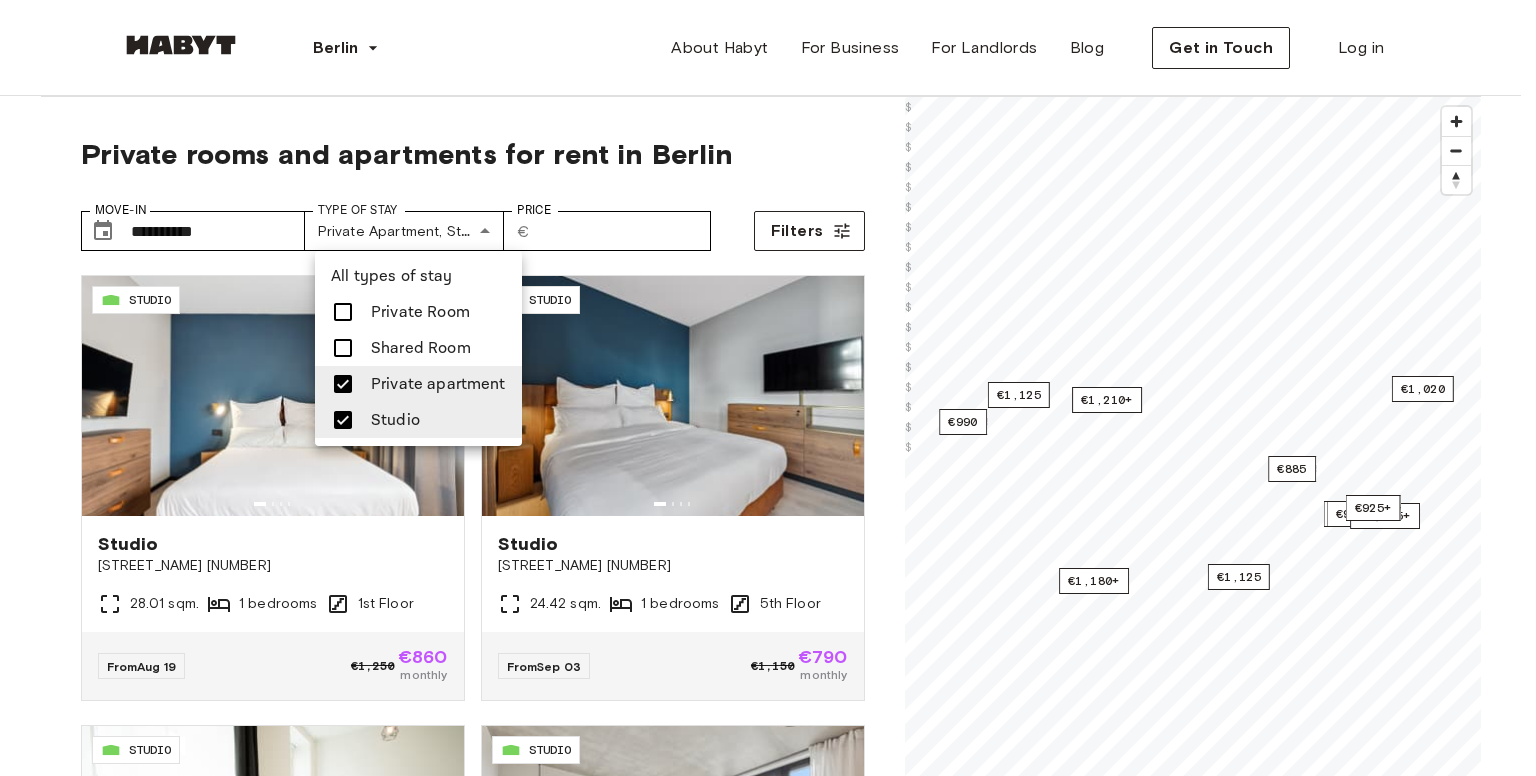 click at bounding box center [768, 388] 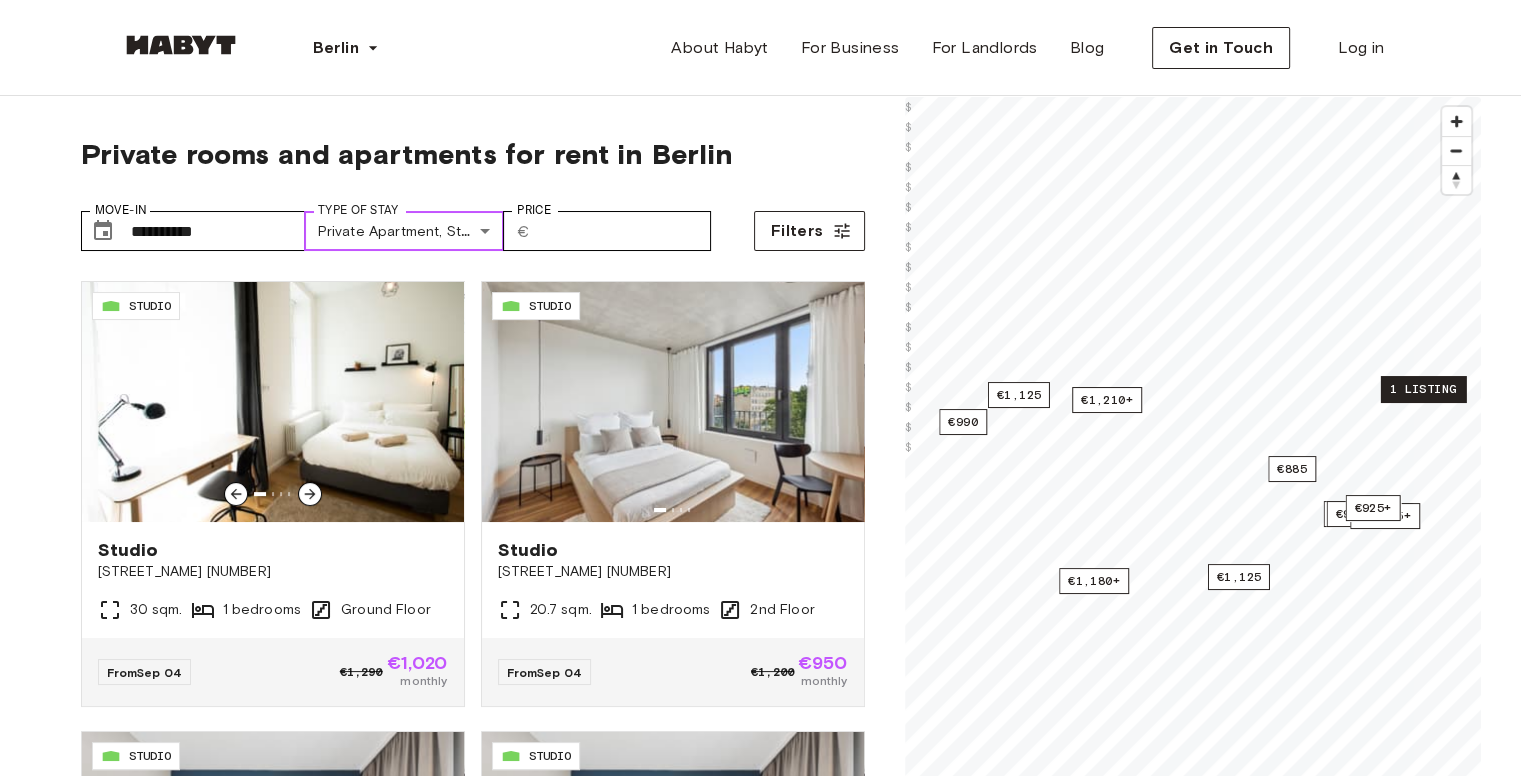 scroll, scrollTop: 300, scrollLeft: 0, axis: vertical 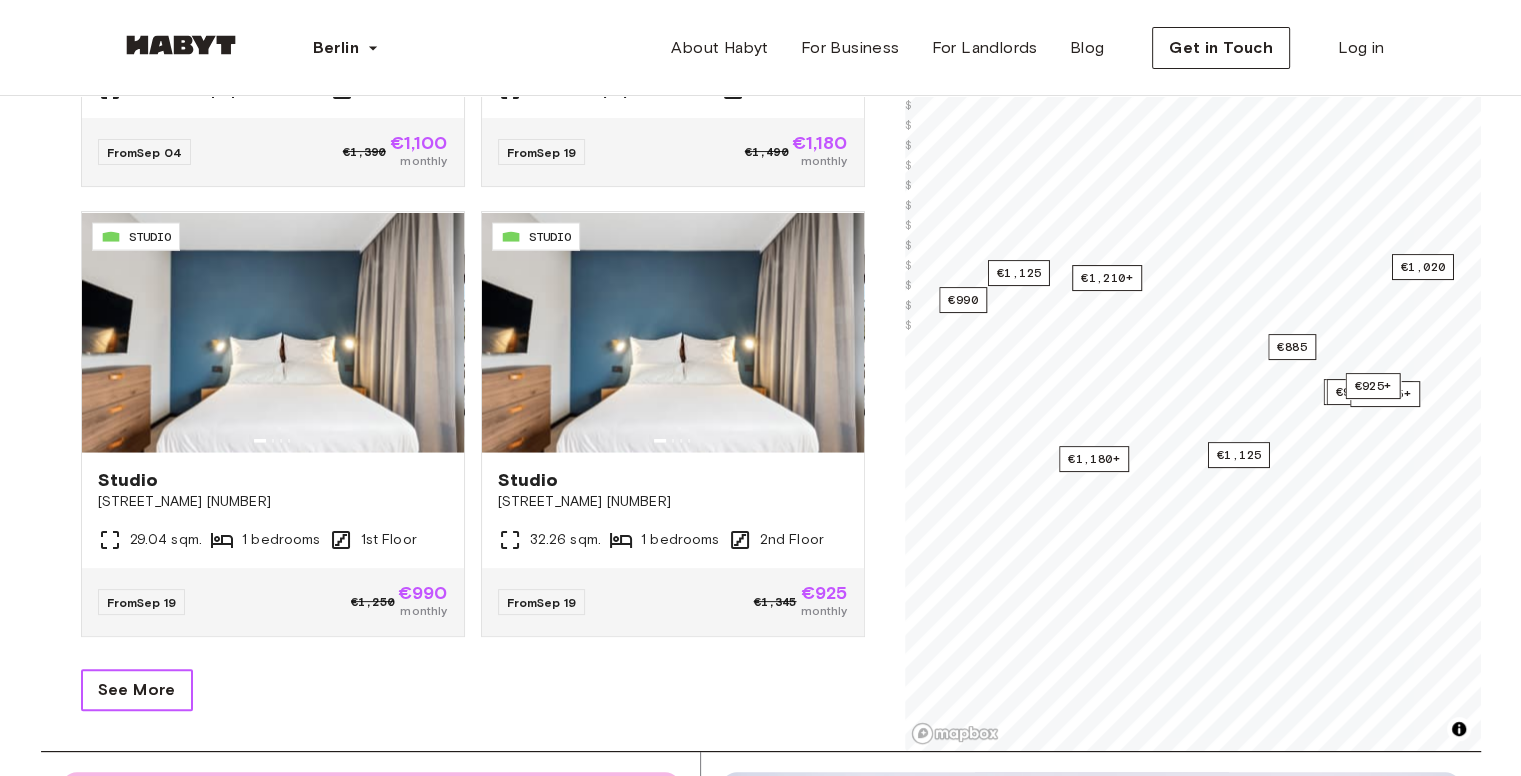 click on "See More" at bounding box center [137, 690] 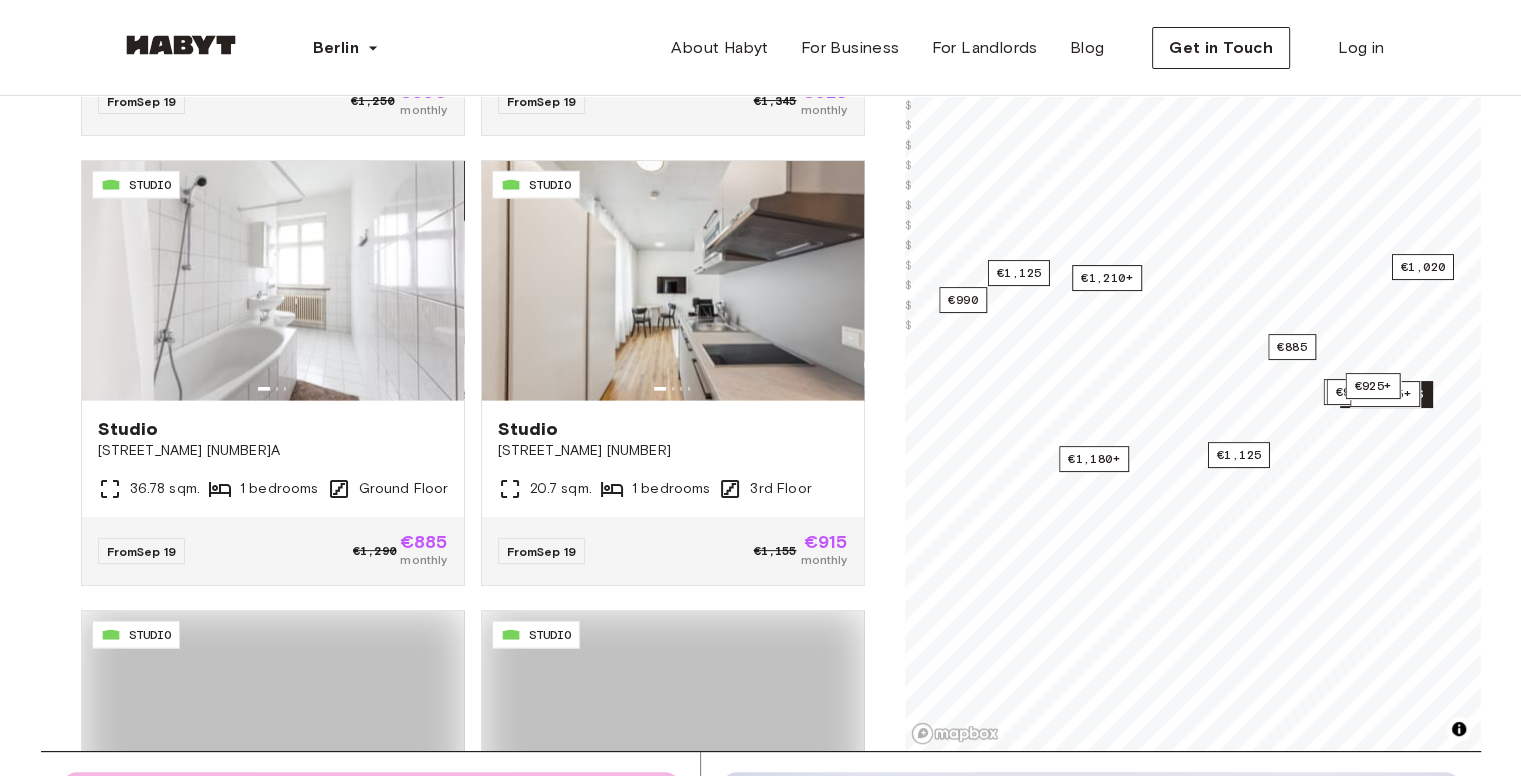 scroll, scrollTop: 4324, scrollLeft: 0, axis: vertical 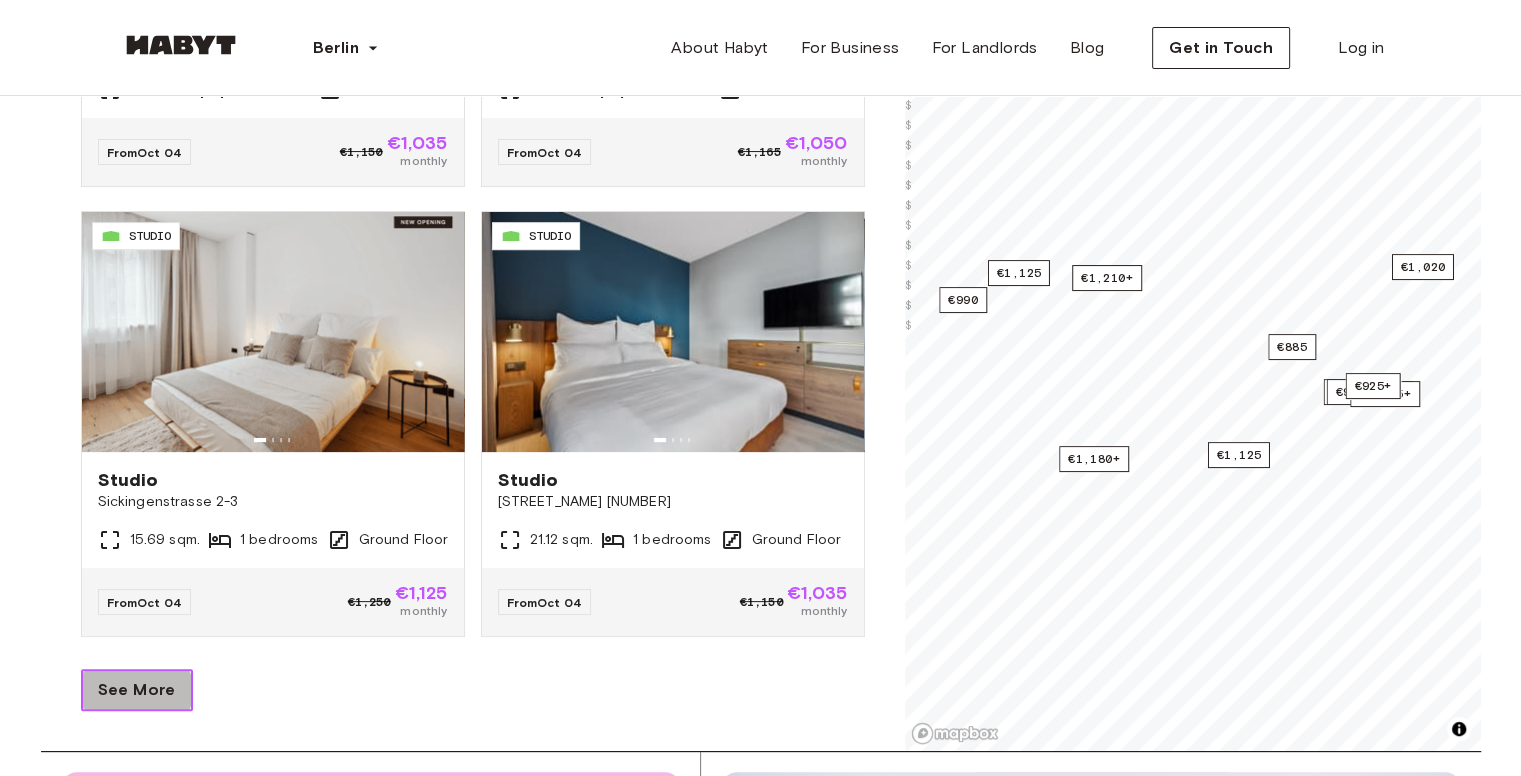 click on "See More" at bounding box center [137, 690] 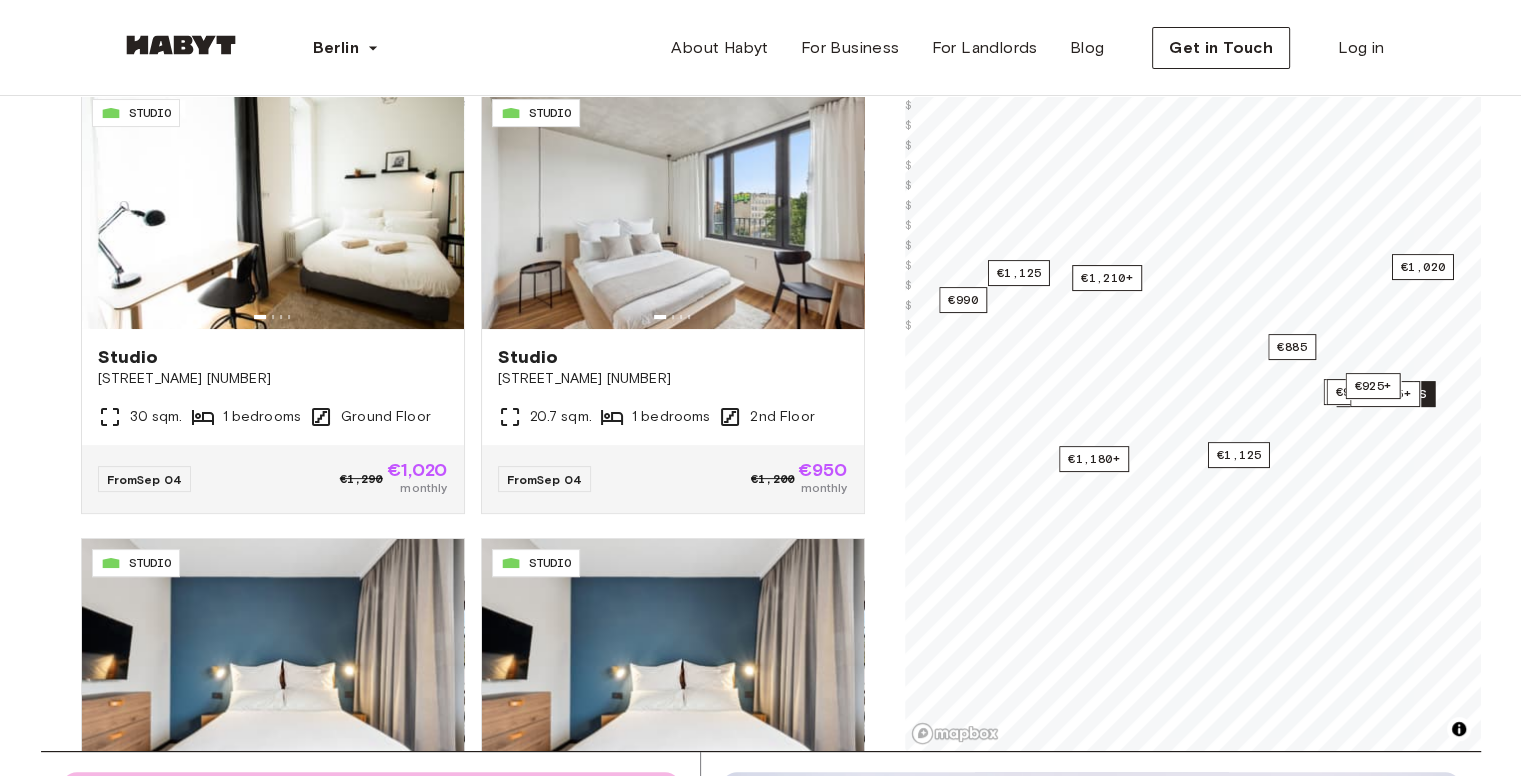 scroll, scrollTop: 0, scrollLeft: 0, axis: both 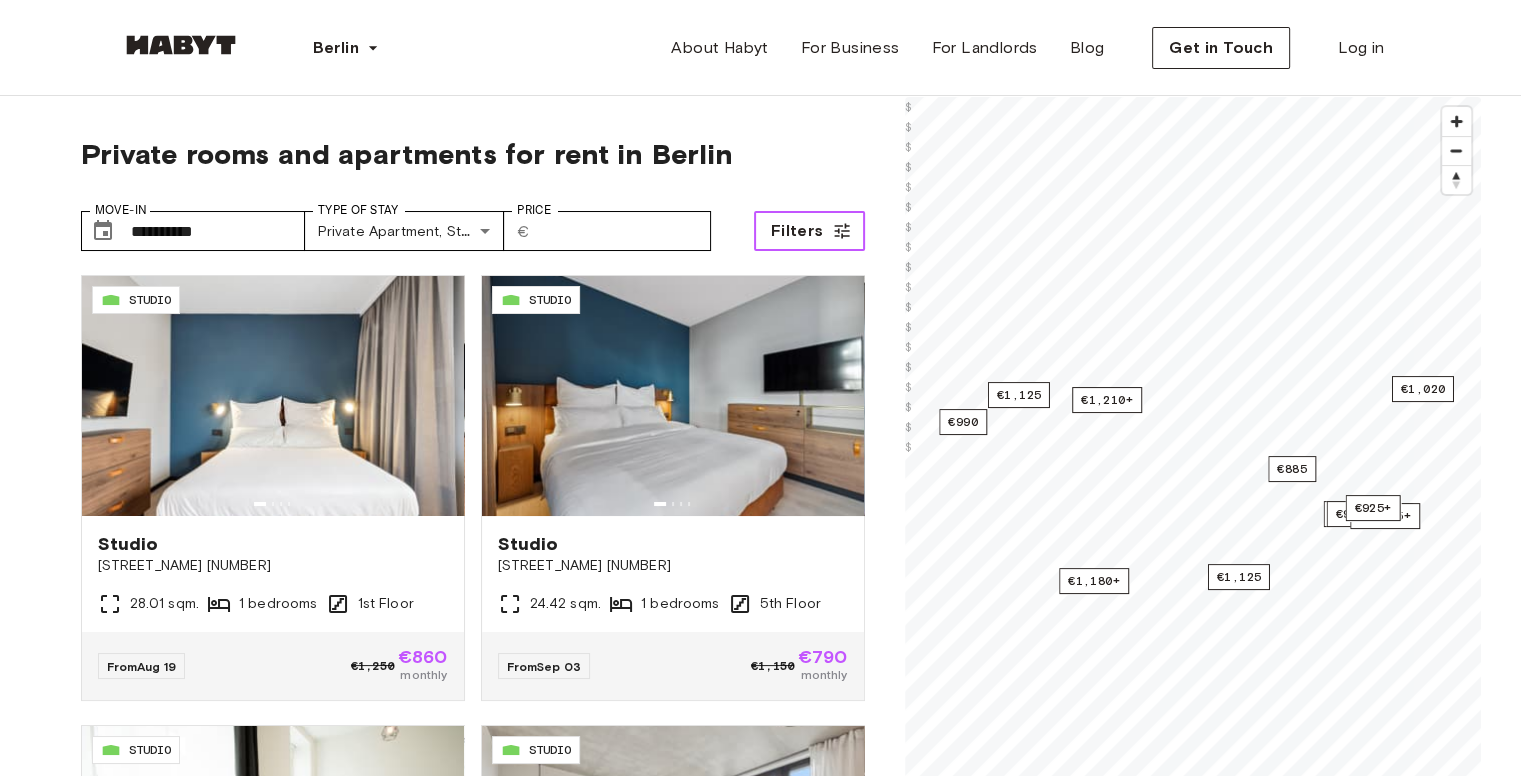 click 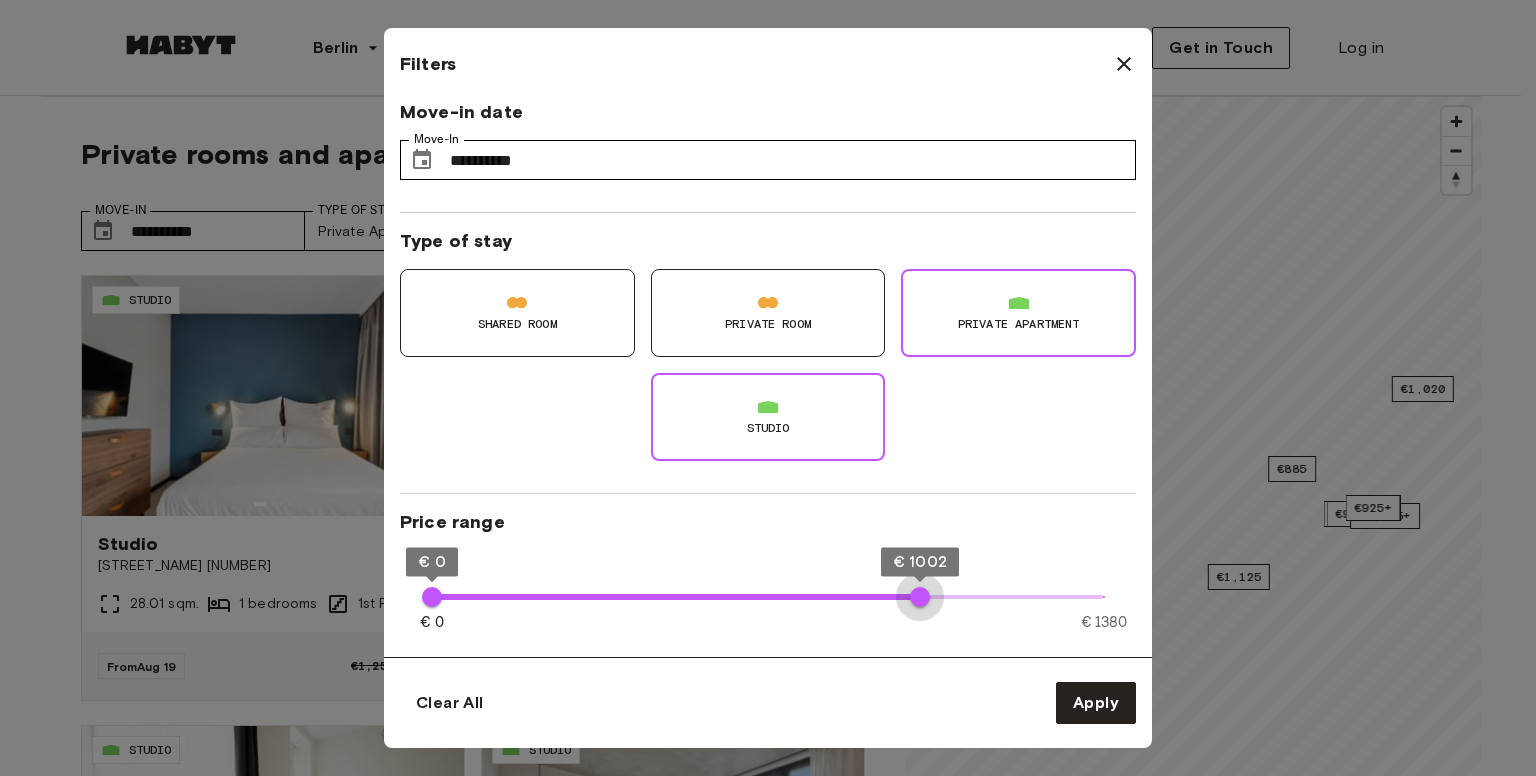 type on "****" 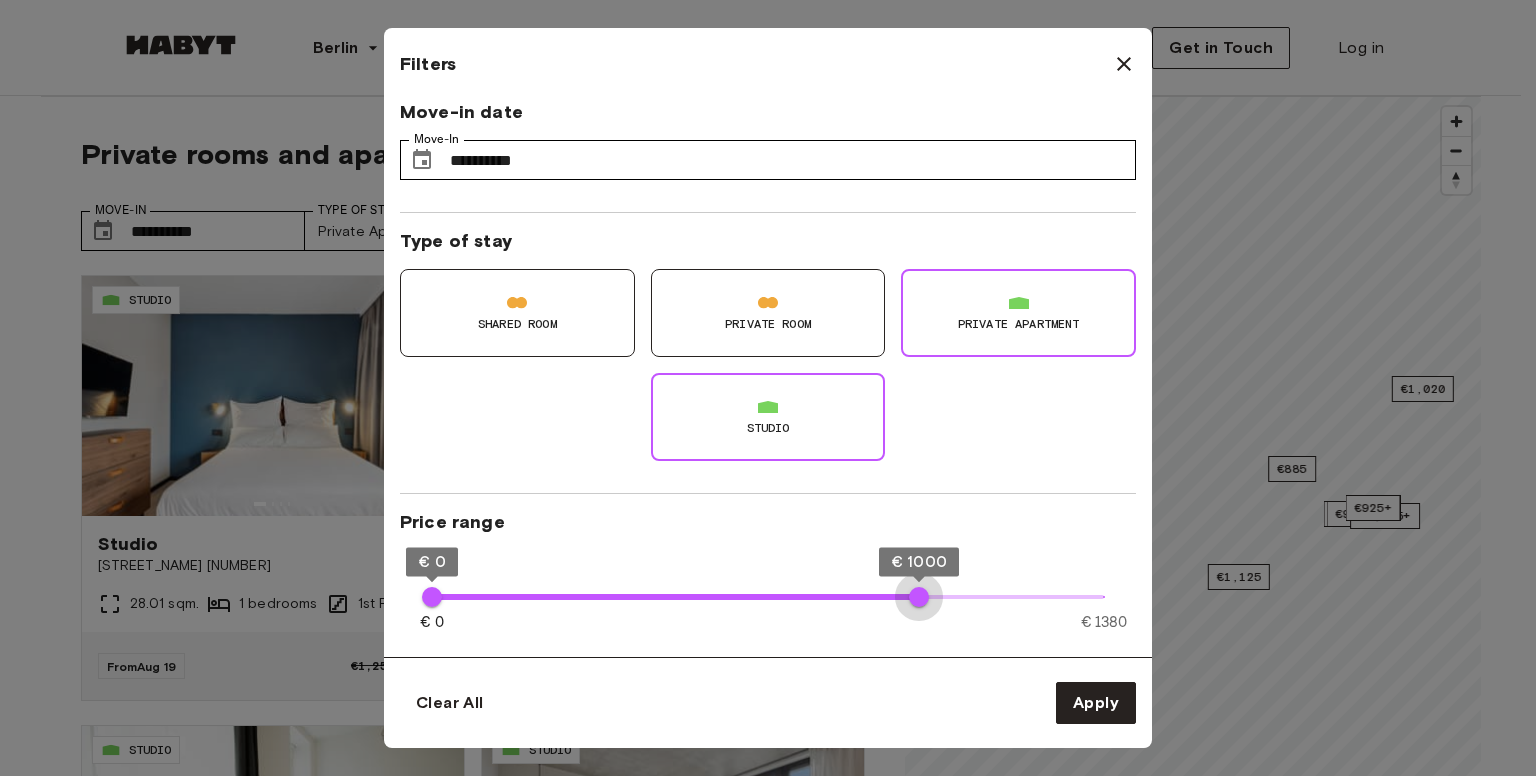 drag, startPoint x: 1099, startPoint y: 596, endPoint x: 919, endPoint y: 612, distance: 180.70972 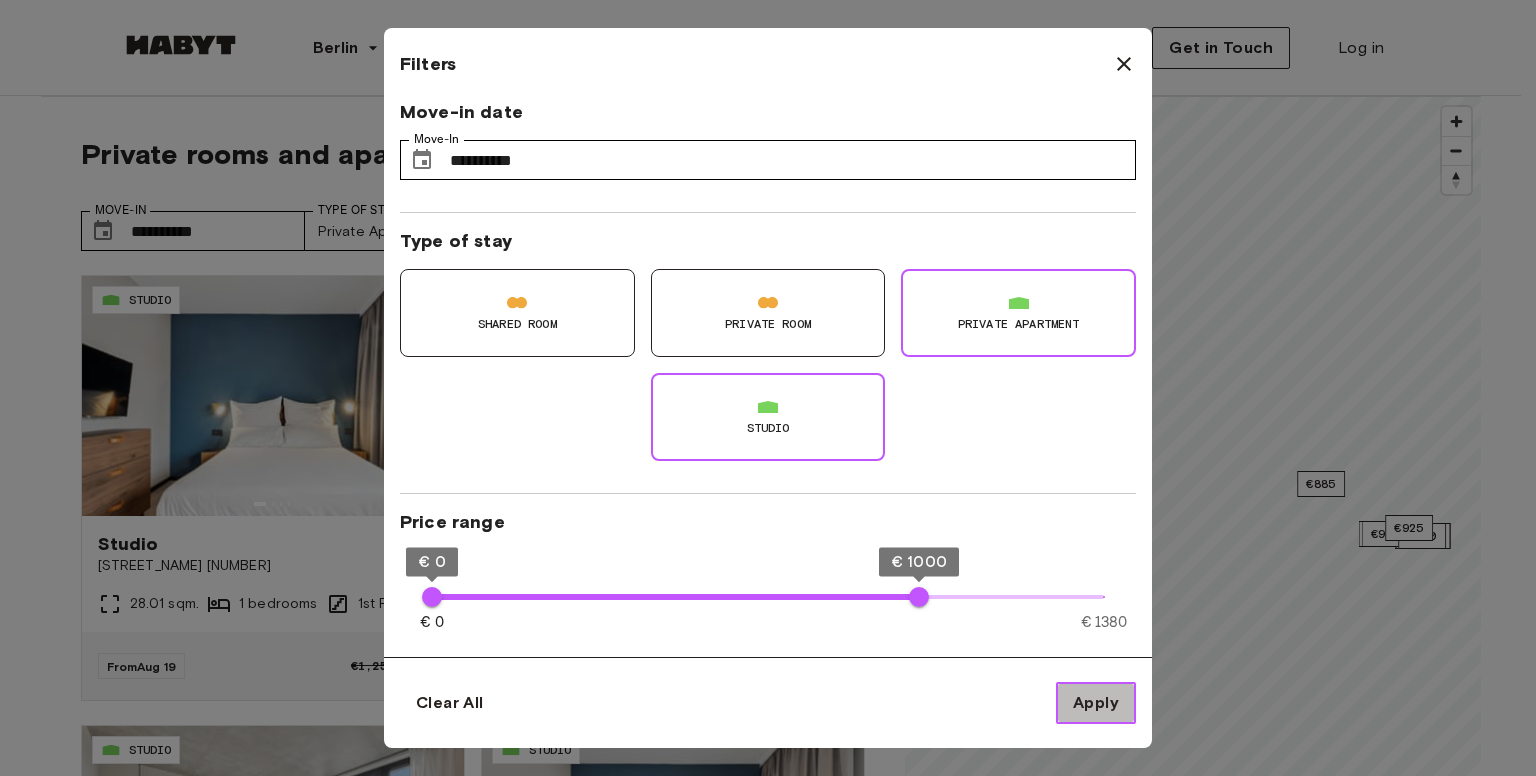 click on "Apply" at bounding box center (1096, 703) 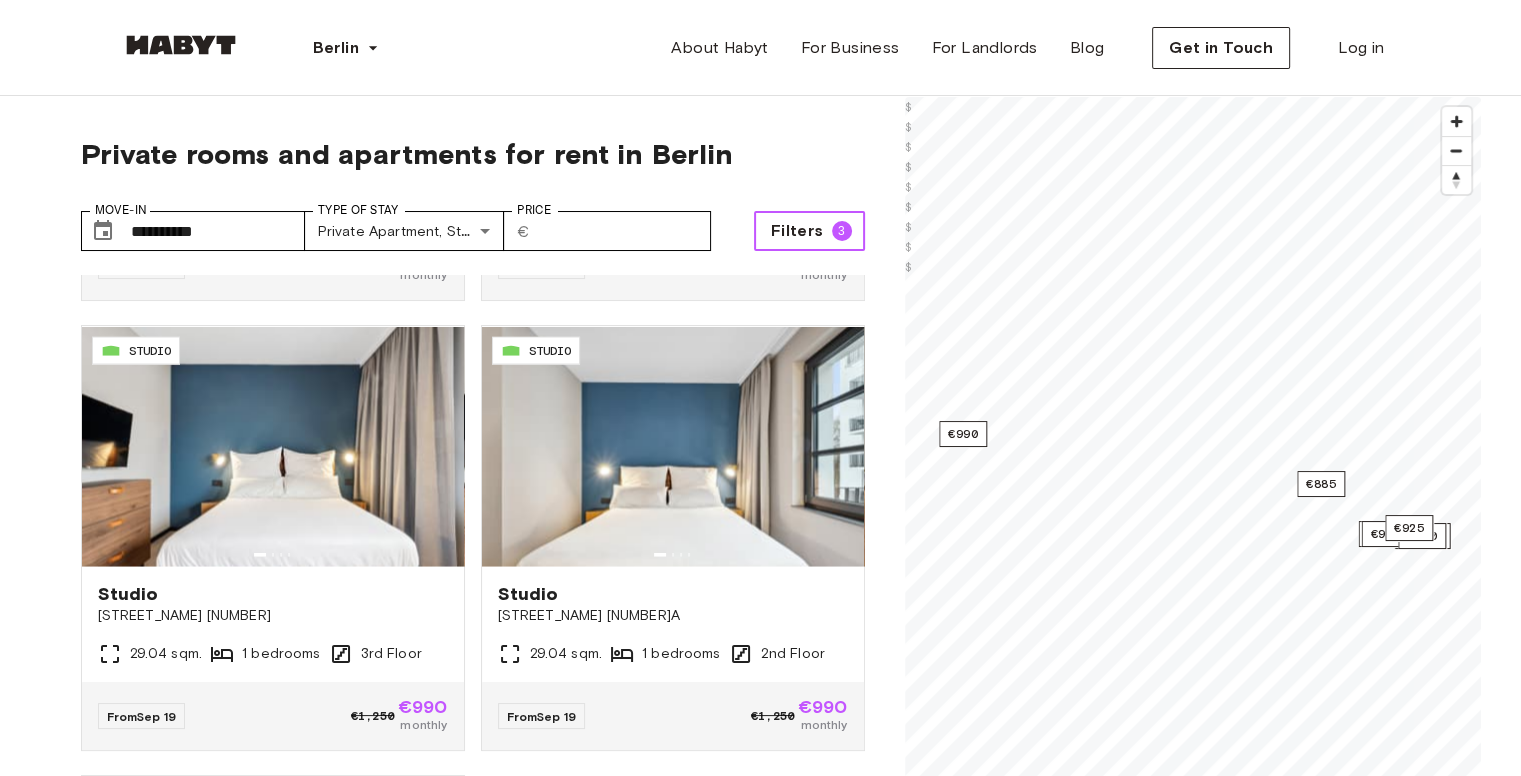 scroll, scrollTop: 4200, scrollLeft: 0, axis: vertical 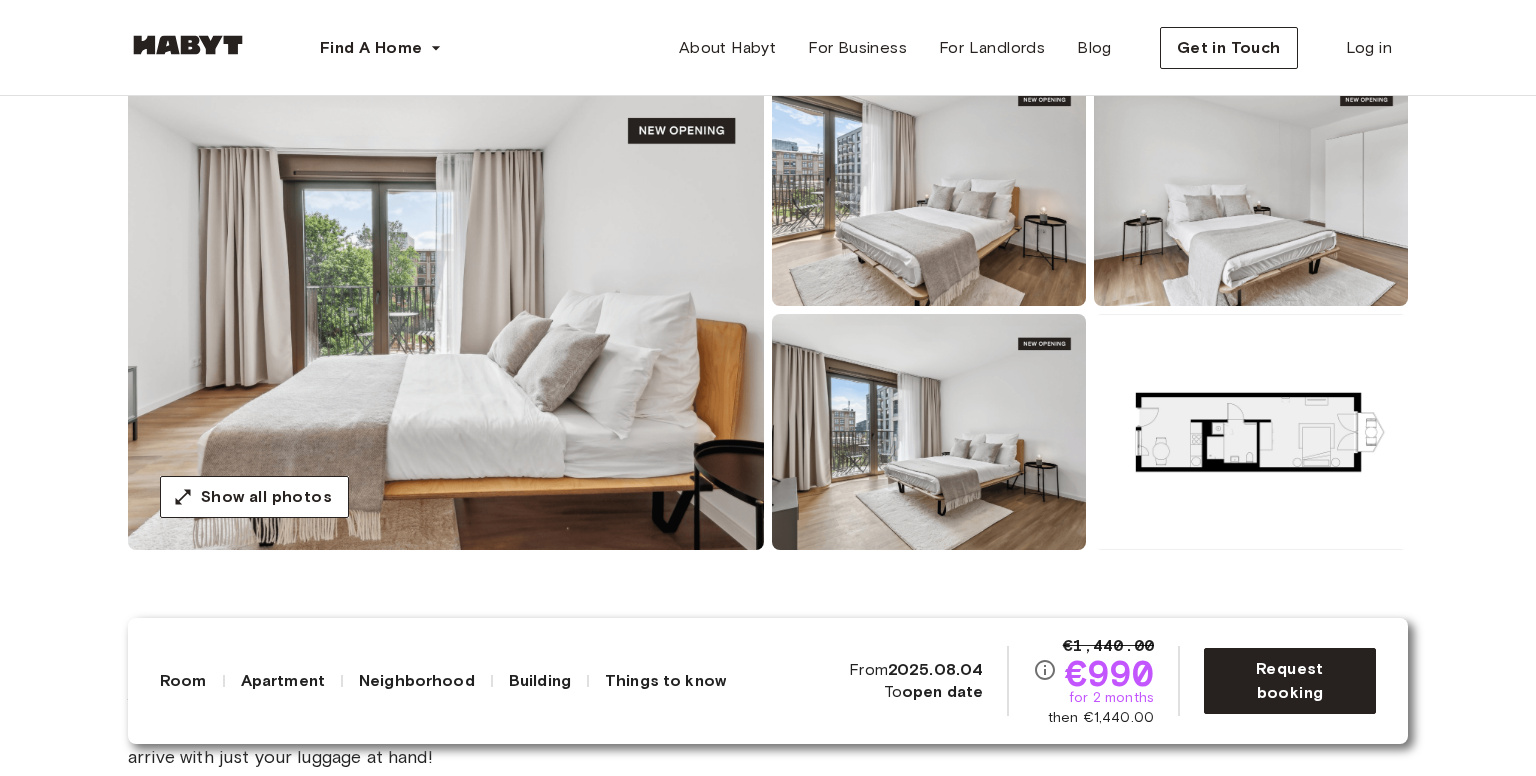 click at bounding box center [446, 310] 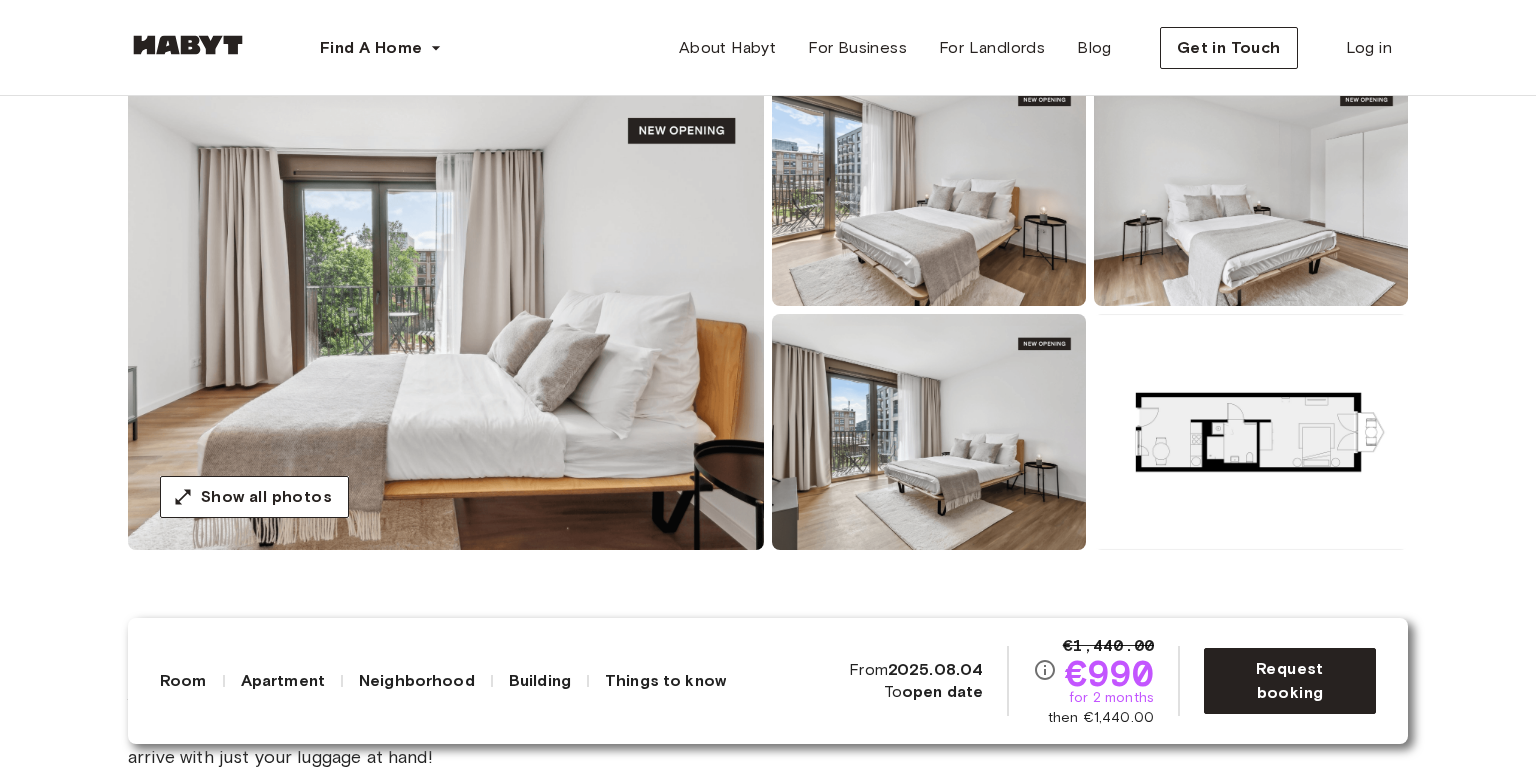 click at bounding box center [1251, 432] 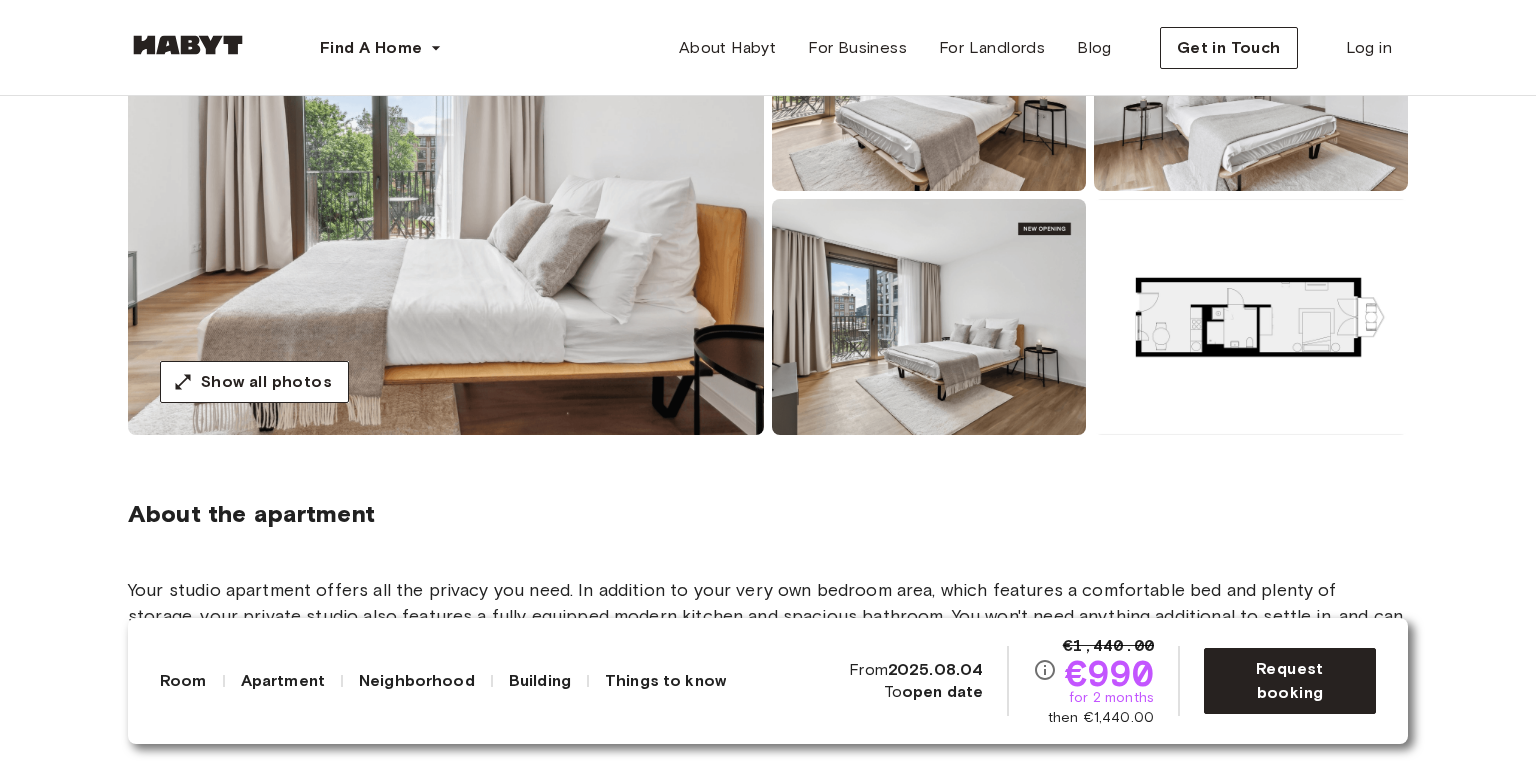 scroll, scrollTop: 400, scrollLeft: 0, axis: vertical 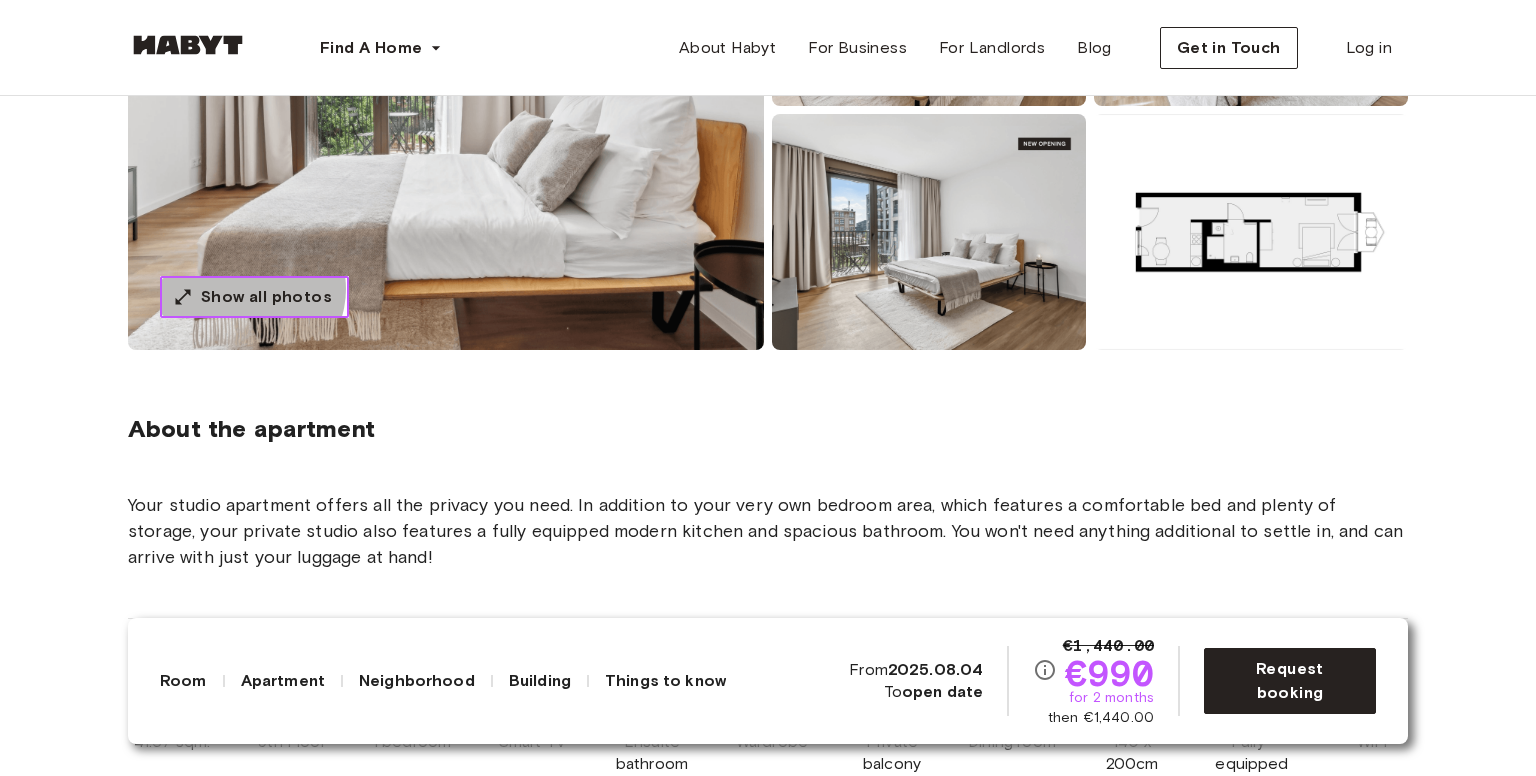 click on "Show all photos" at bounding box center [266, 297] 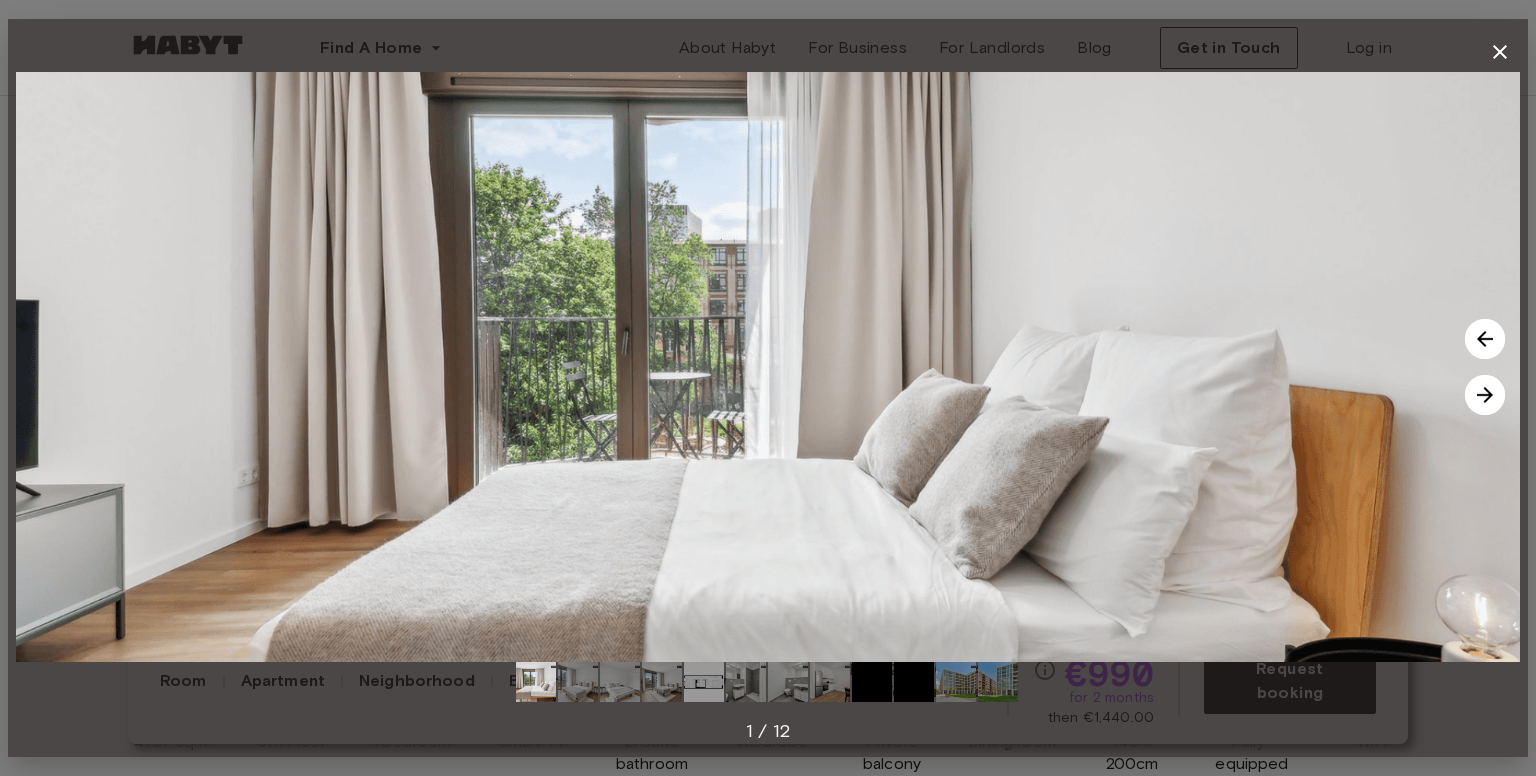 click at bounding box center [1485, 395] 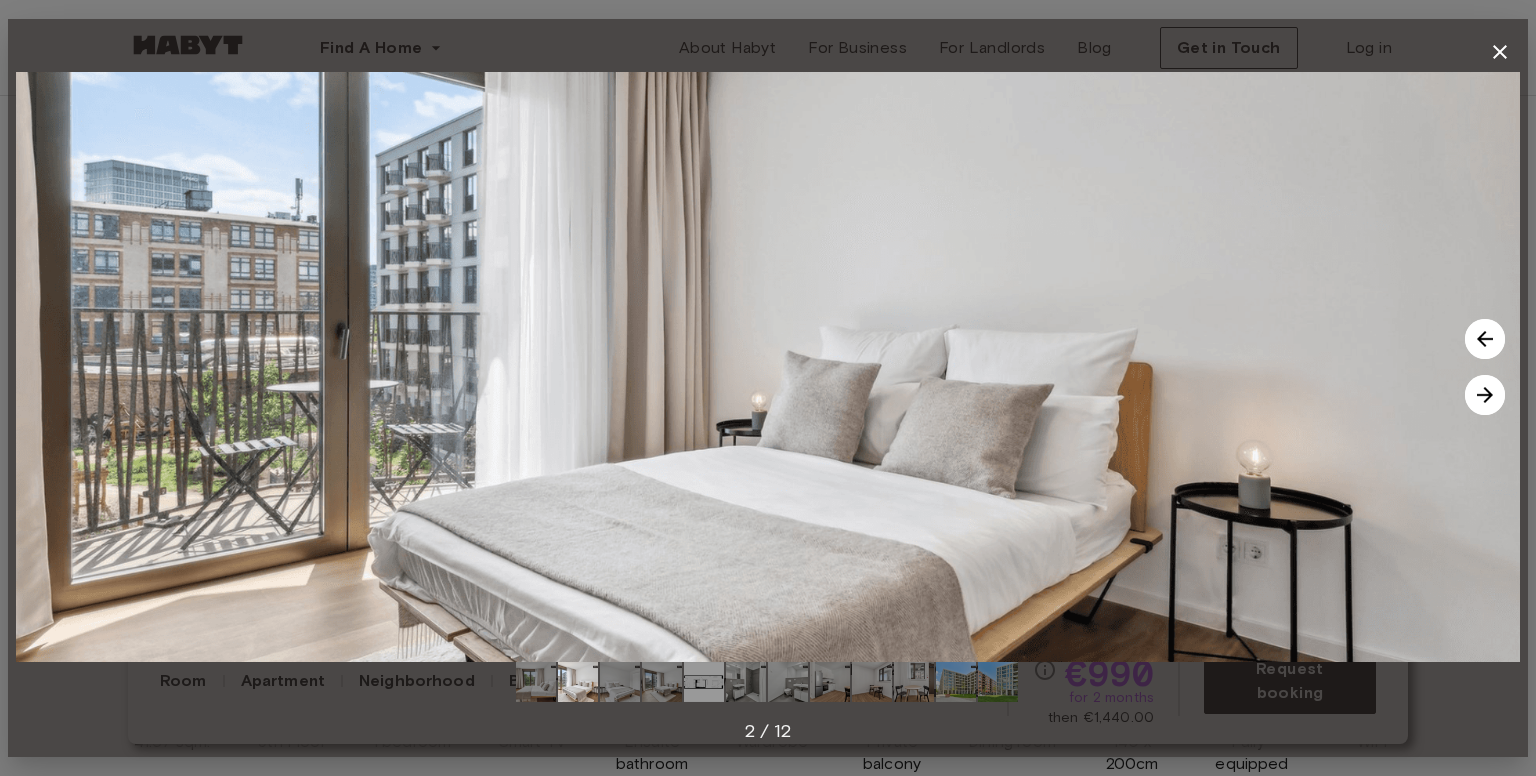 click at bounding box center [1485, 395] 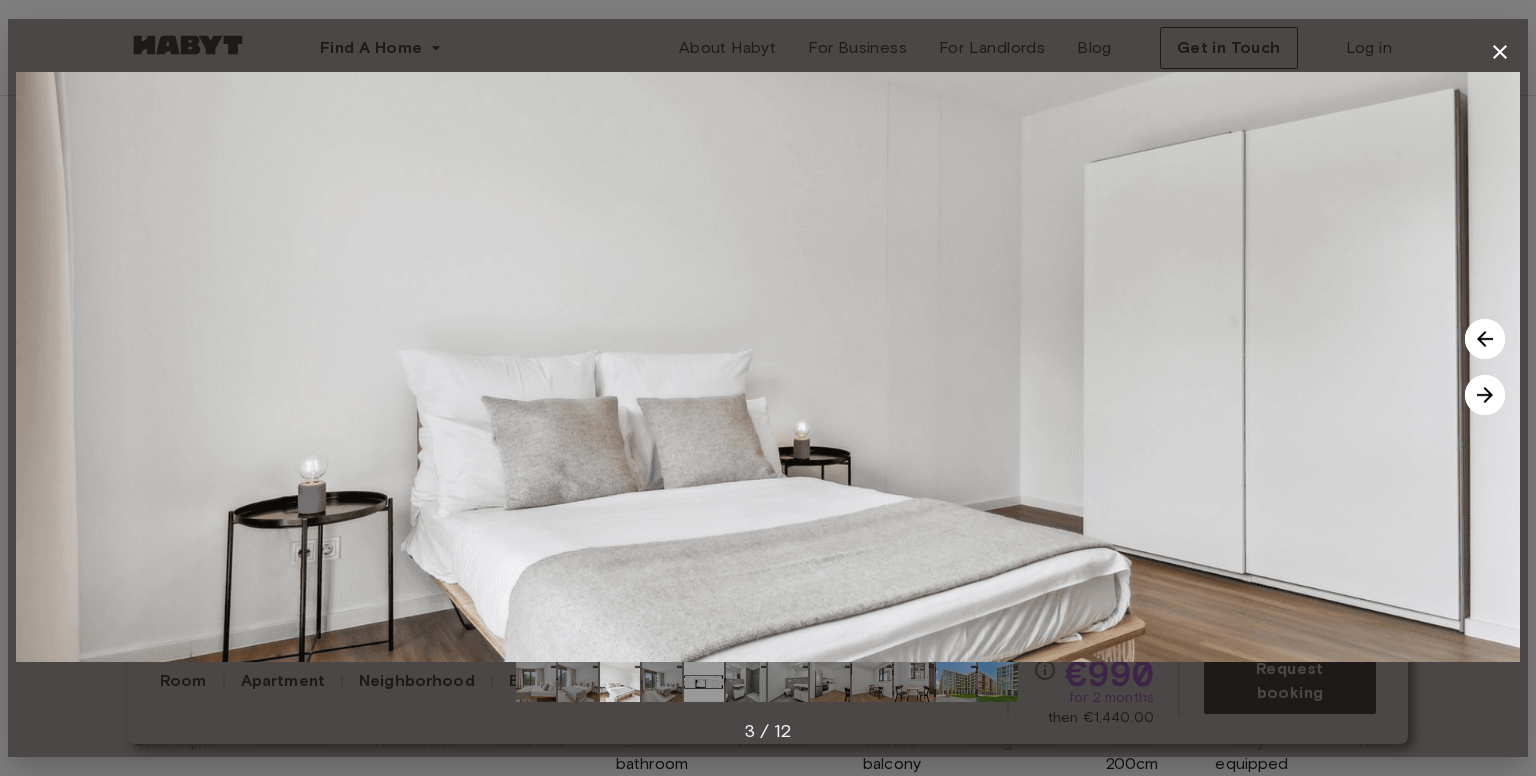 click at bounding box center [1485, 395] 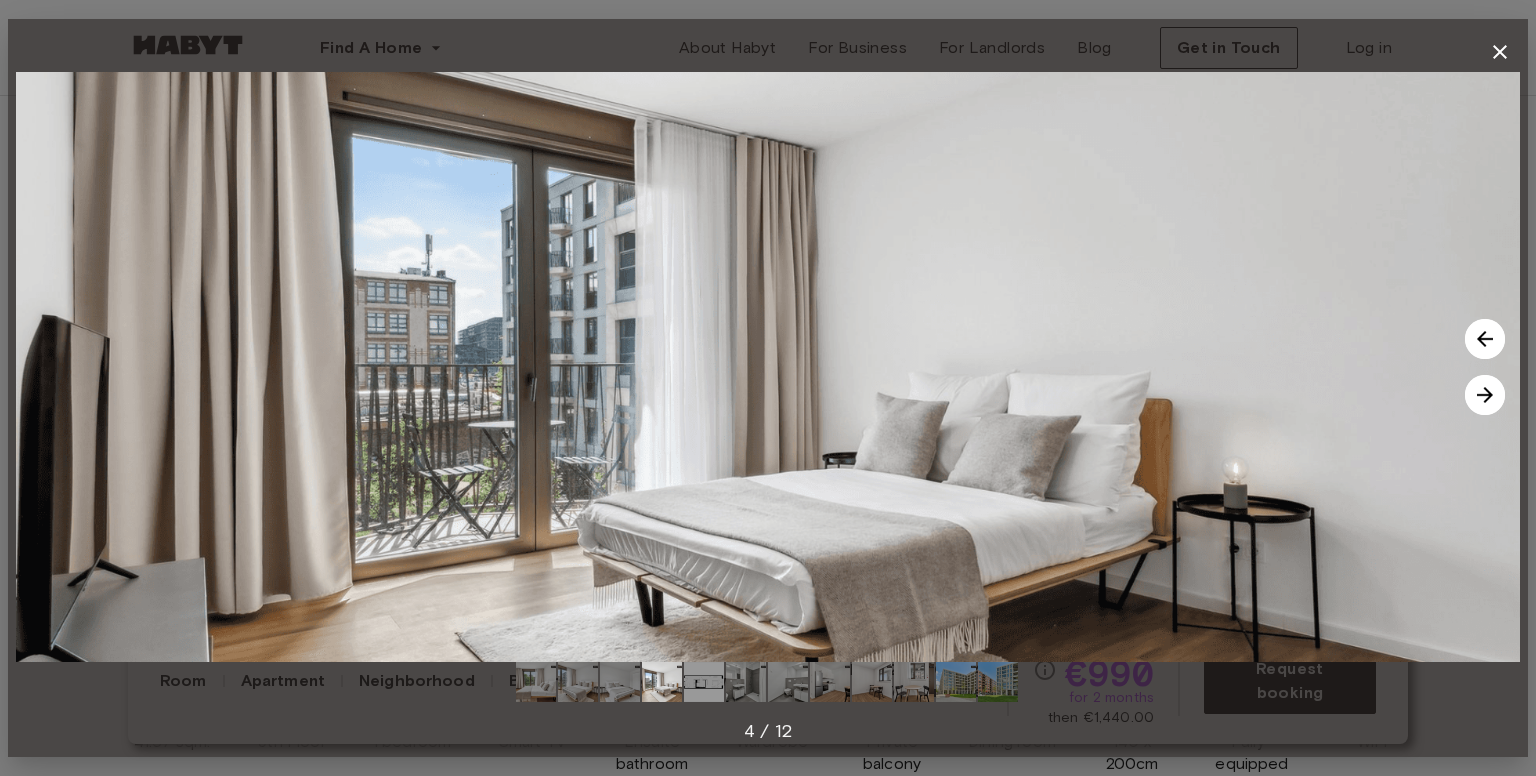 click at bounding box center (1485, 395) 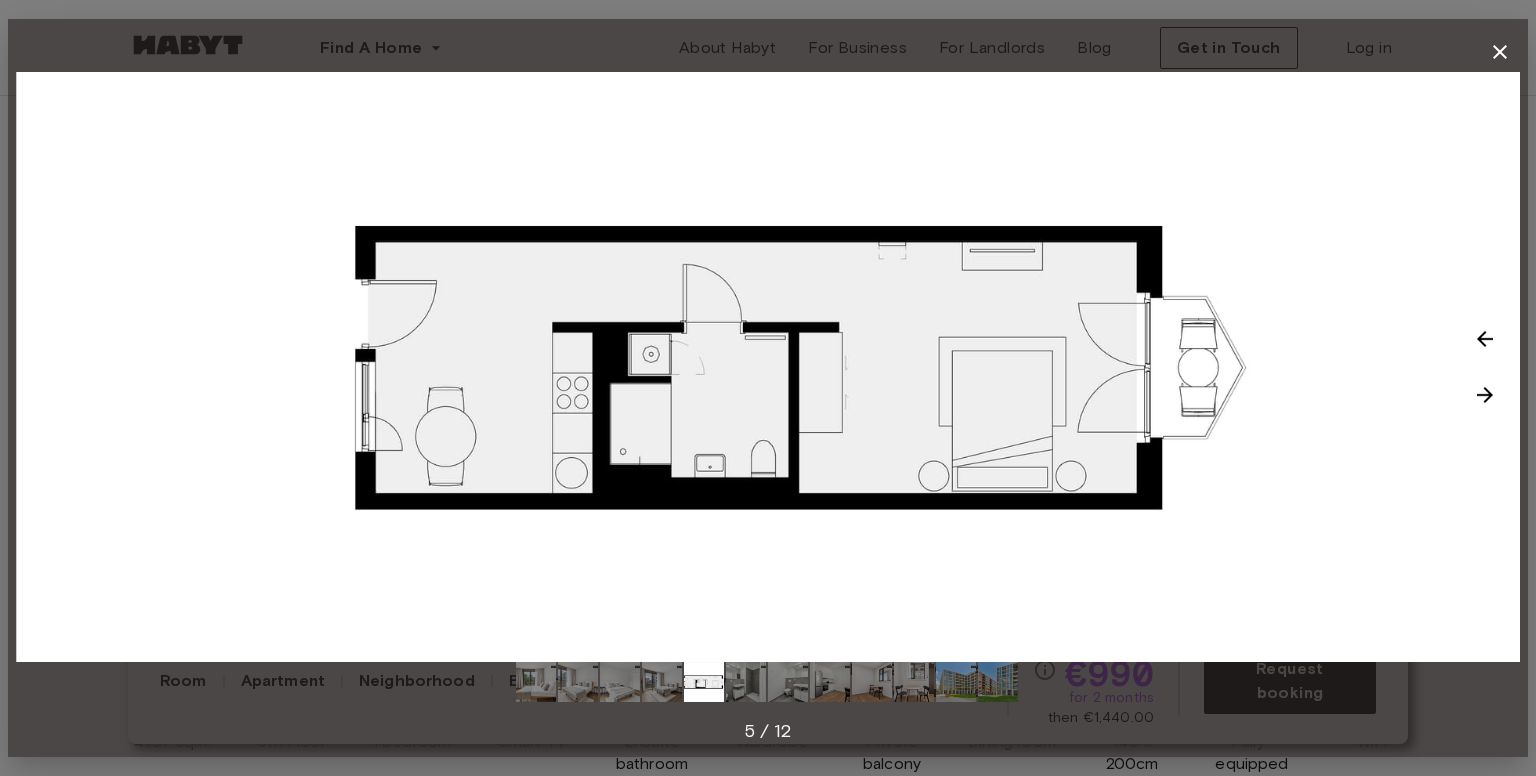 click at bounding box center [1485, 395] 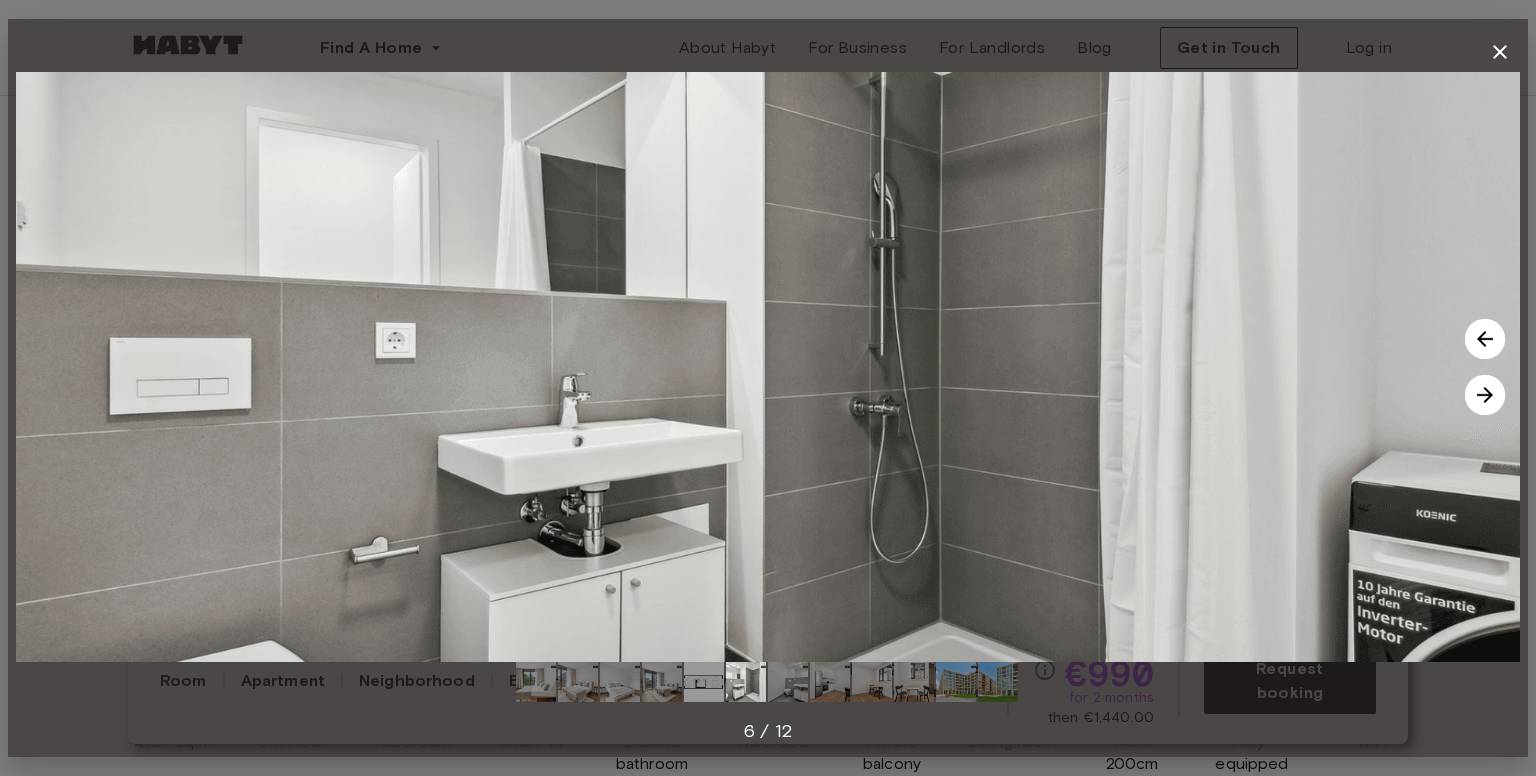click at bounding box center [1485, 395] 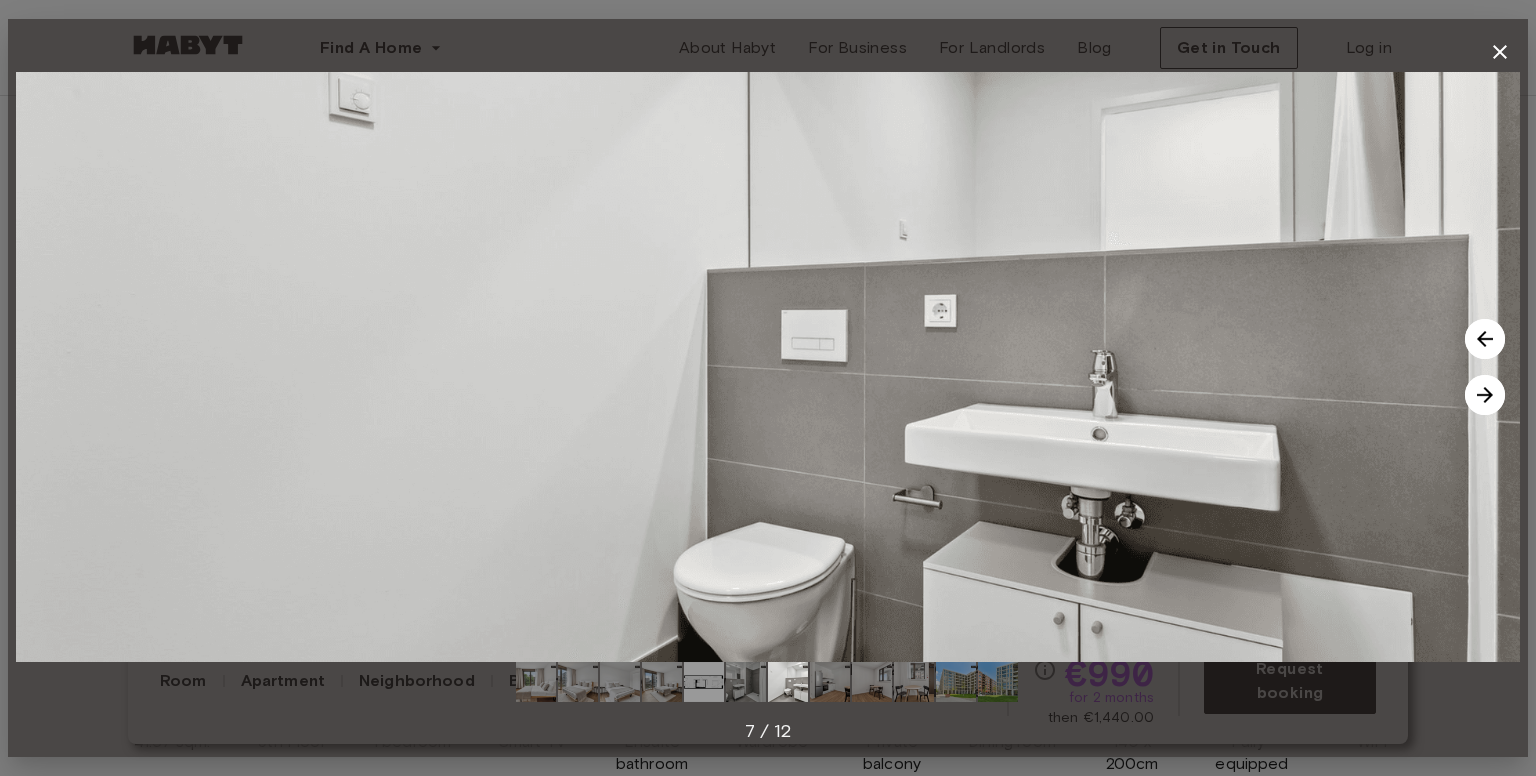click at bounding box center (1485, 395) 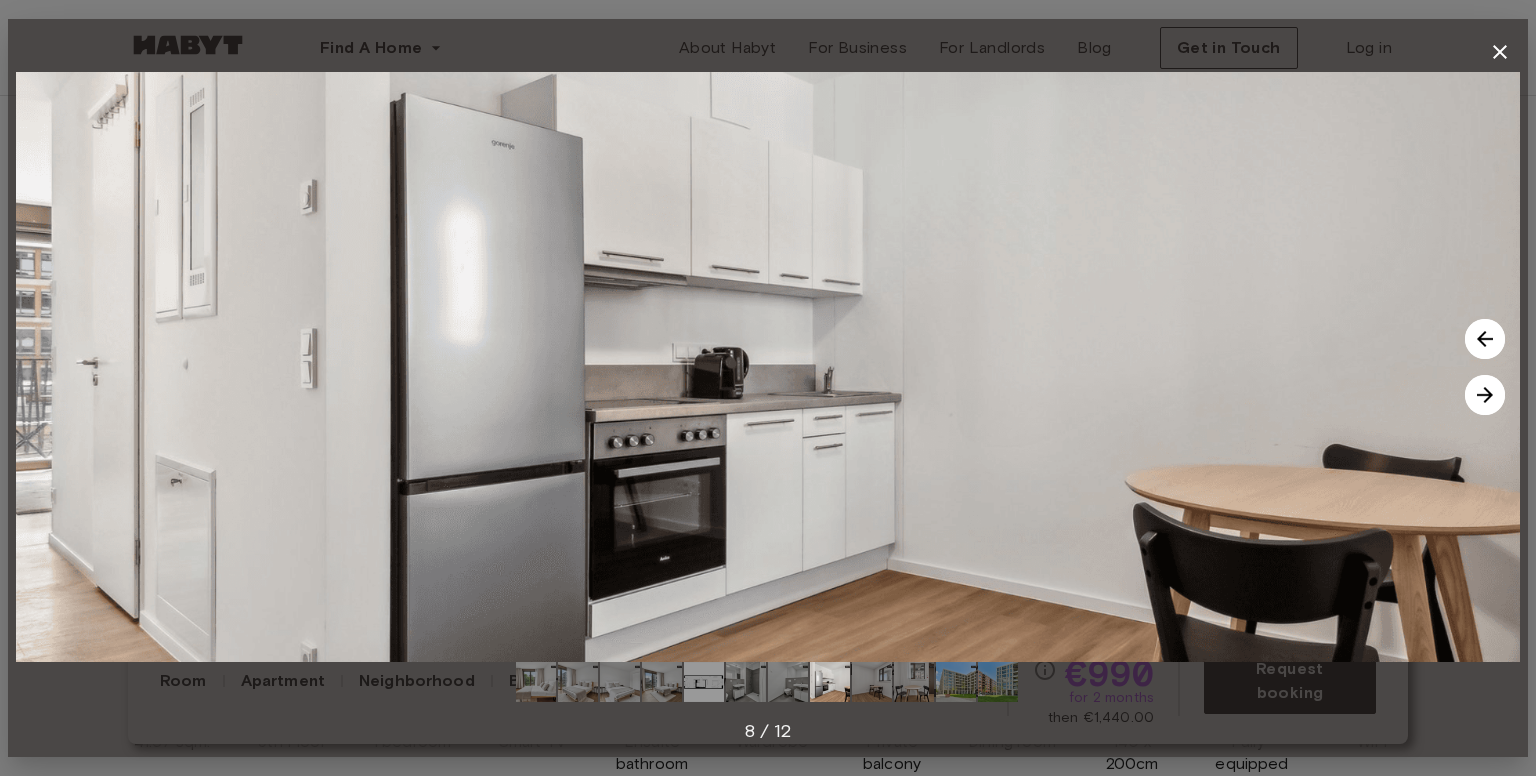 click at bounding box center [1485, 395] 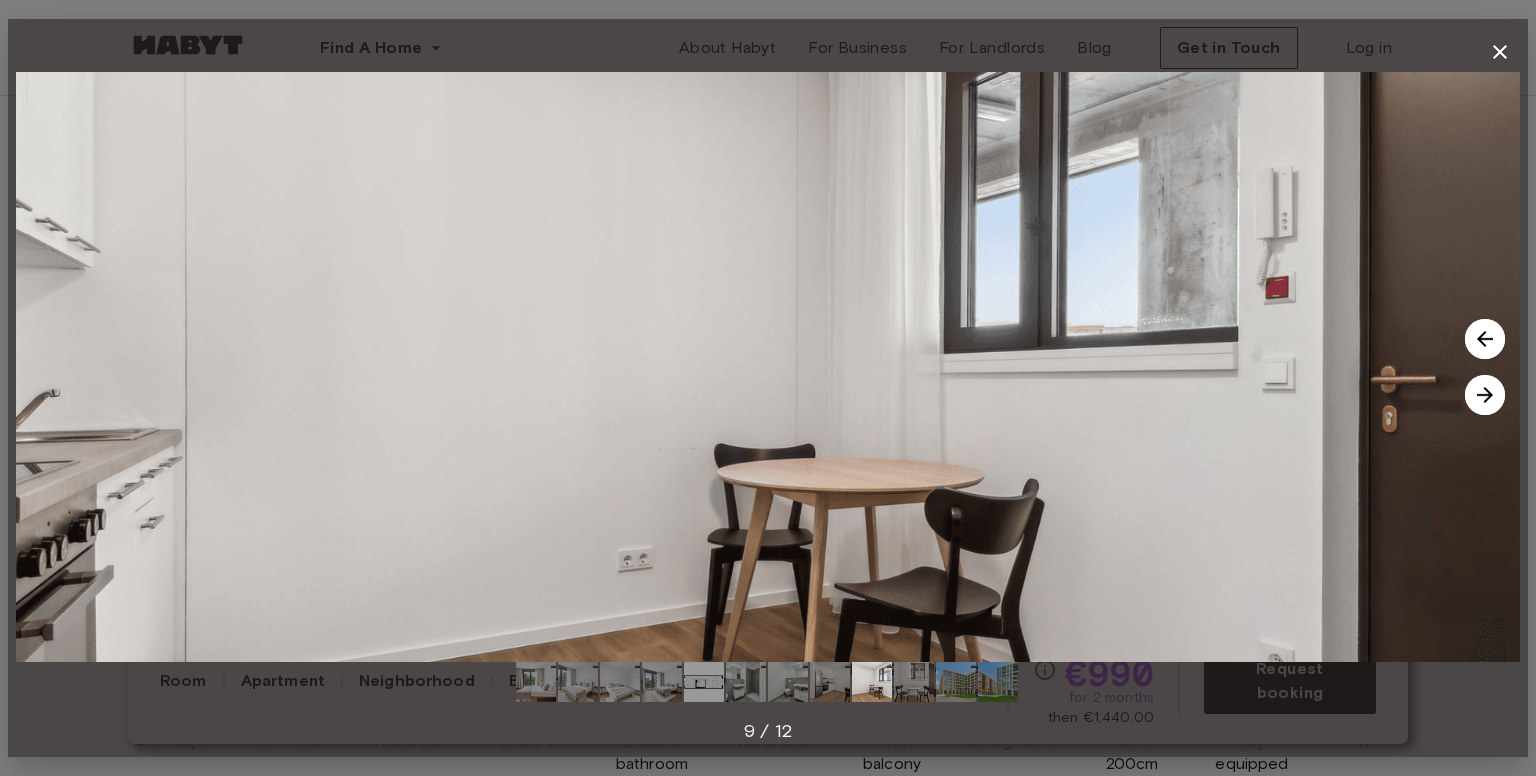 click at bounding box center (1485, 395) 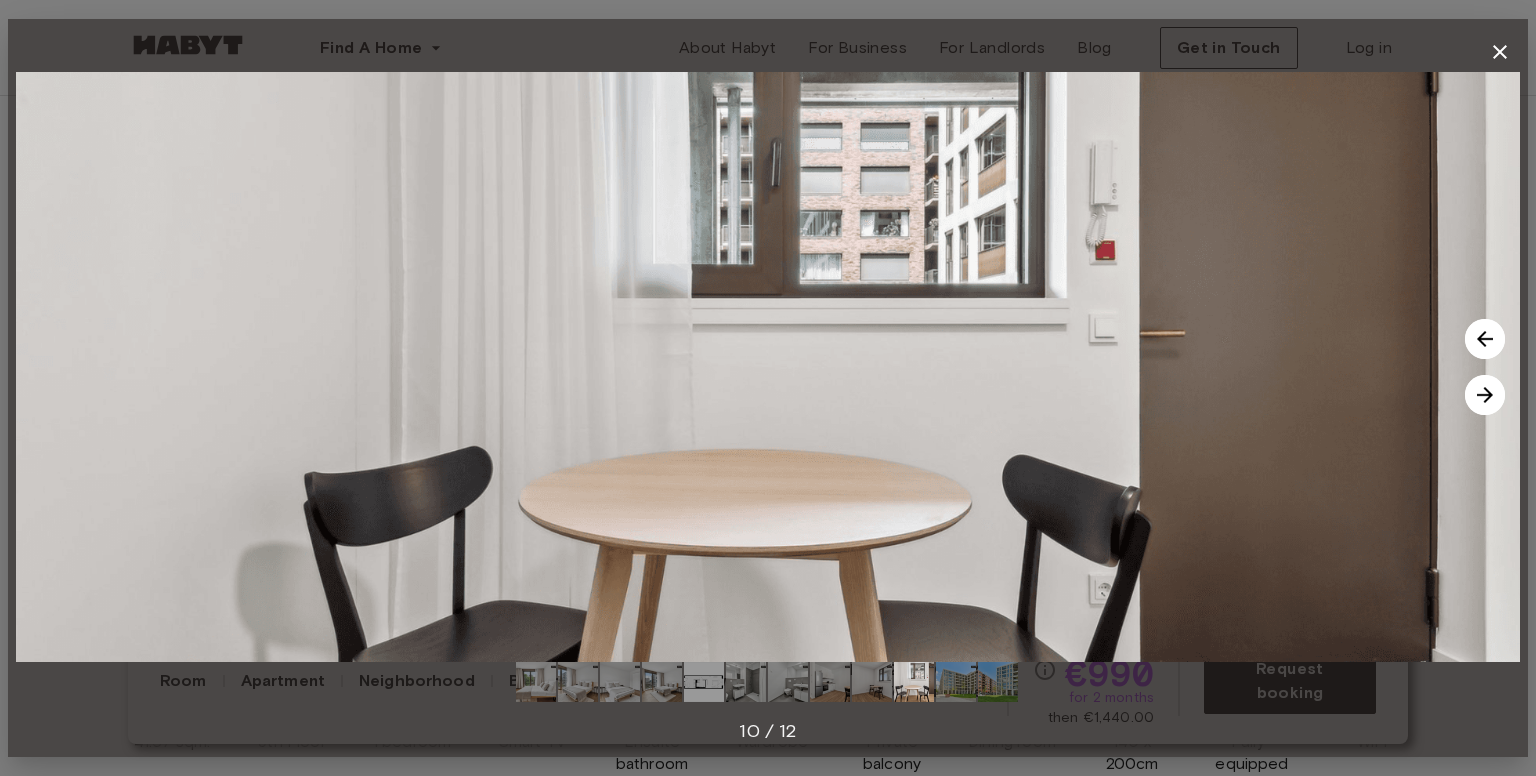 click at bounding box center (1485, 395) 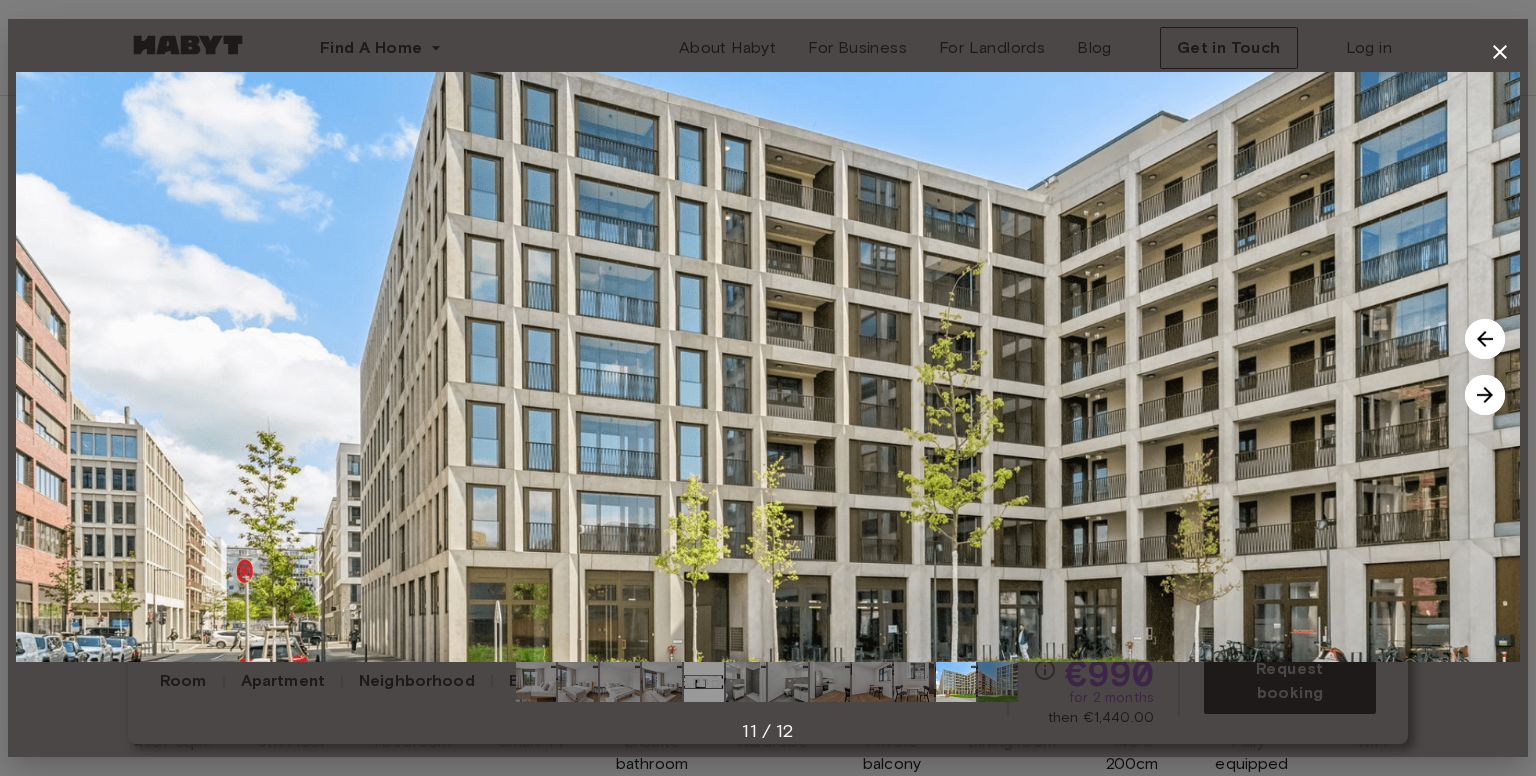 click at bounding box center [1485, 395] 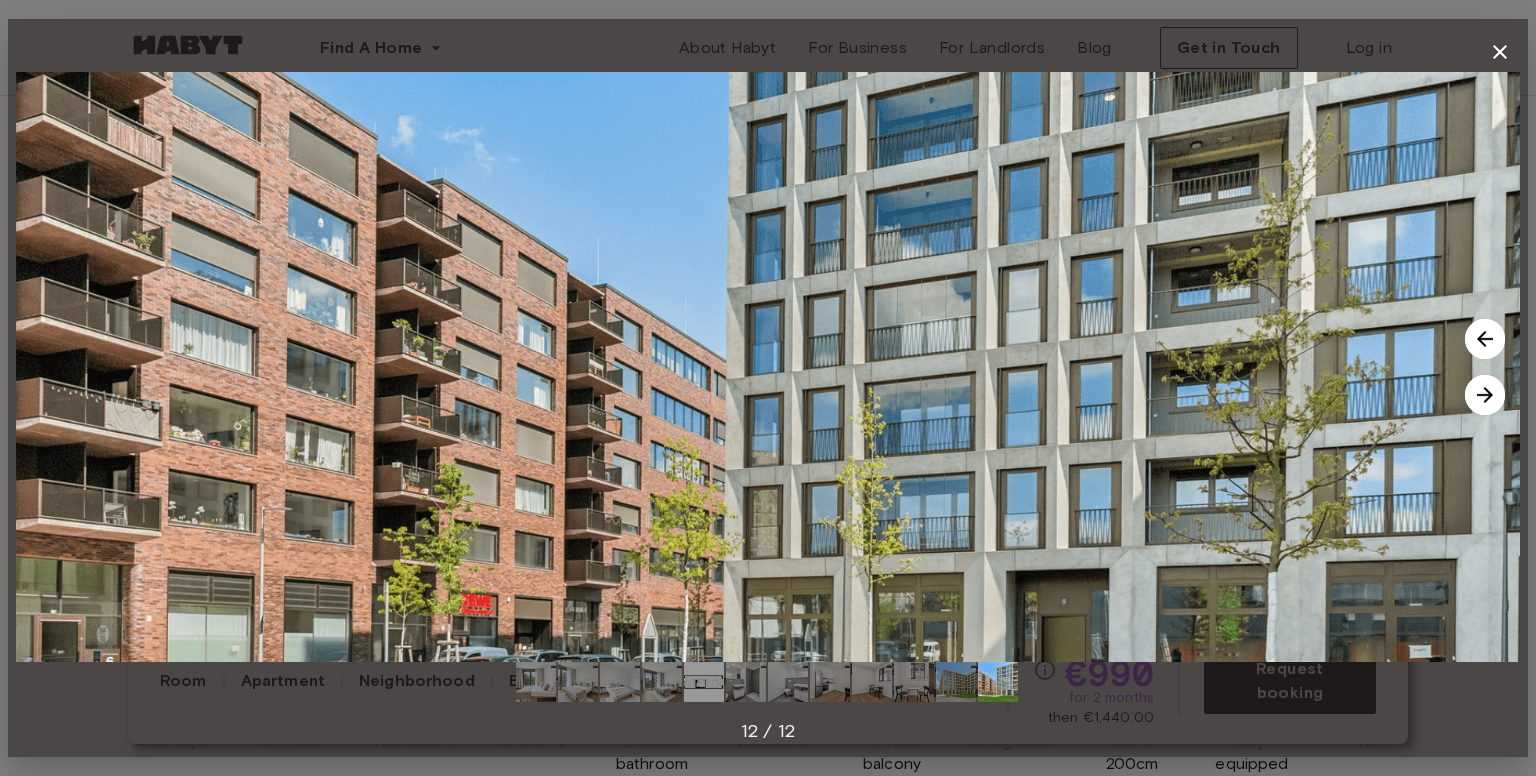 click at bounding box center [1485, 395] 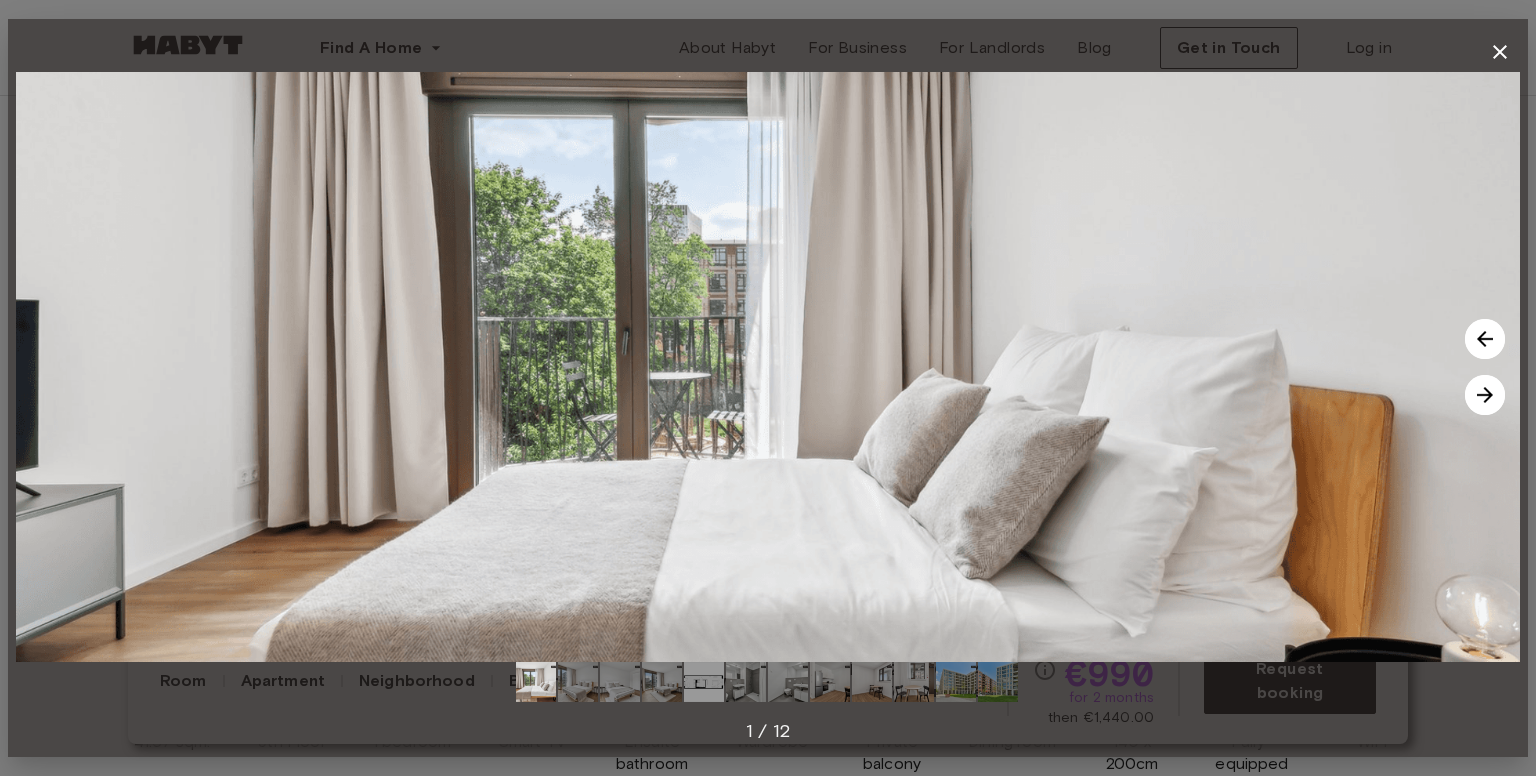 click at bounding box center (1485, 395) 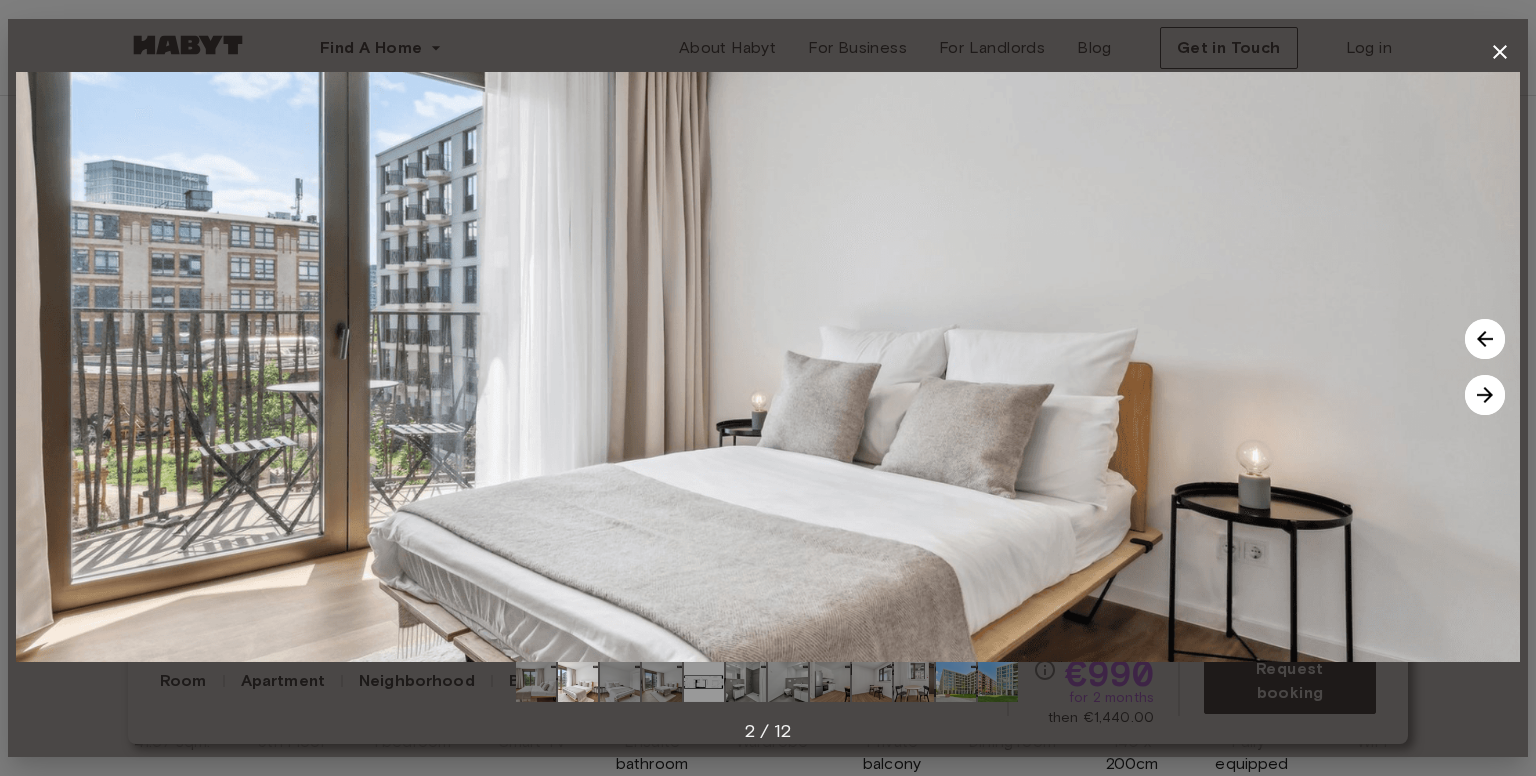 click at bounding box center [1485, 395] 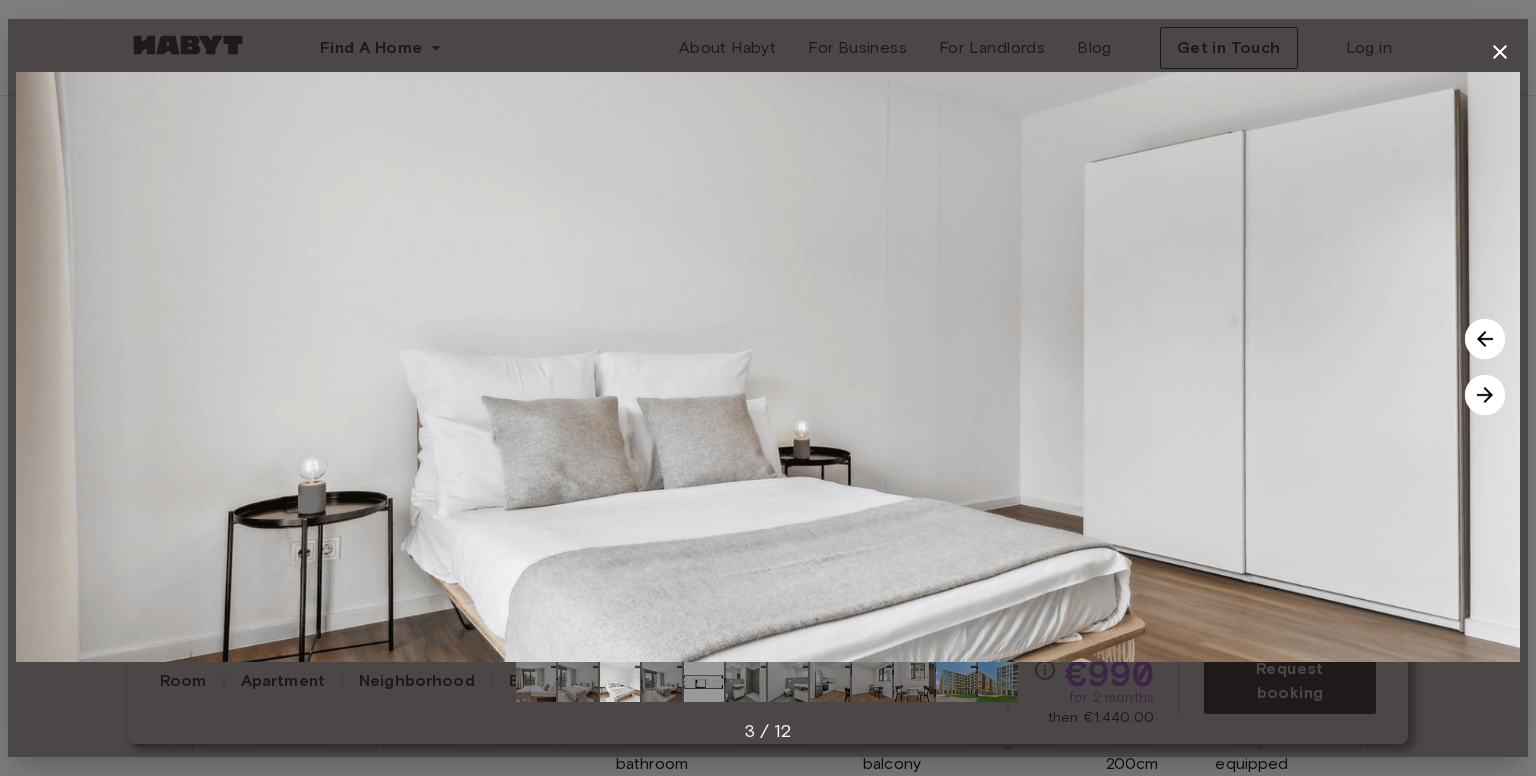 click at bounding box center [1485, 395] 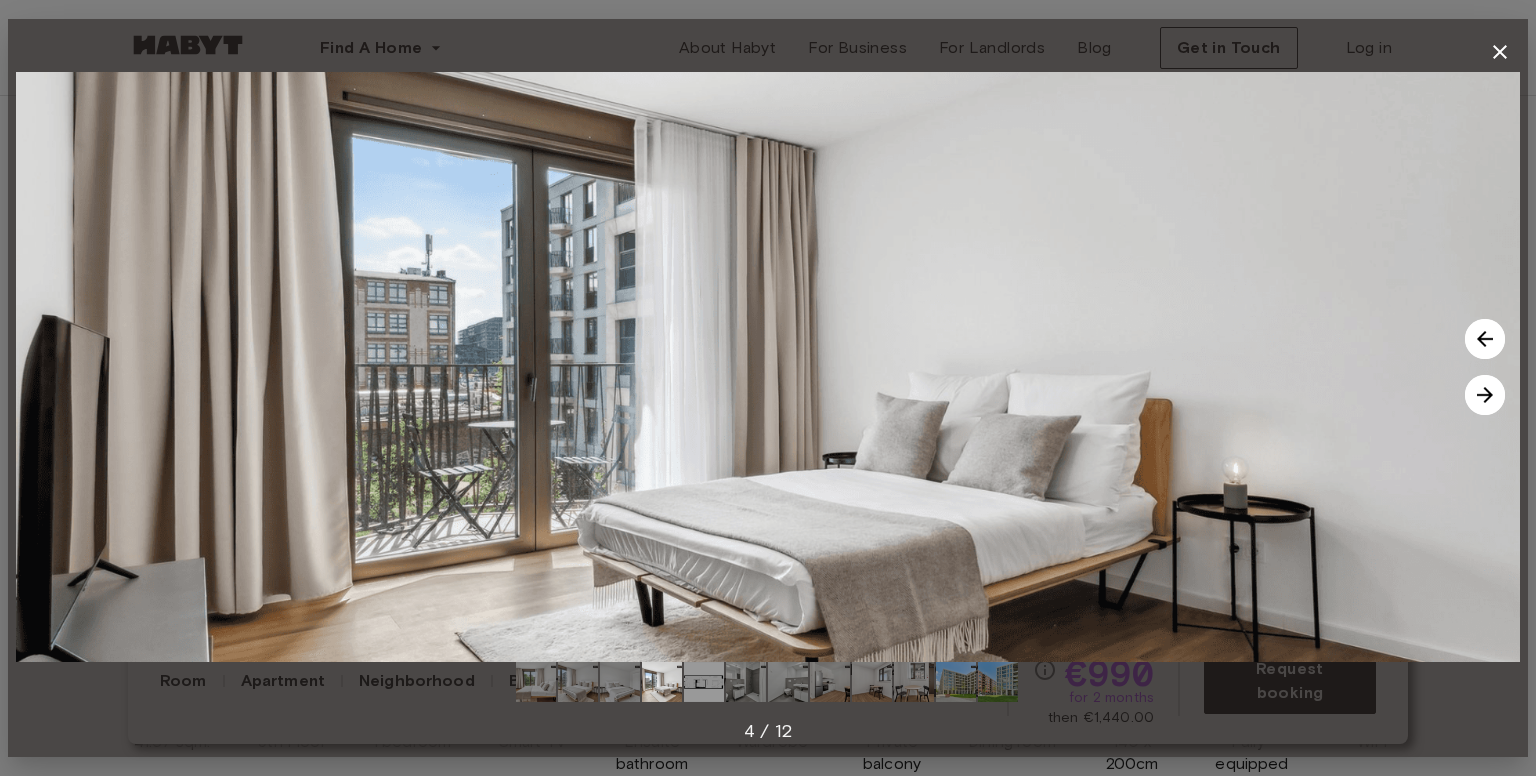 click at bounding box center (1485, 395) 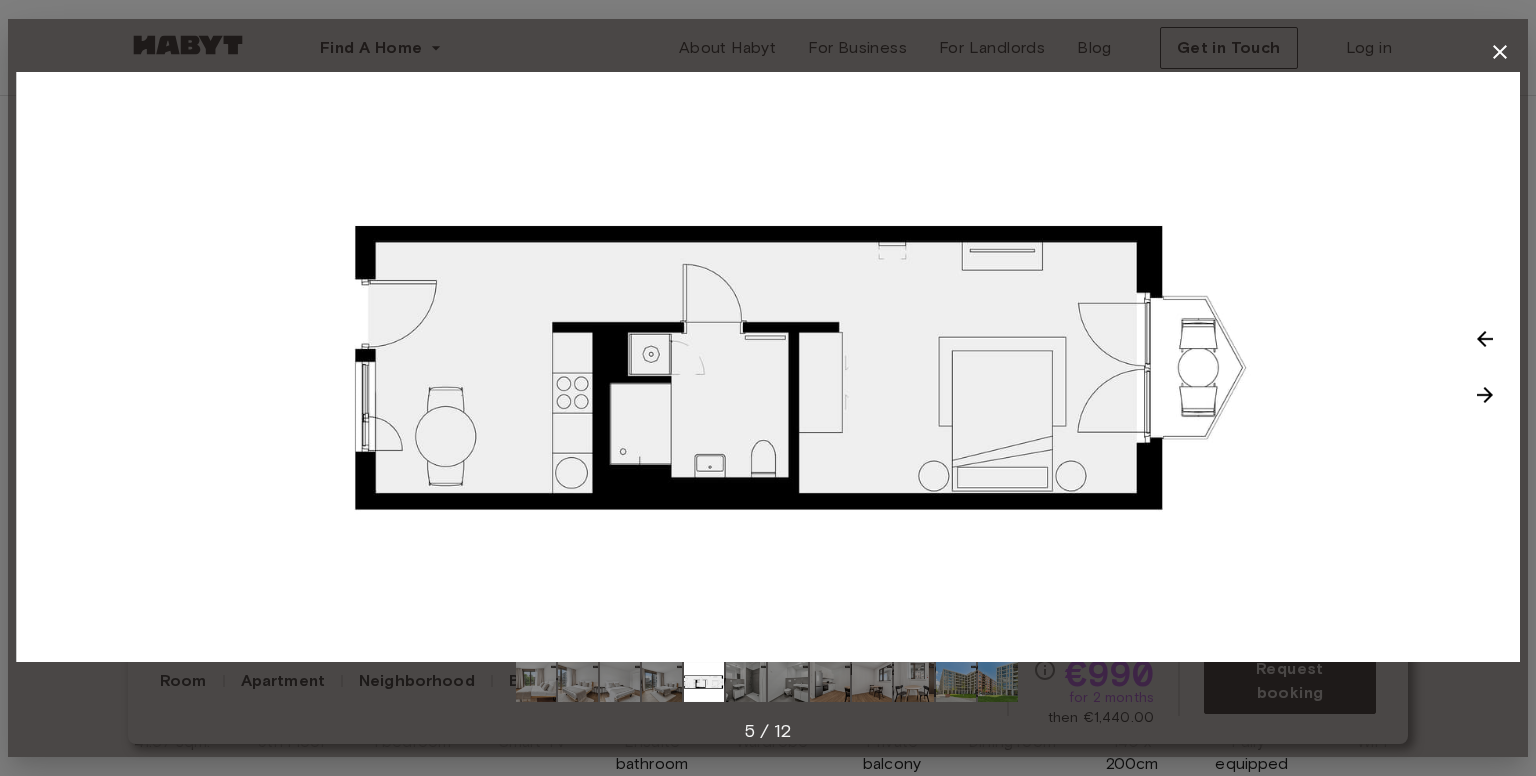 click at bounding box center [1485, 395] 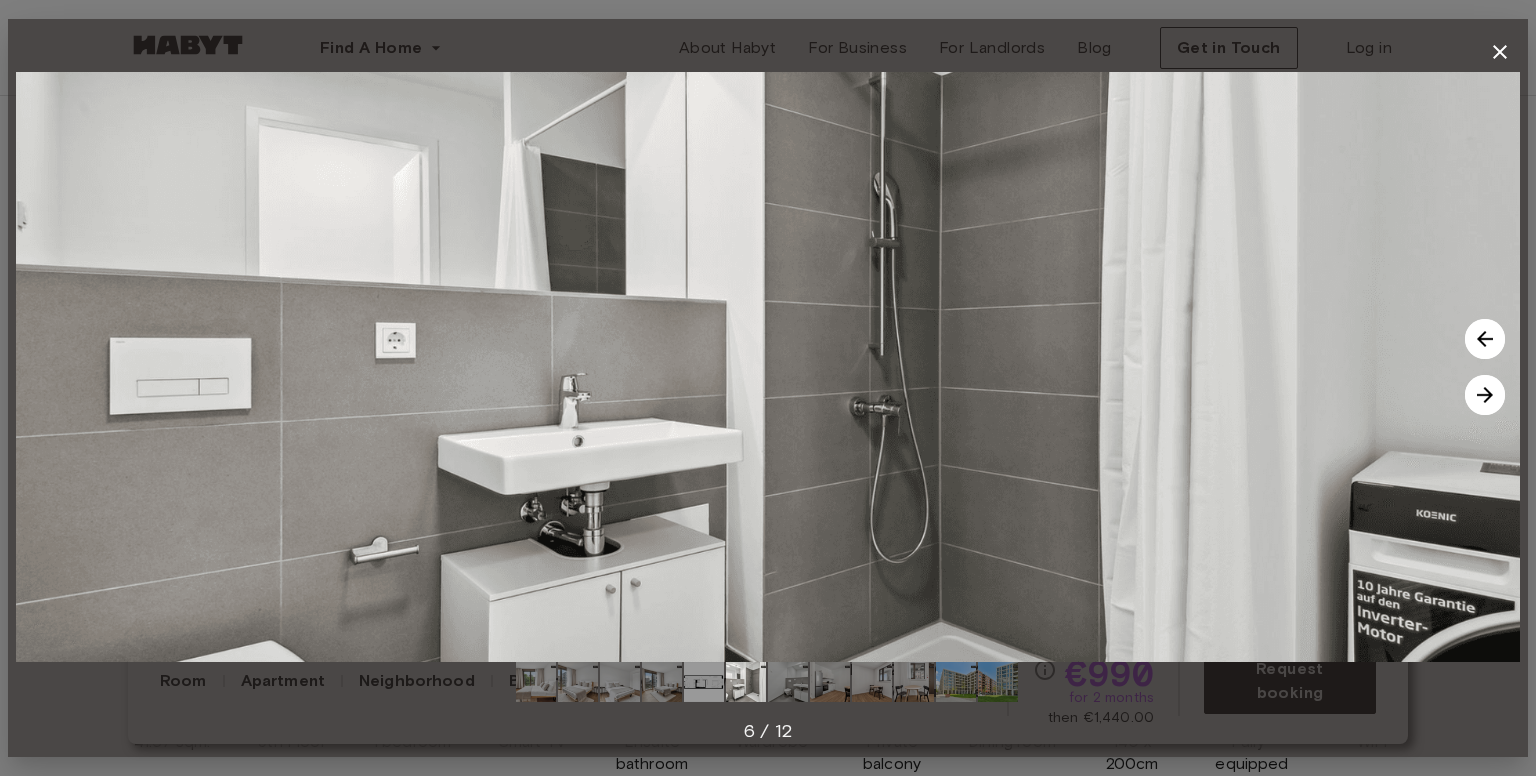 click at bounding box center (1485, 339) 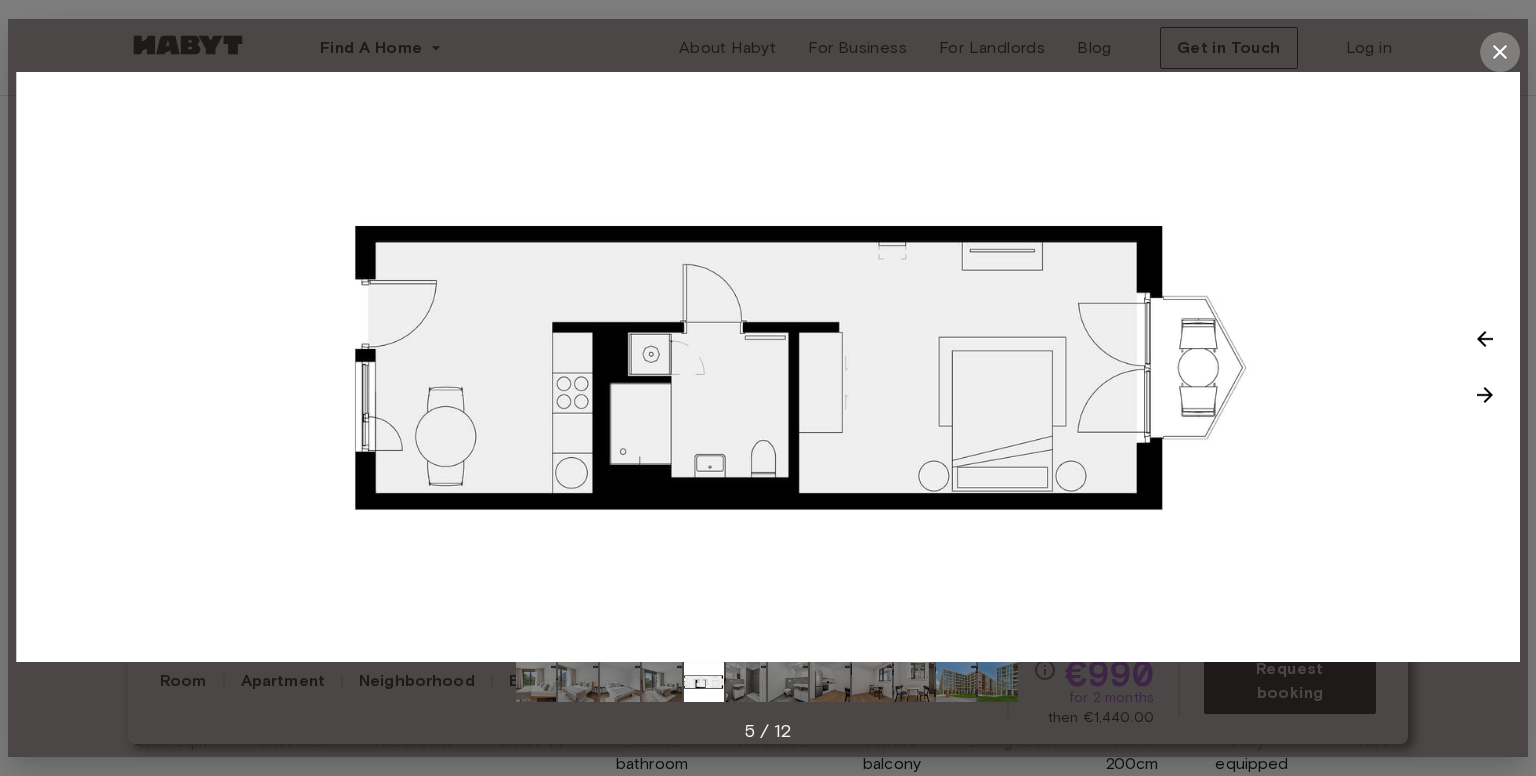 click 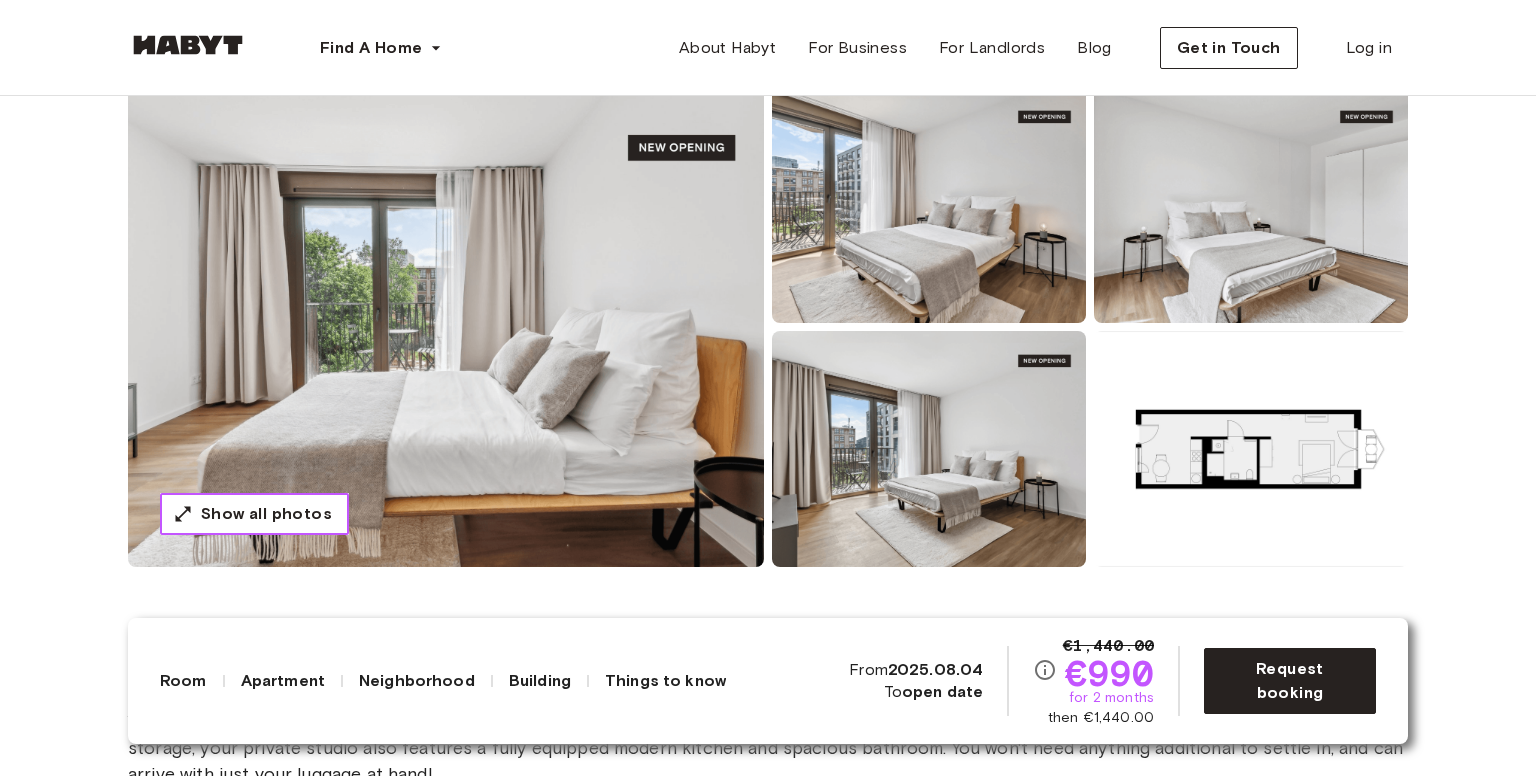 scroll, scrollTop: 0, scrollLeft: 0, axis: both 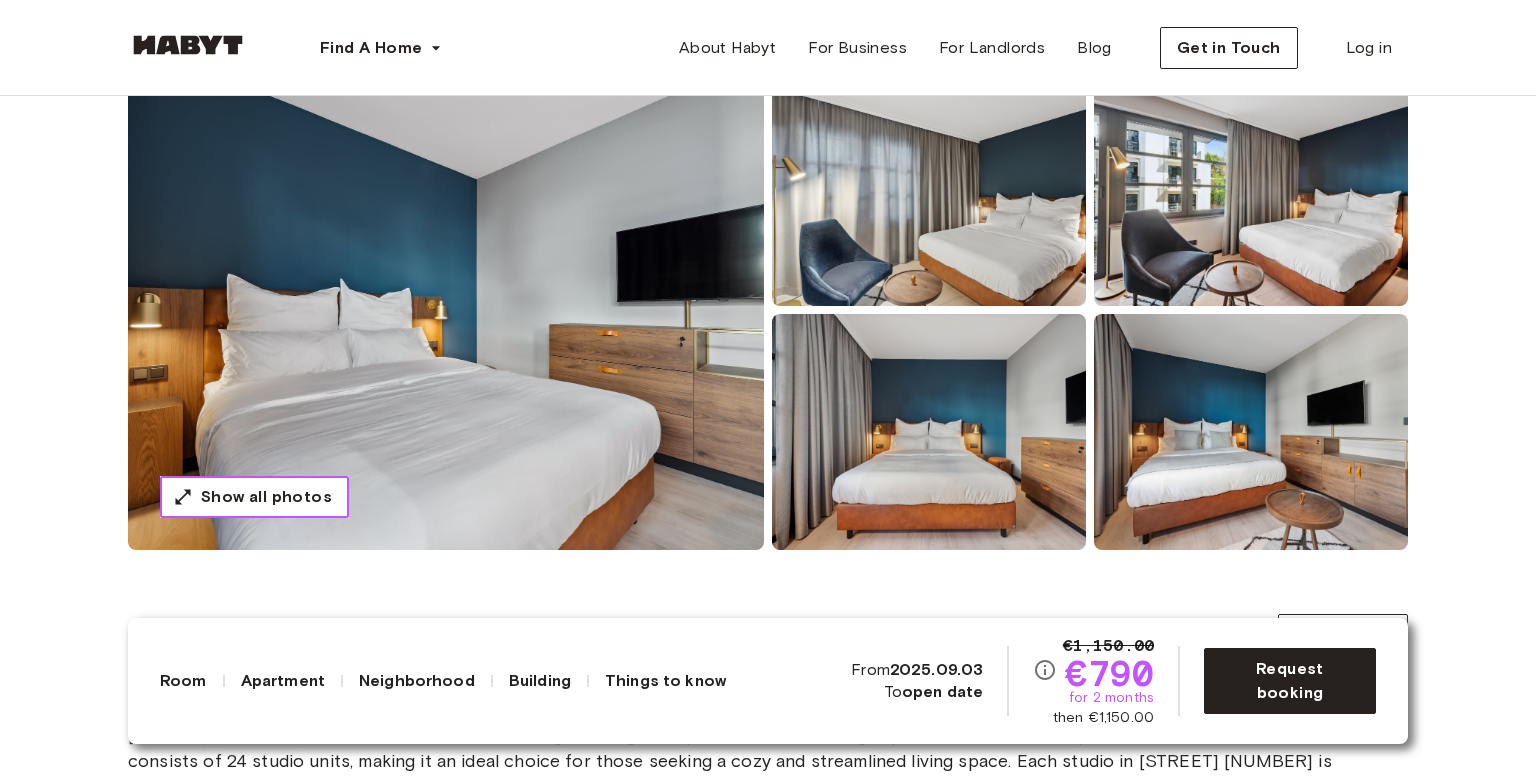 click on "Show all photos" at bounding box center (266, 497) 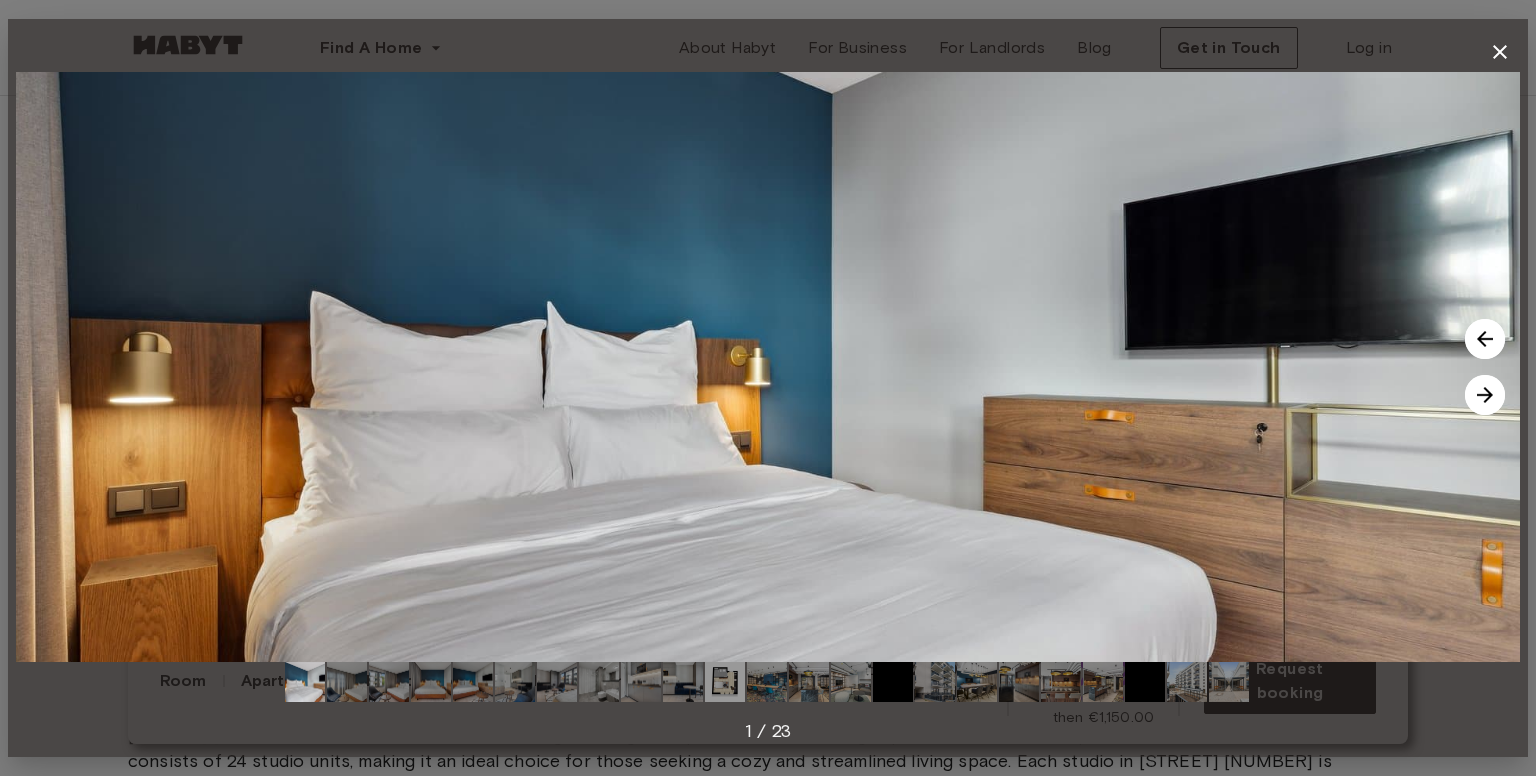 click at bounding box center [1485, 395] 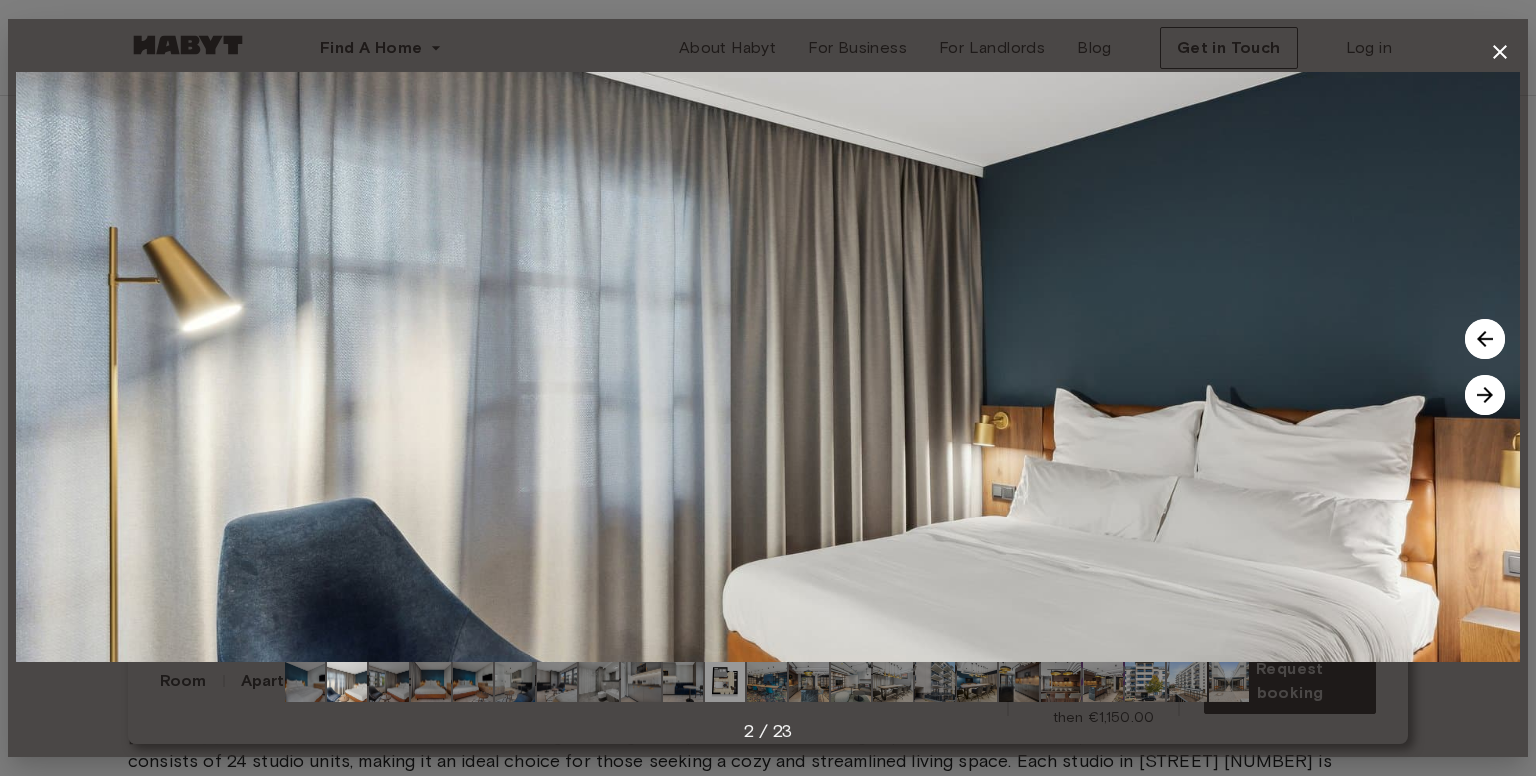 click at bounding box center (1485, 395) 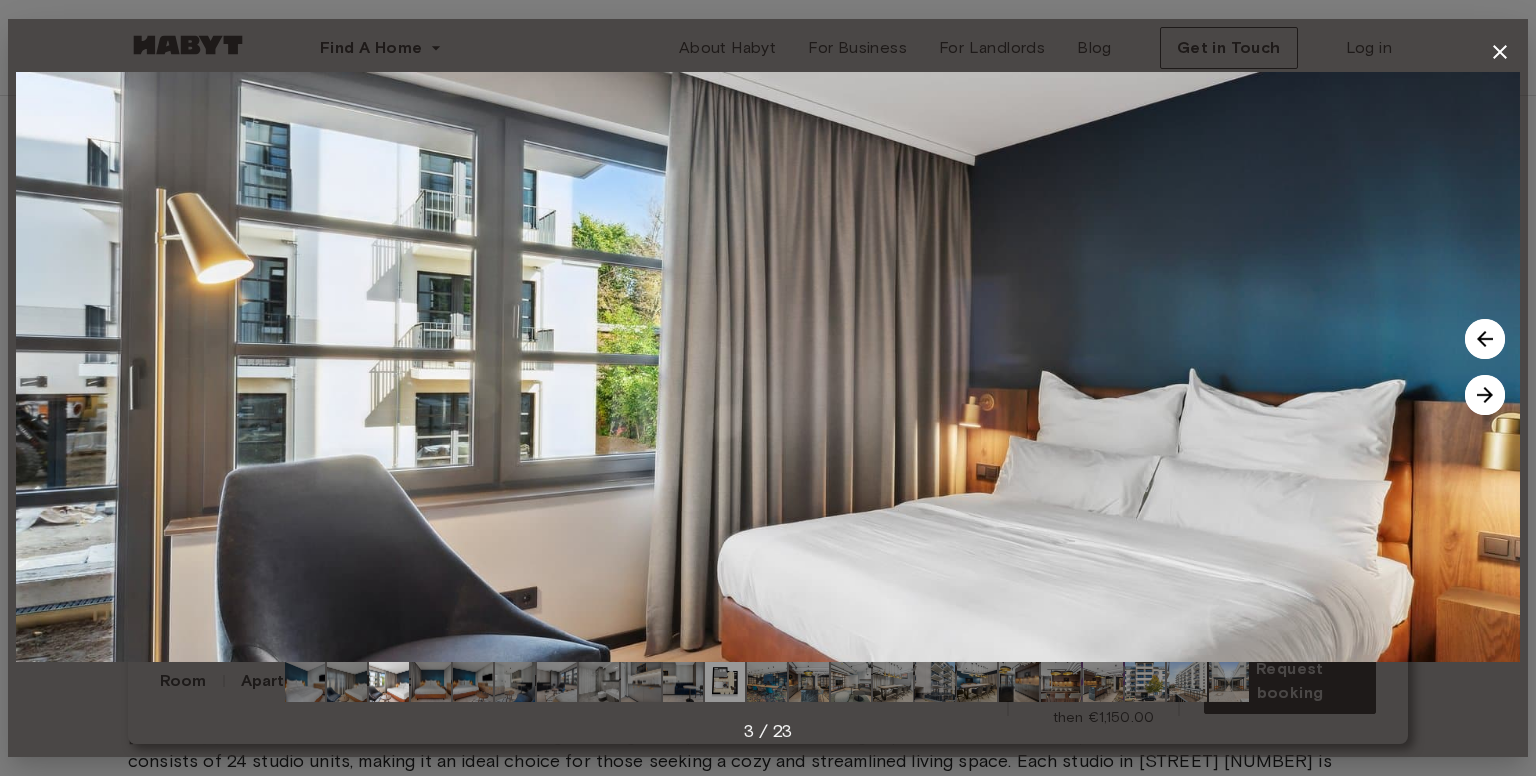 click at bounding box center [1485, 395] 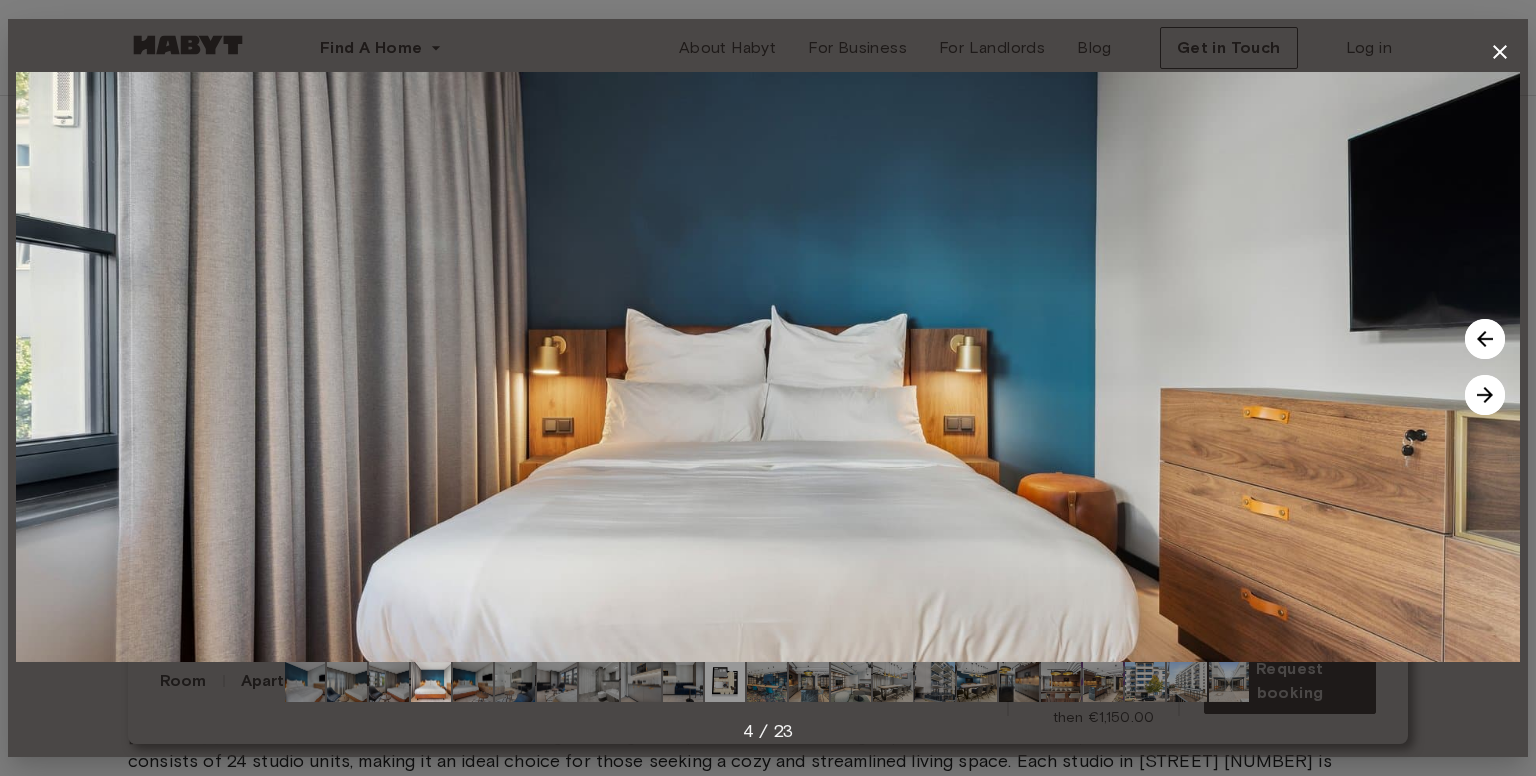 click at bounding box center [1485, 395] 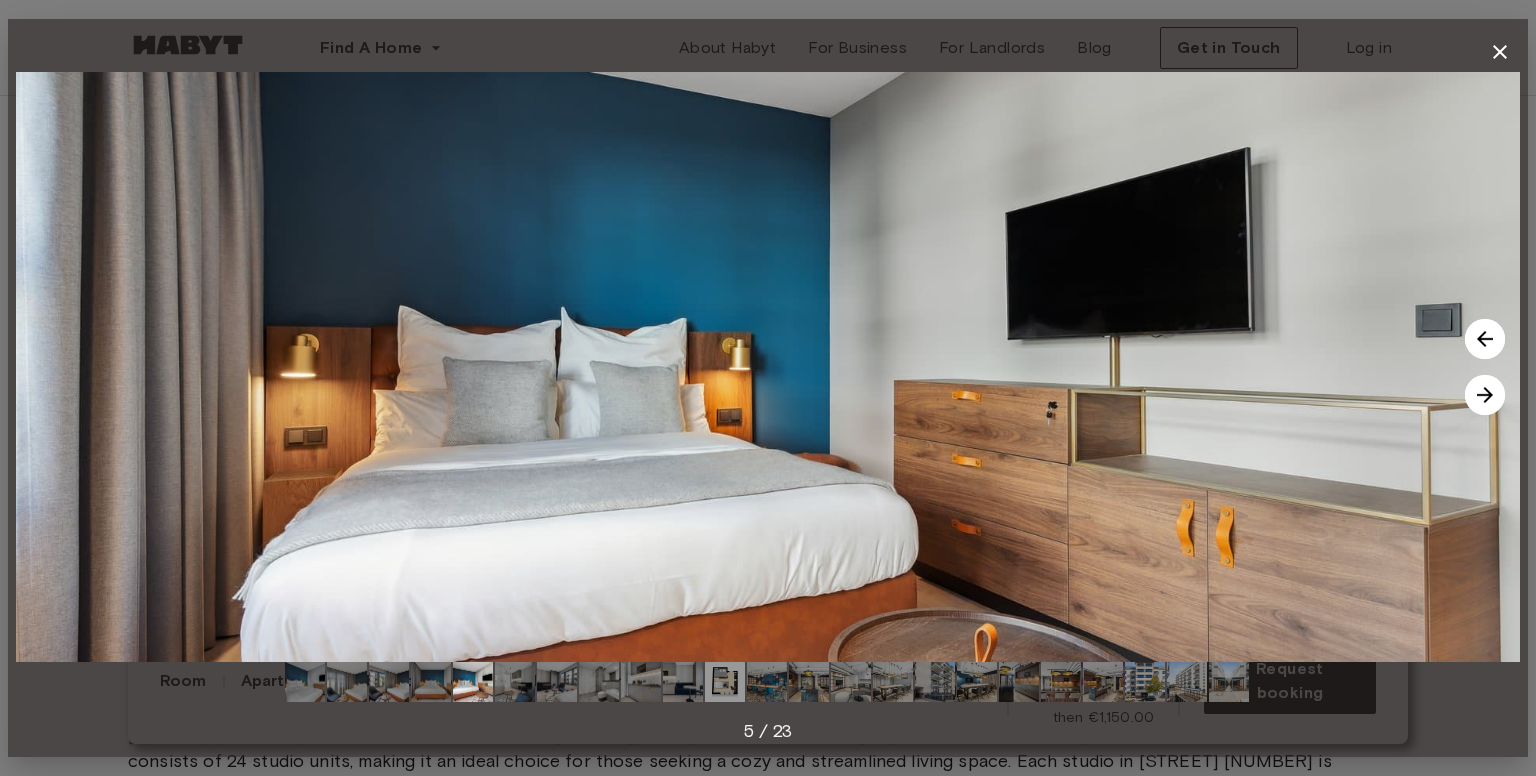 click at bounding box center (1485, 395) 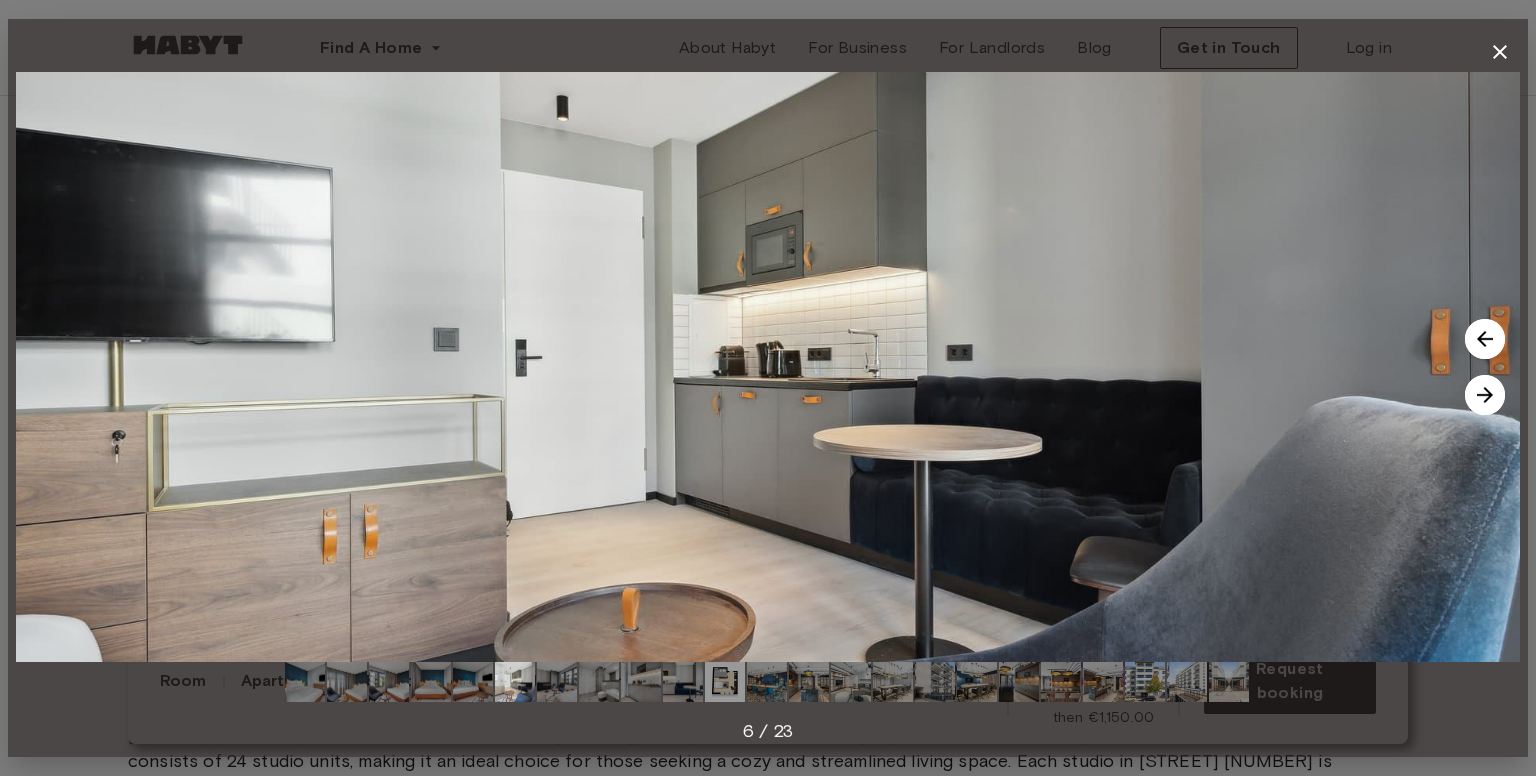 click at bounding box center [1485, 395] 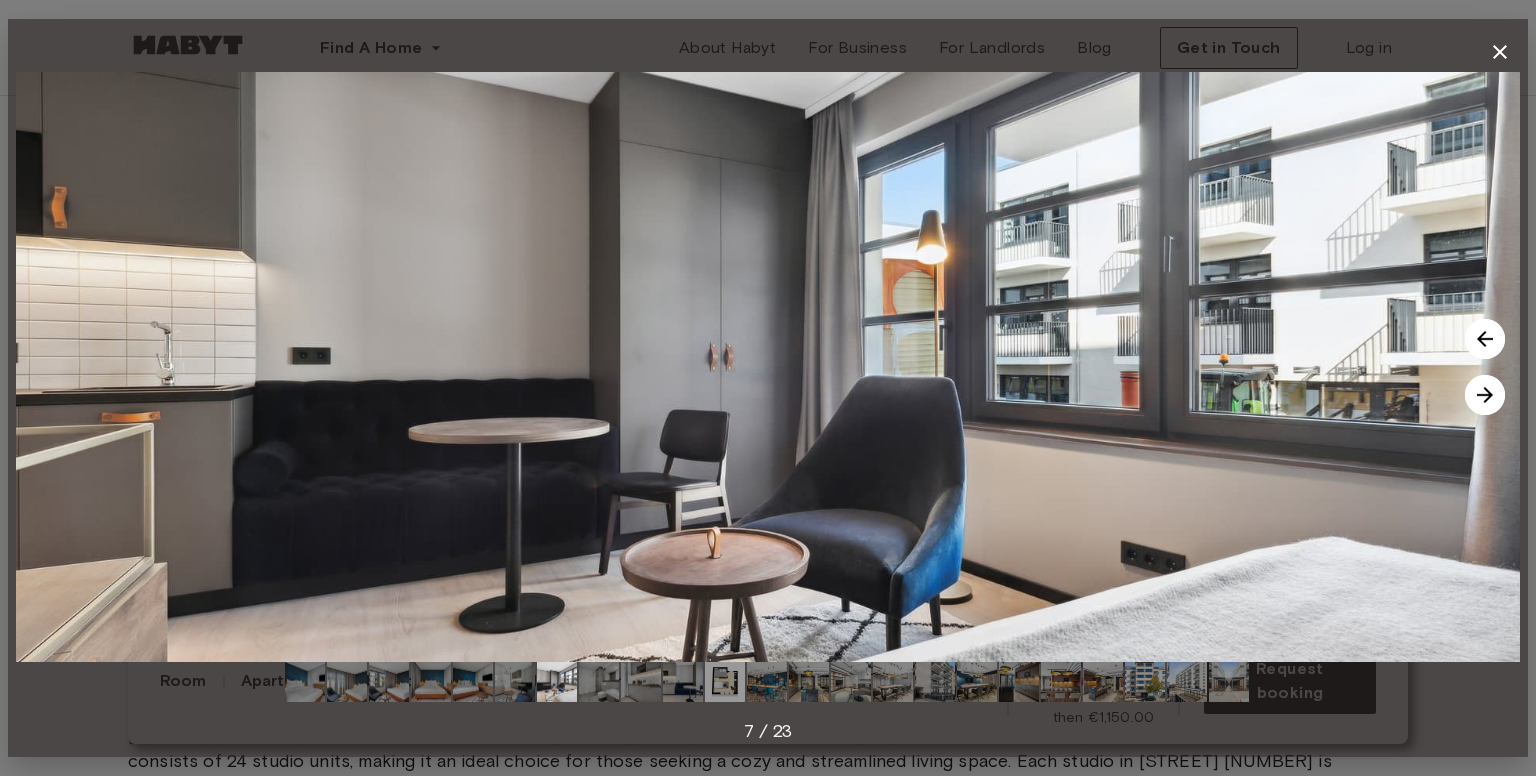 click at bounding box center [1485, 395] 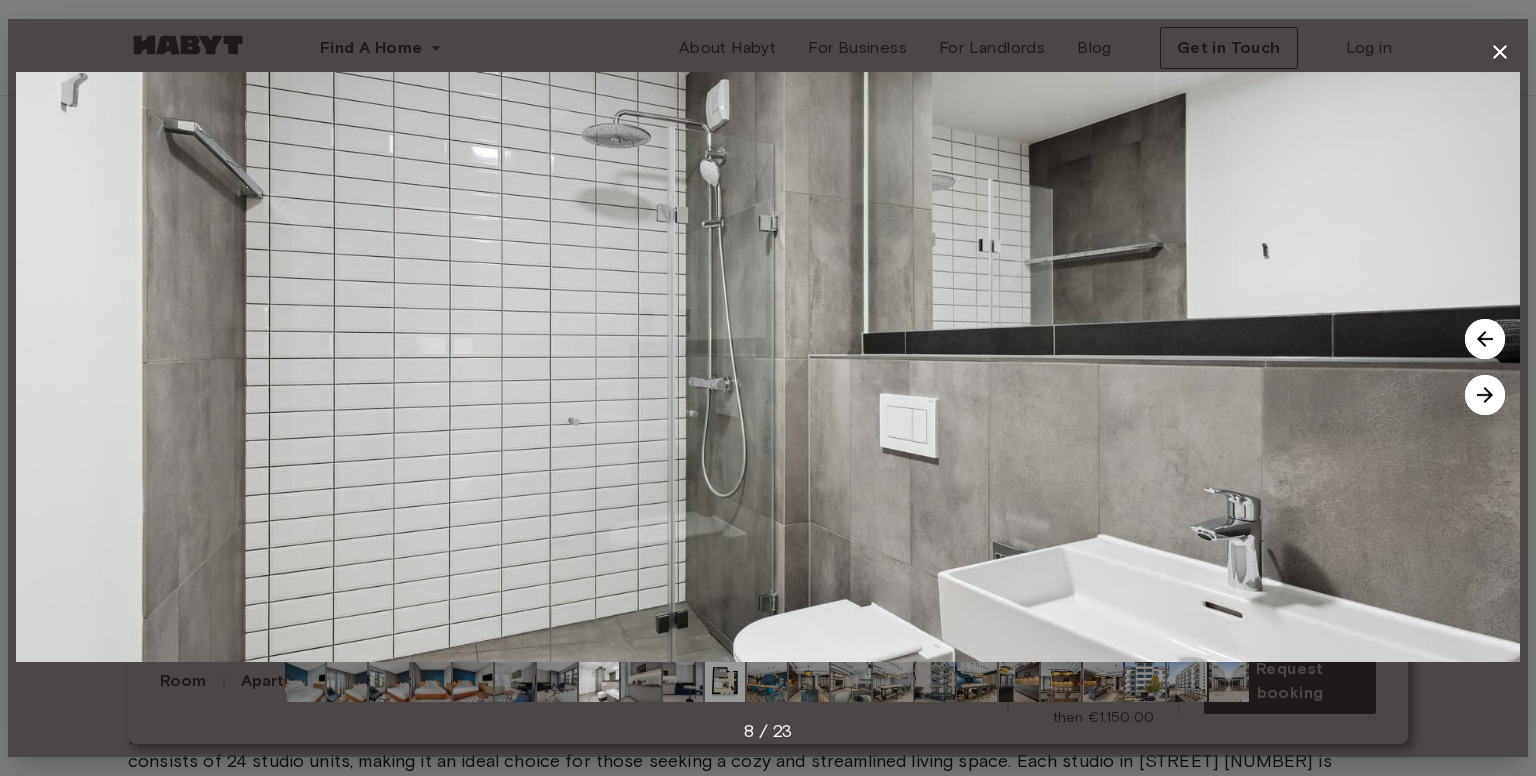 click at bounding box center [1485, 395] 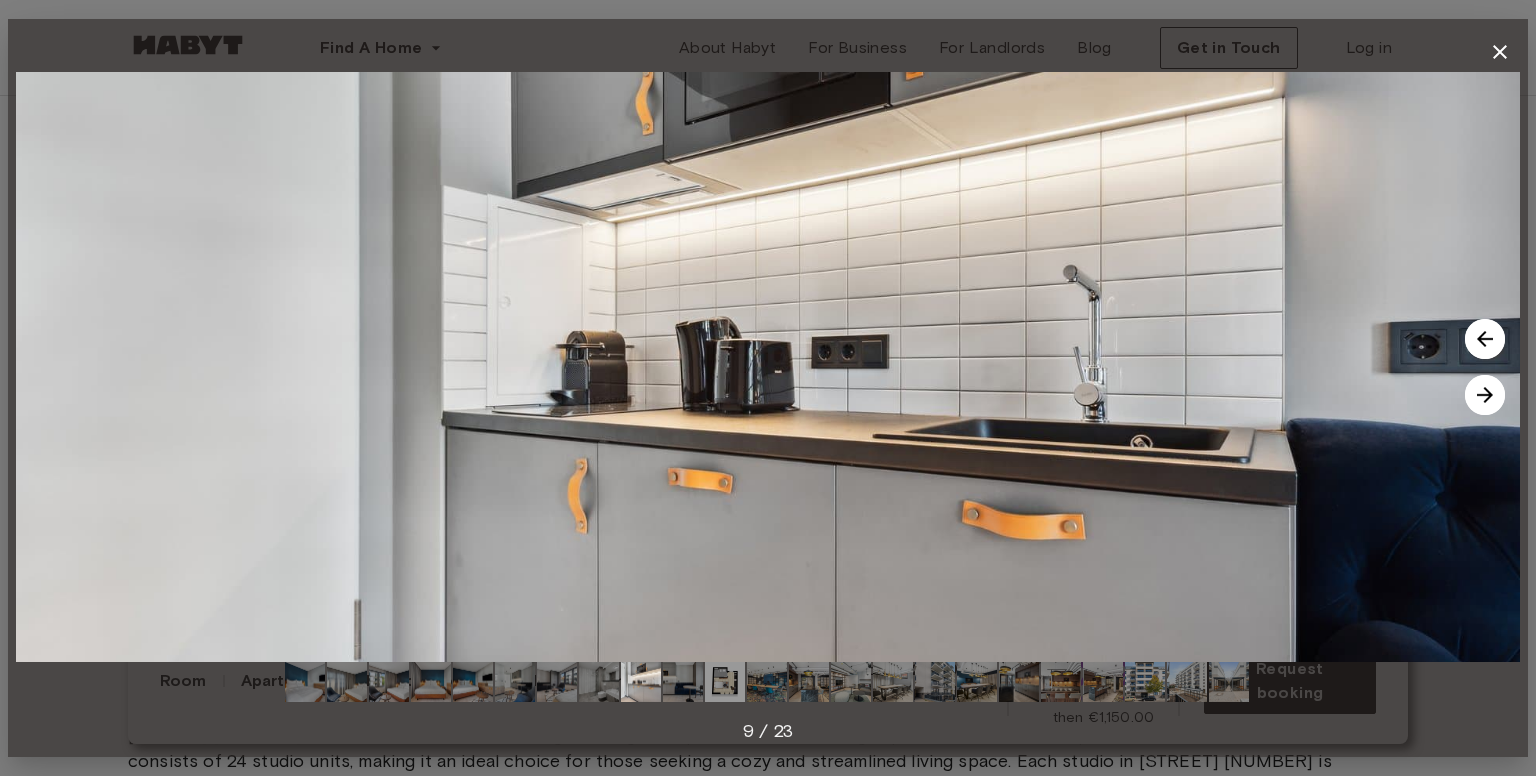 click at bounding box center (1485, 395) 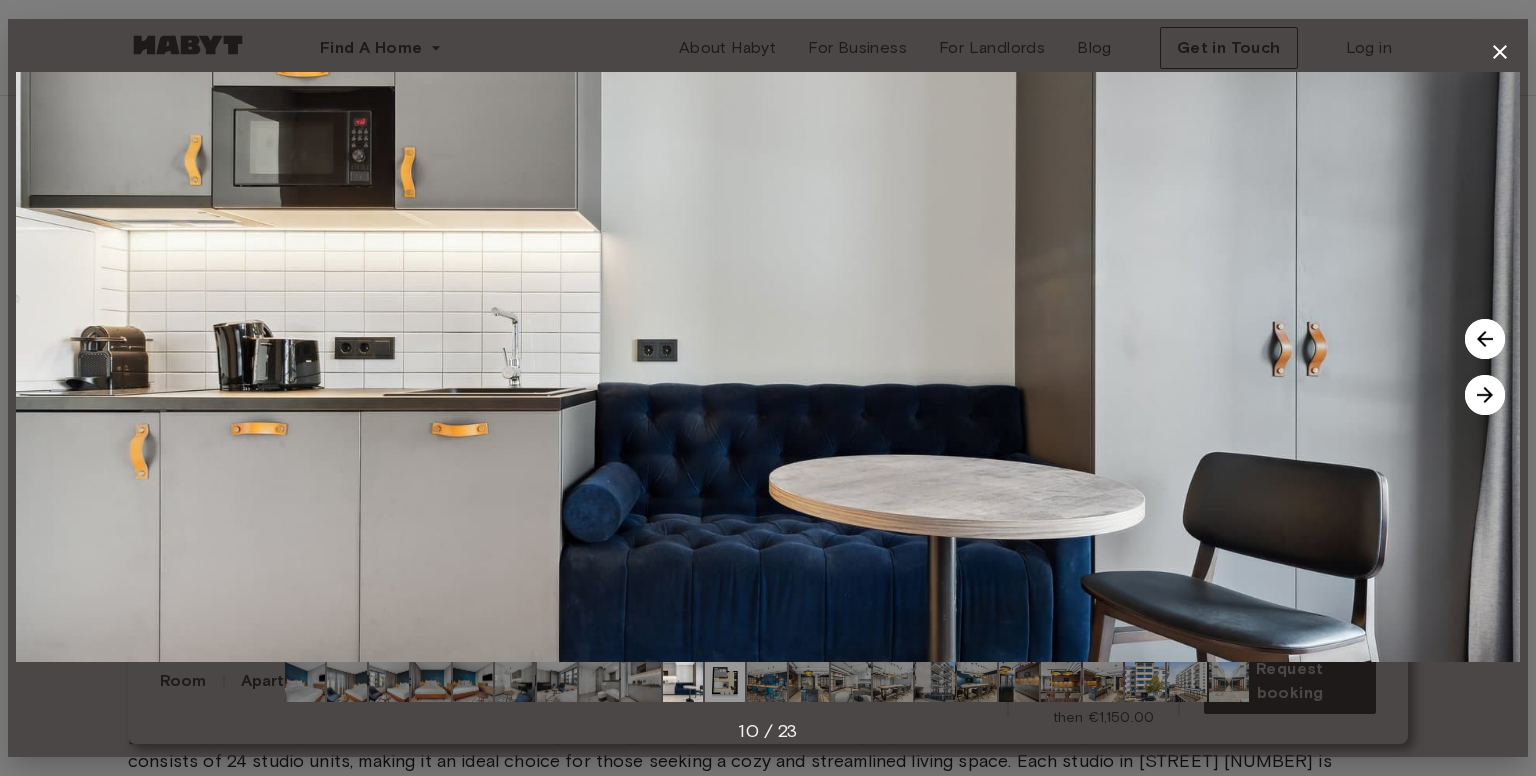click at bounding box center (1485, 395) 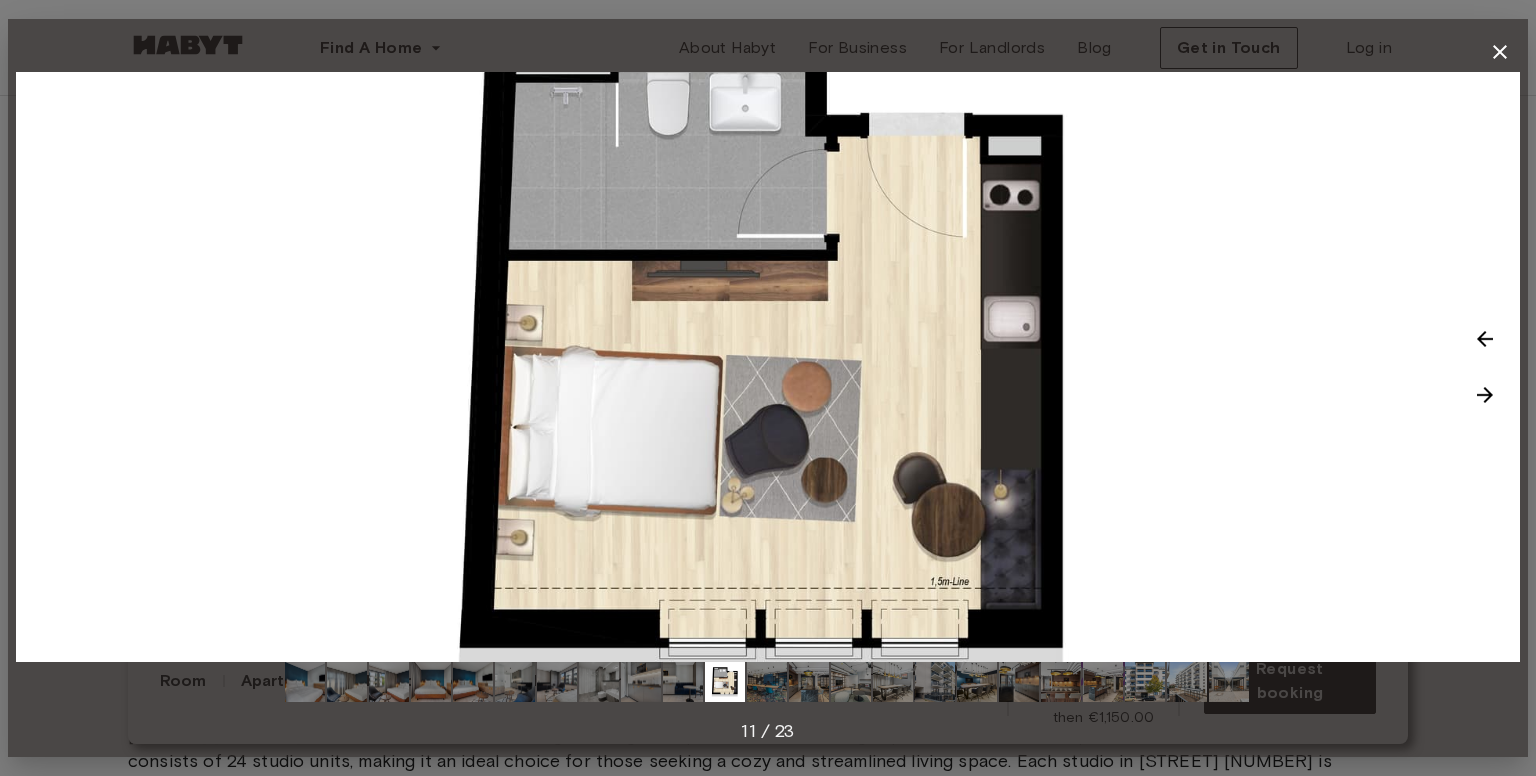 click at bounding box center [1485, 395] 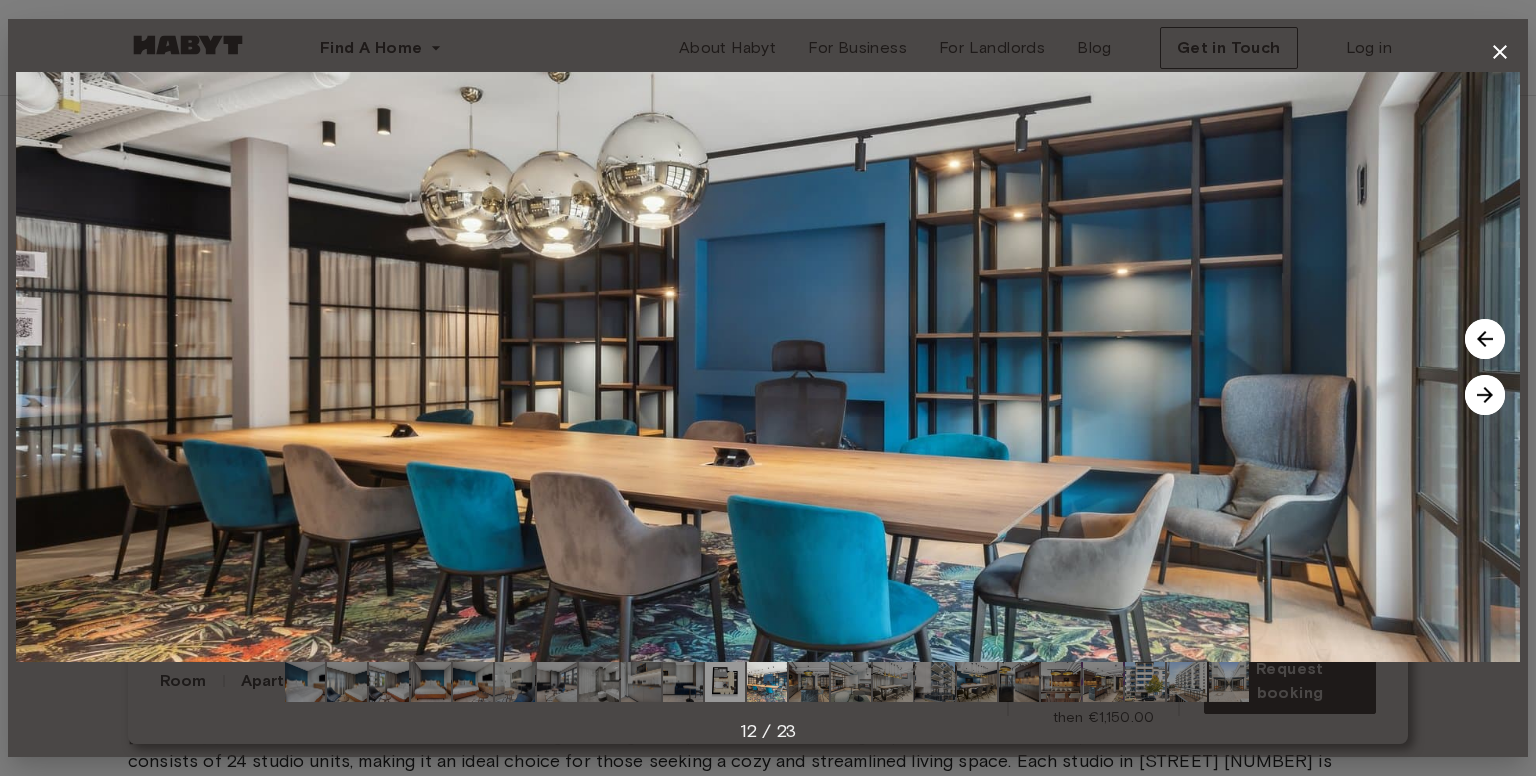 click at bounding box center (1485, 395) 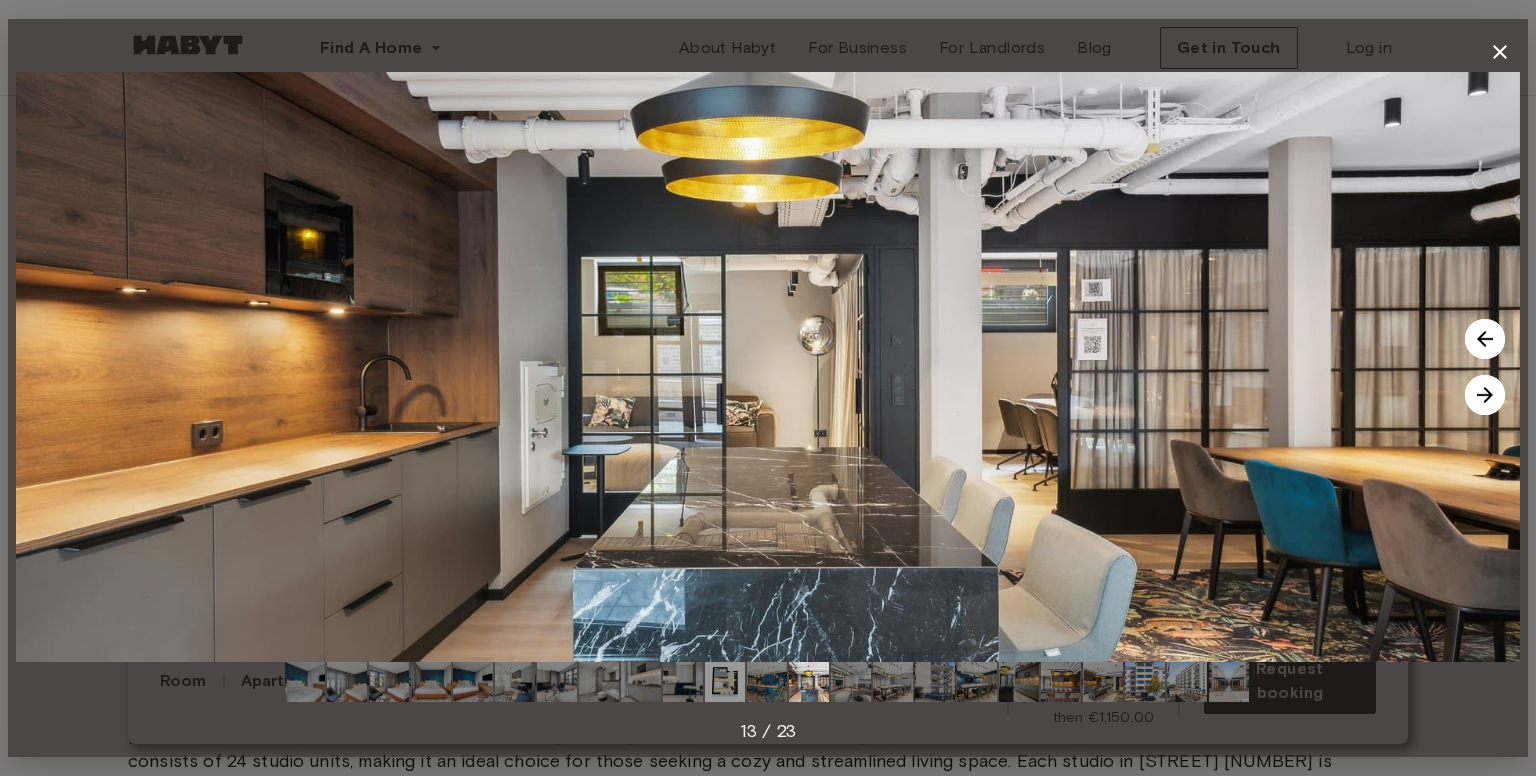 click at bounding box center (1485, 395) 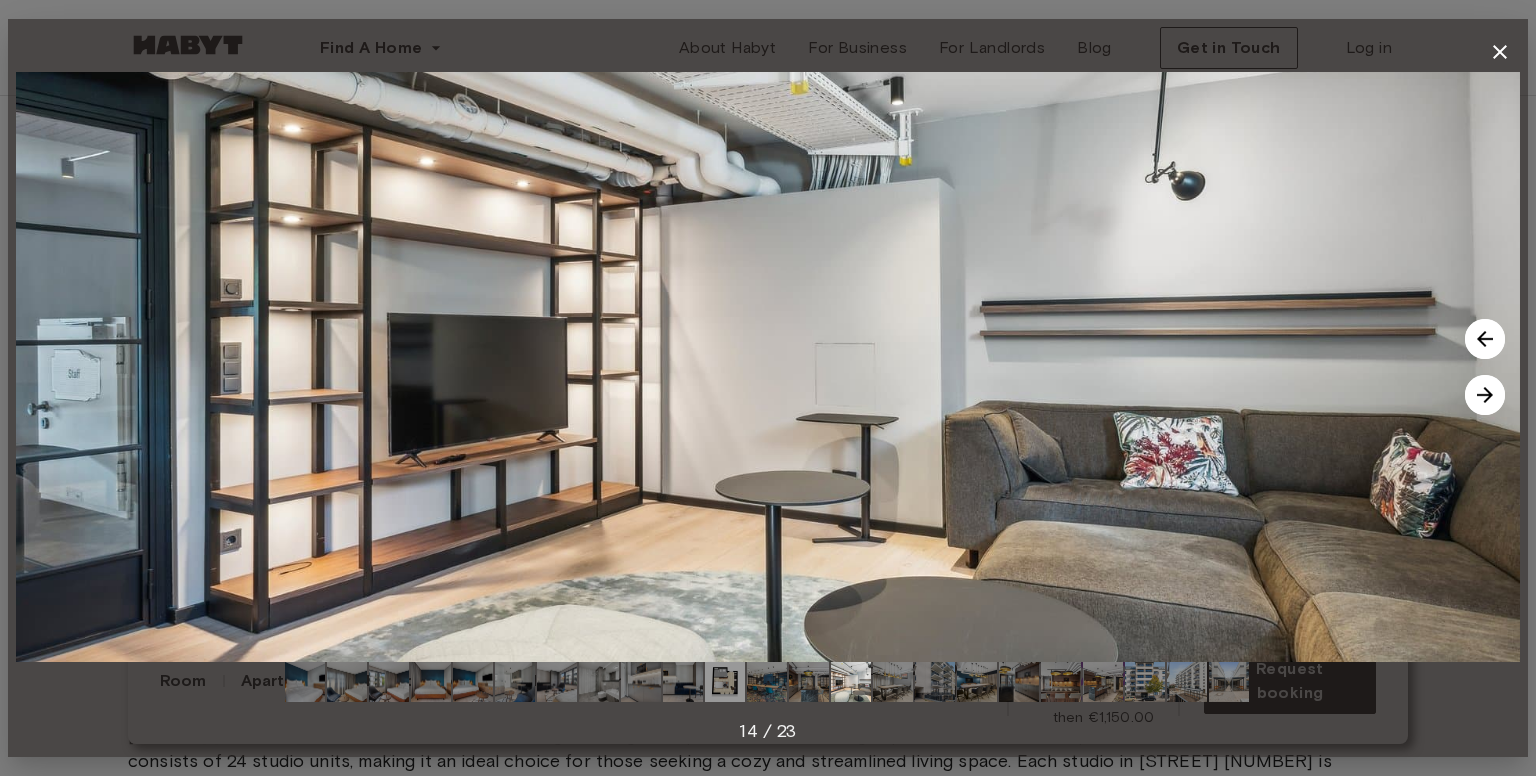 click at bounding box center (1485, 395) 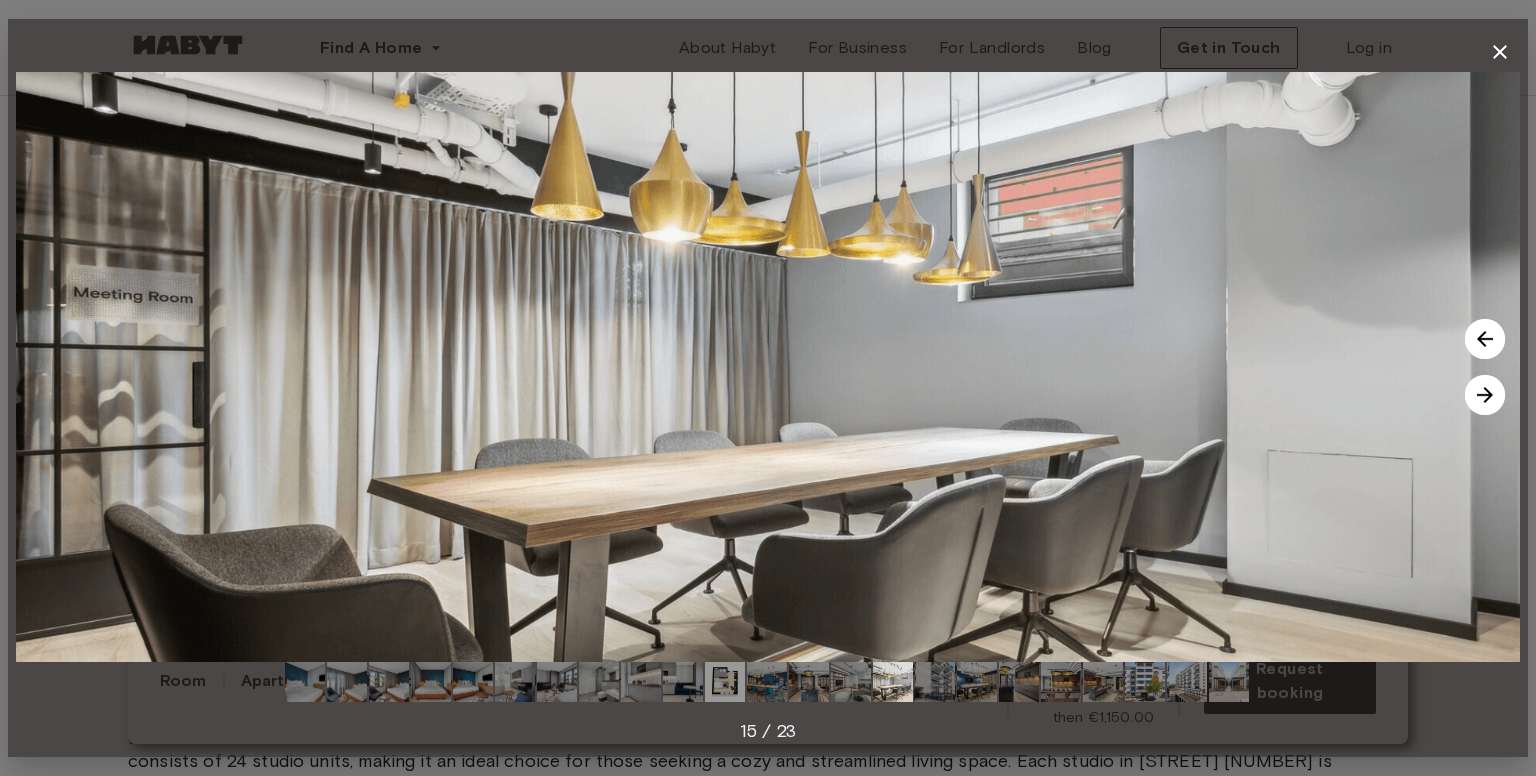 click at bounding box center (1500, 52) 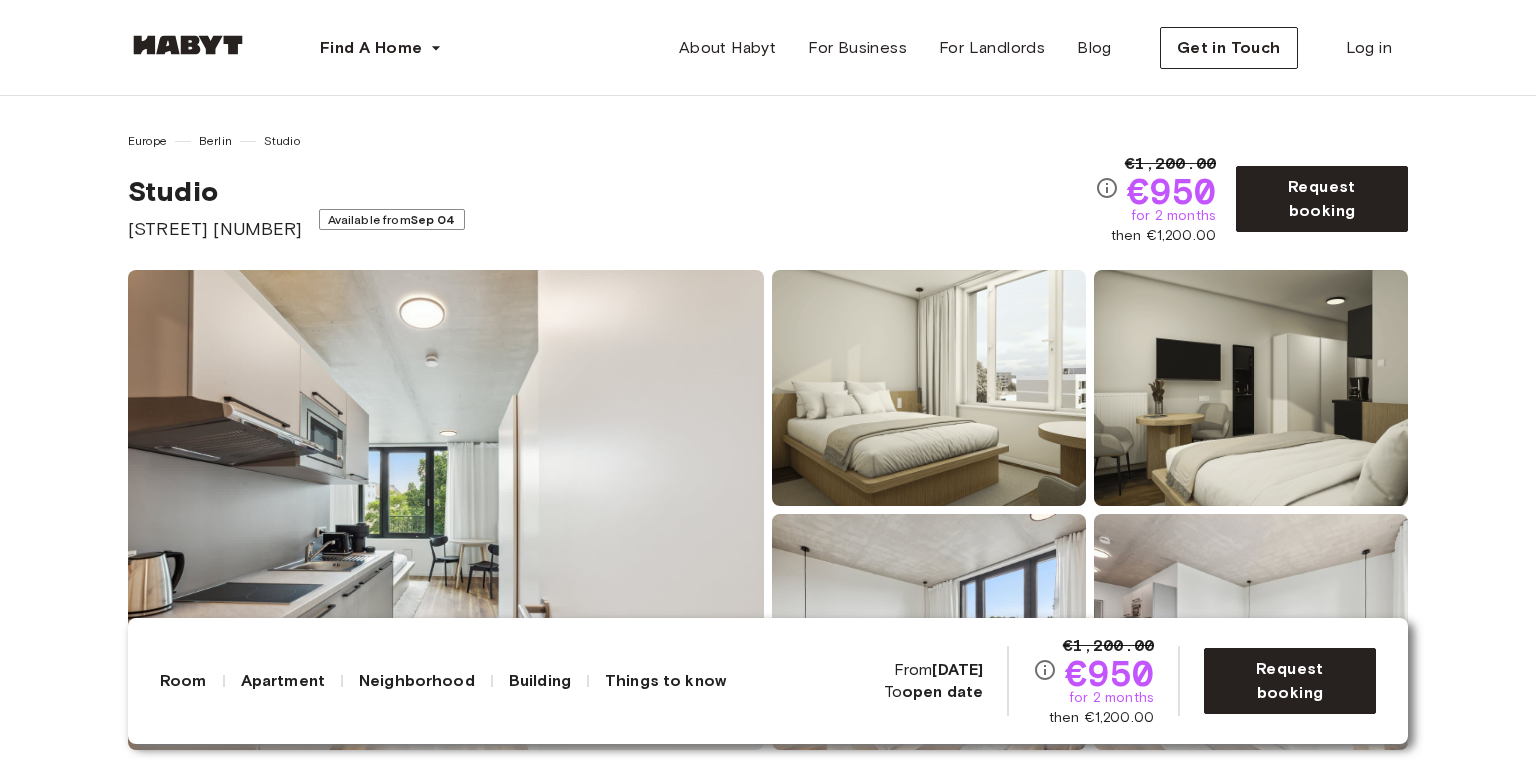 scroll, scrollTop: 0, scrollLeft: 0, axis: both 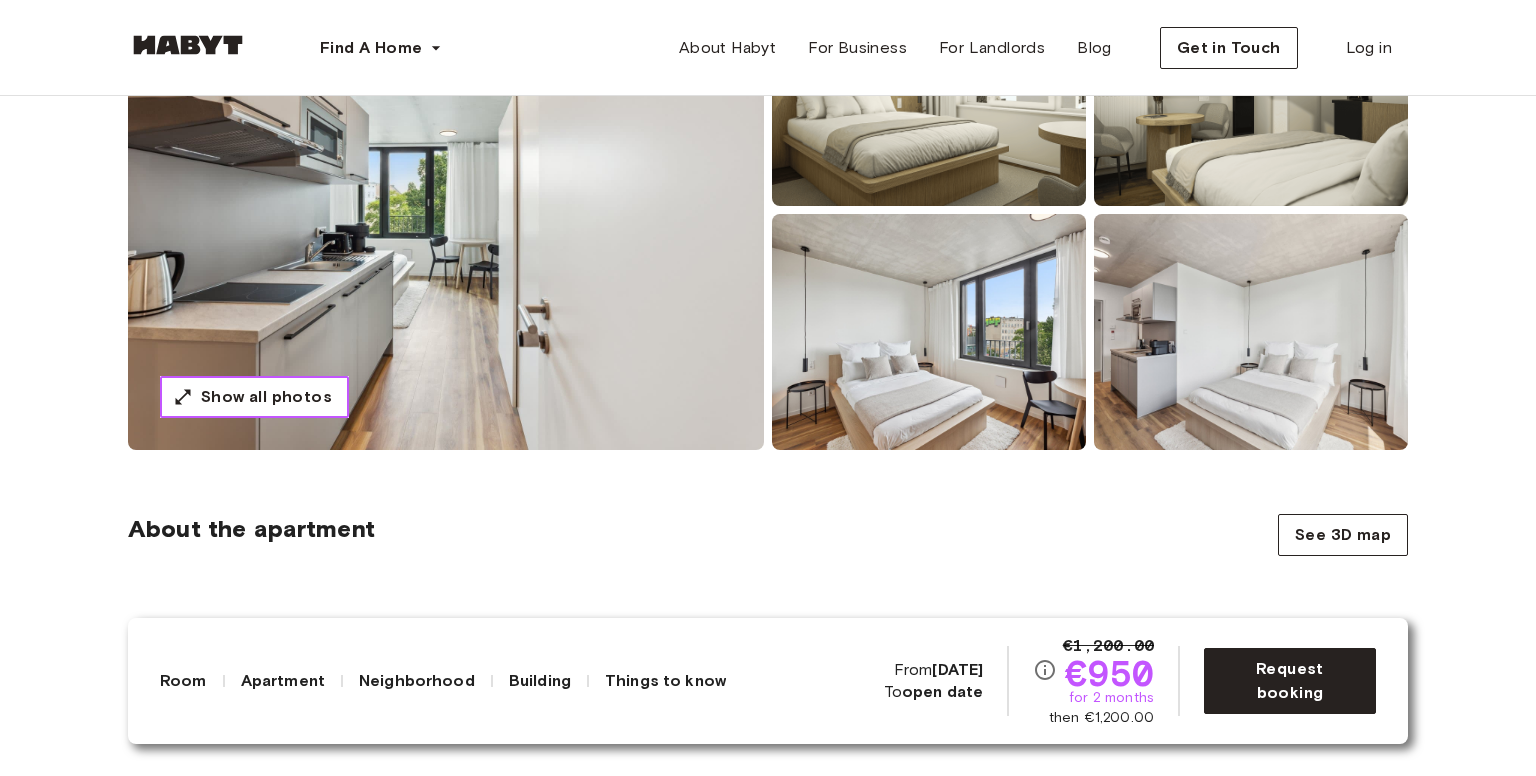 click 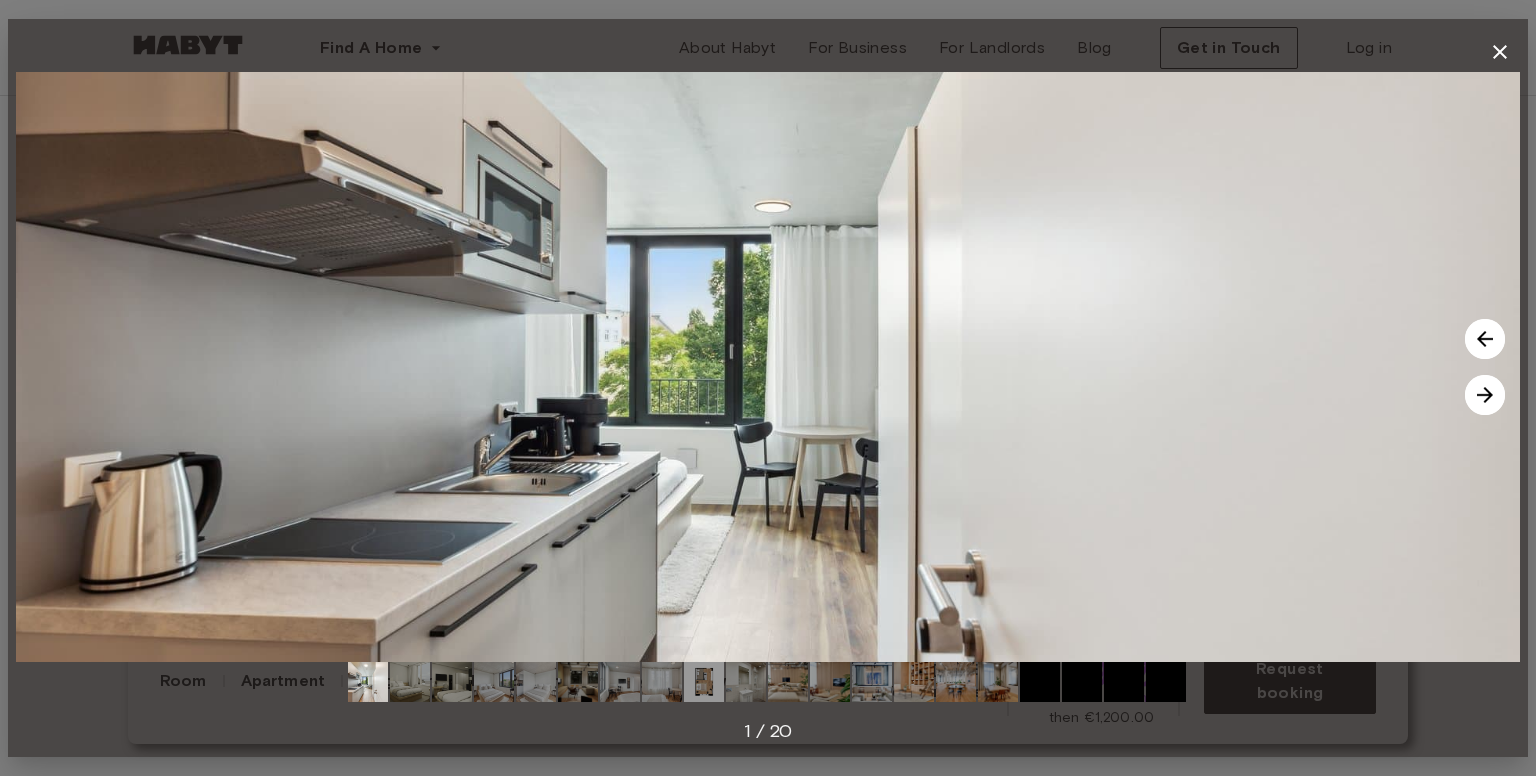 click at bounding box center (1485, 395) 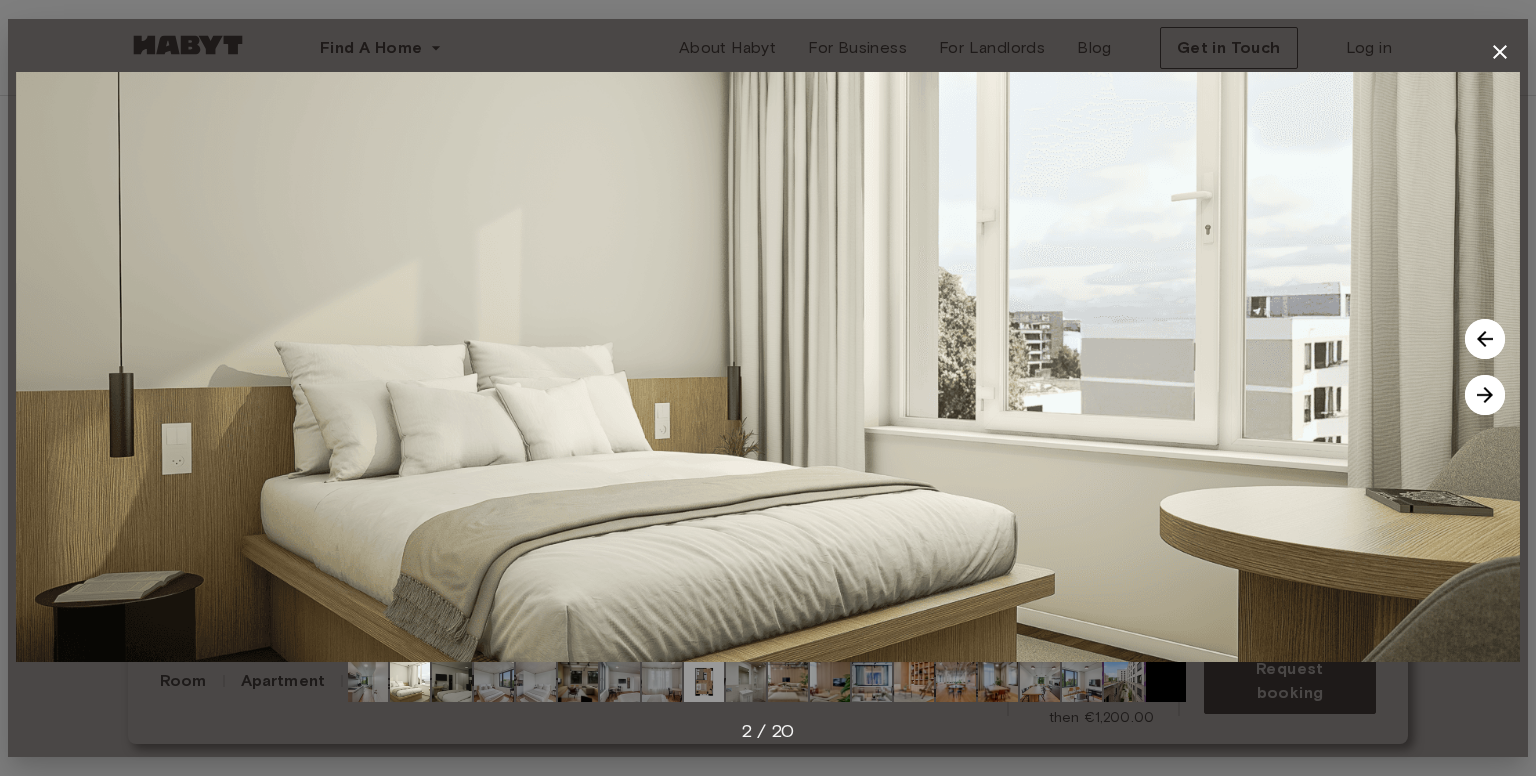 click at bounding box center [1485, 395] 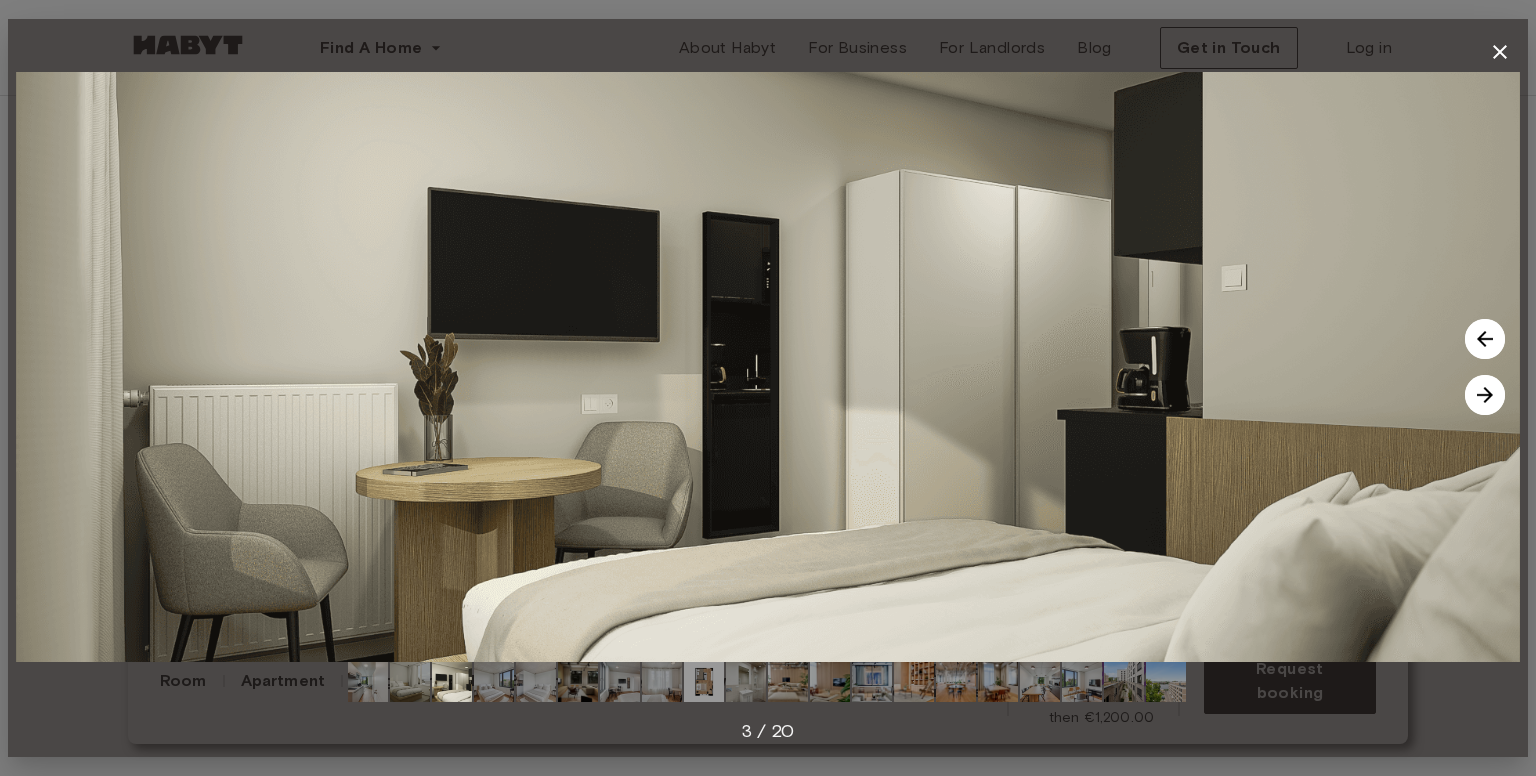 click at bounding box center (1485, 395) 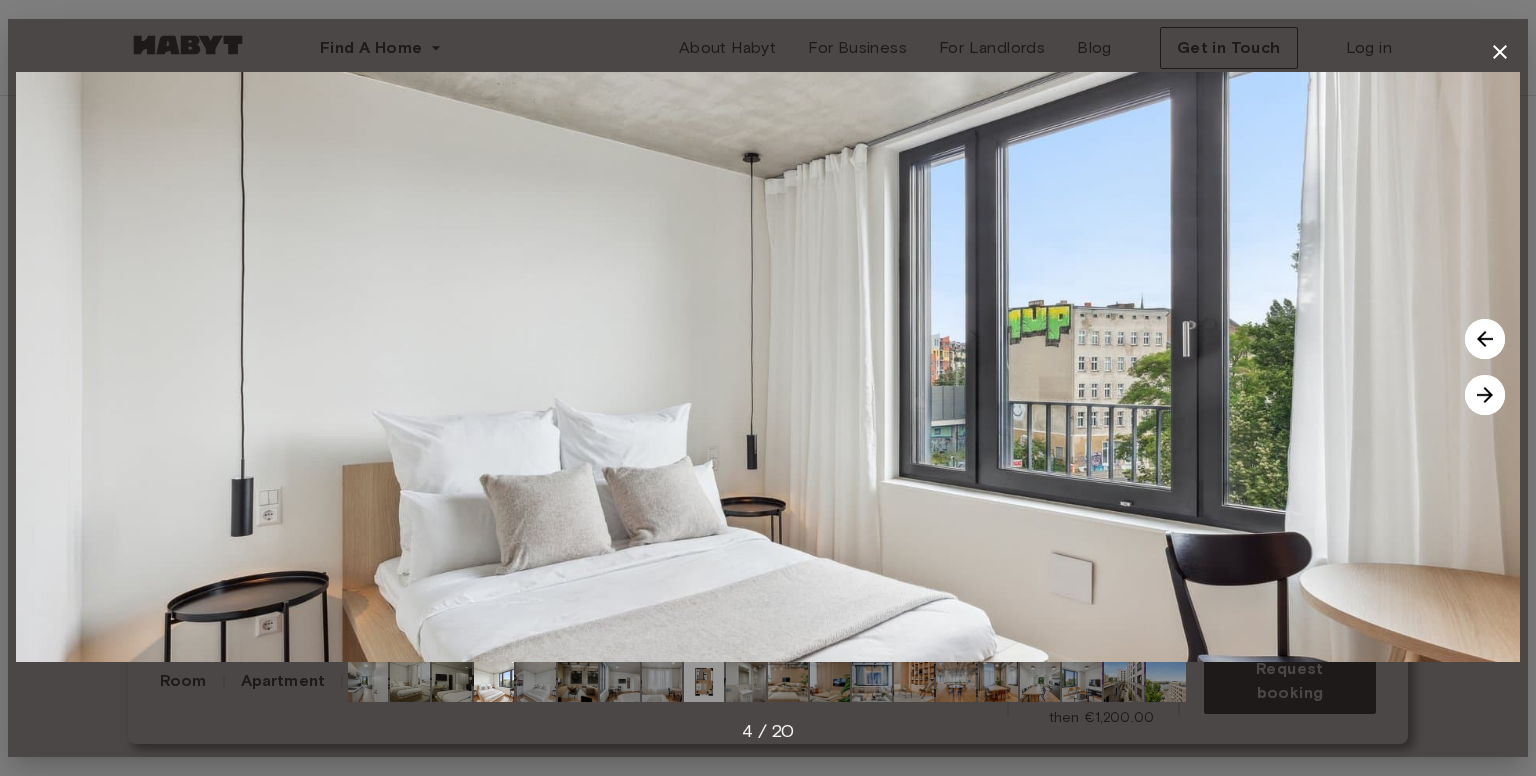 click at bounding box center [1485, 395] 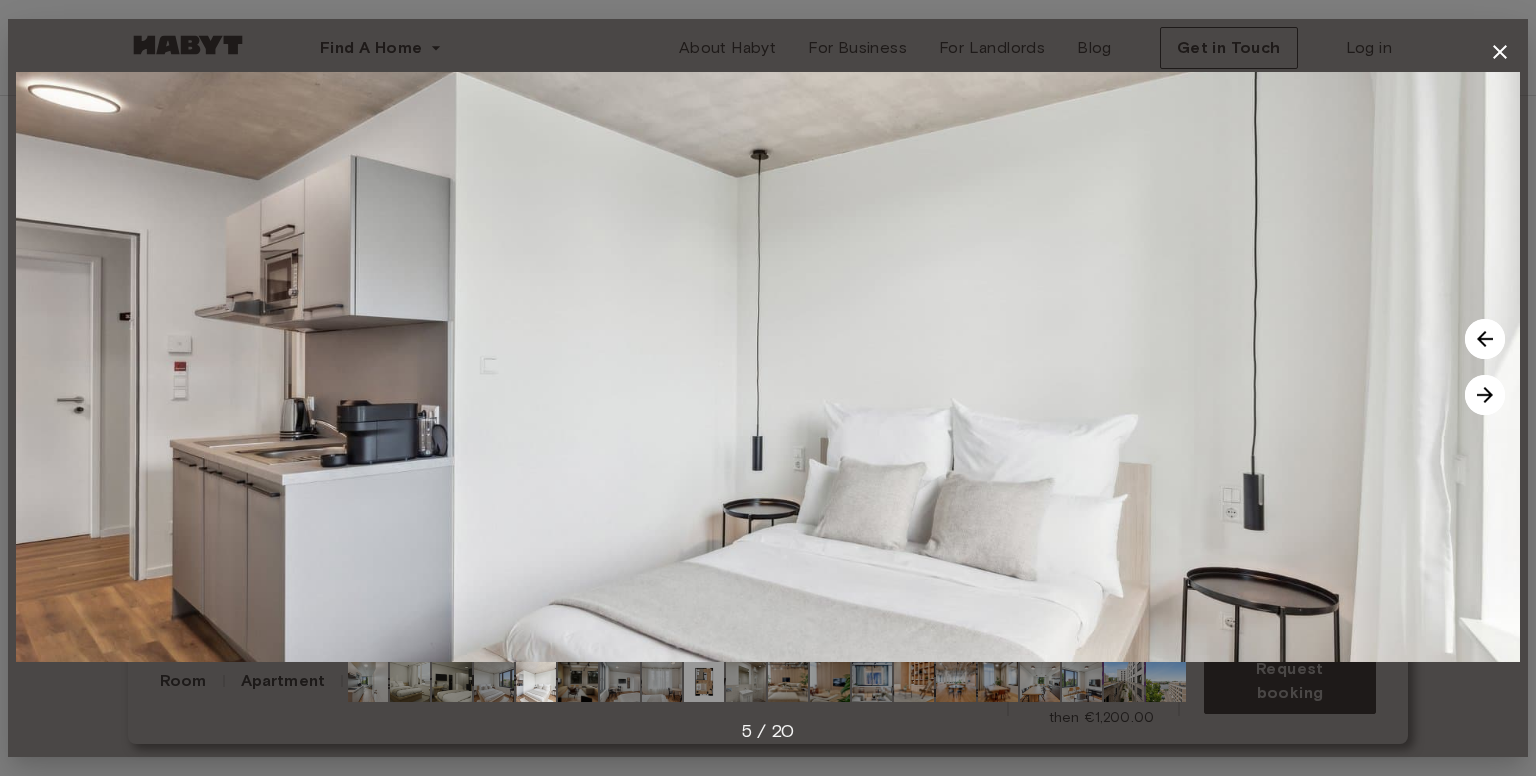 click at bounding box center [1485, 395] 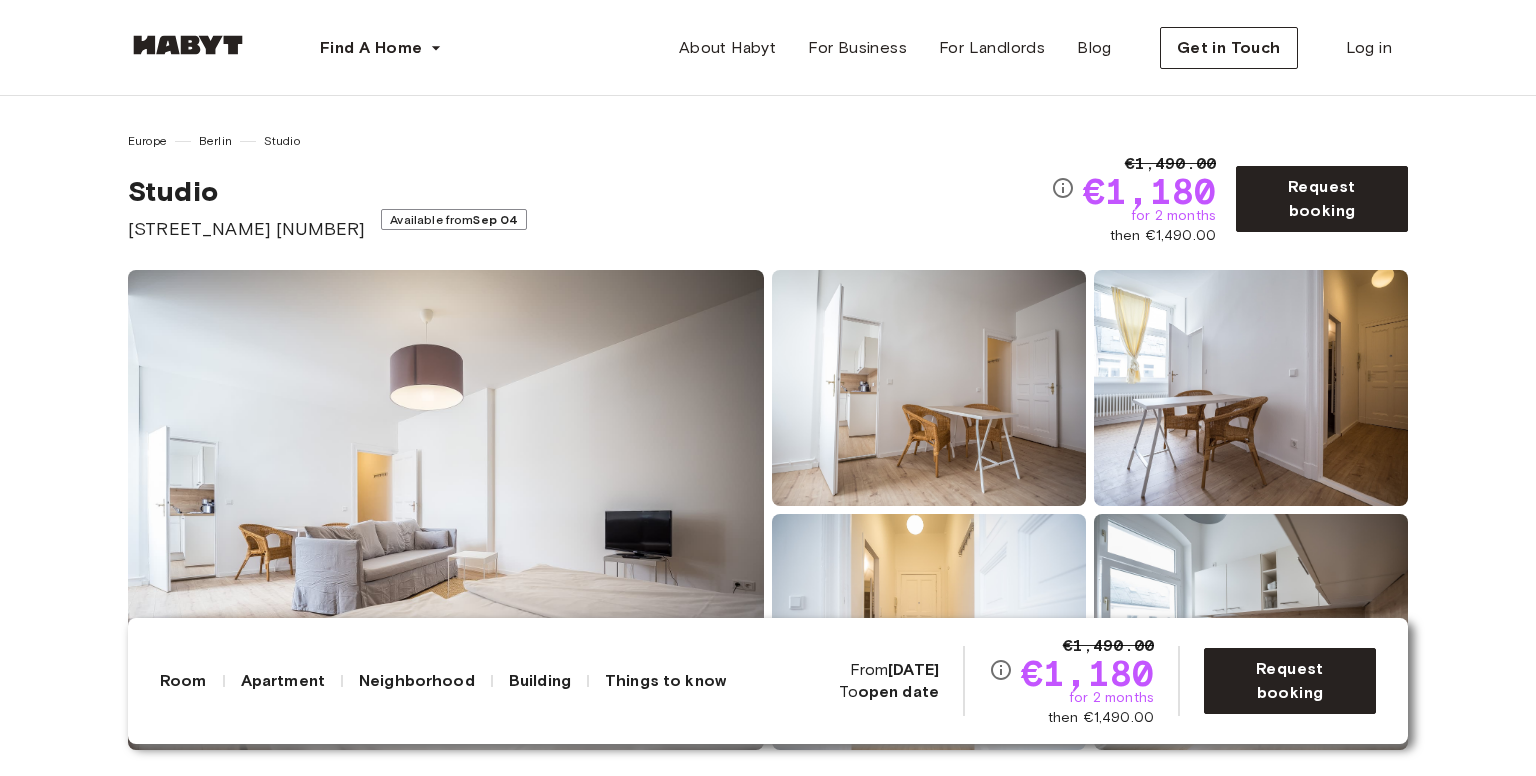 scroll, scrollTop: 0, scrollLeft: 0, axis: both 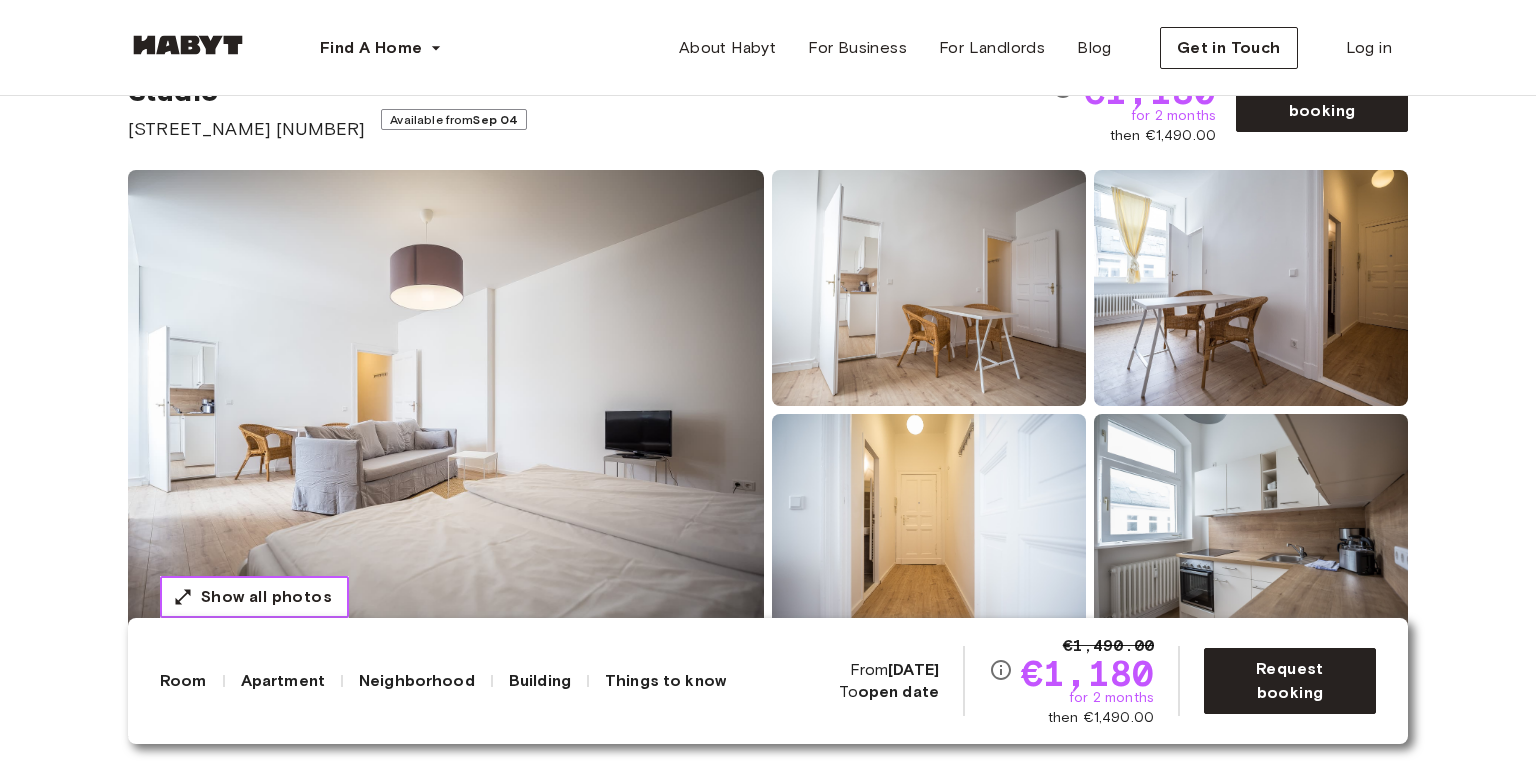 click on "Show all photos" at bounding box center (254, 597) 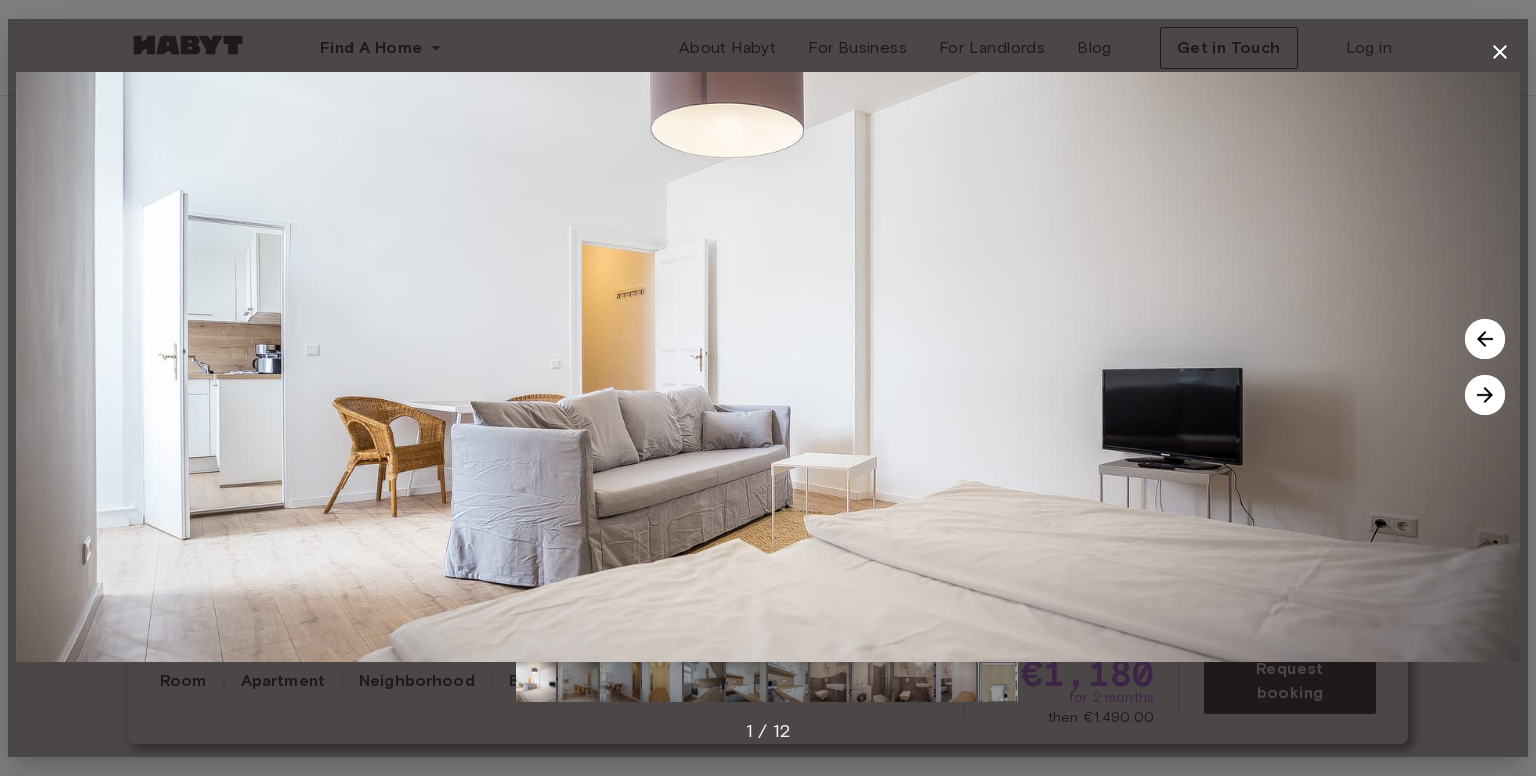click at bounding box center [1485, 395] 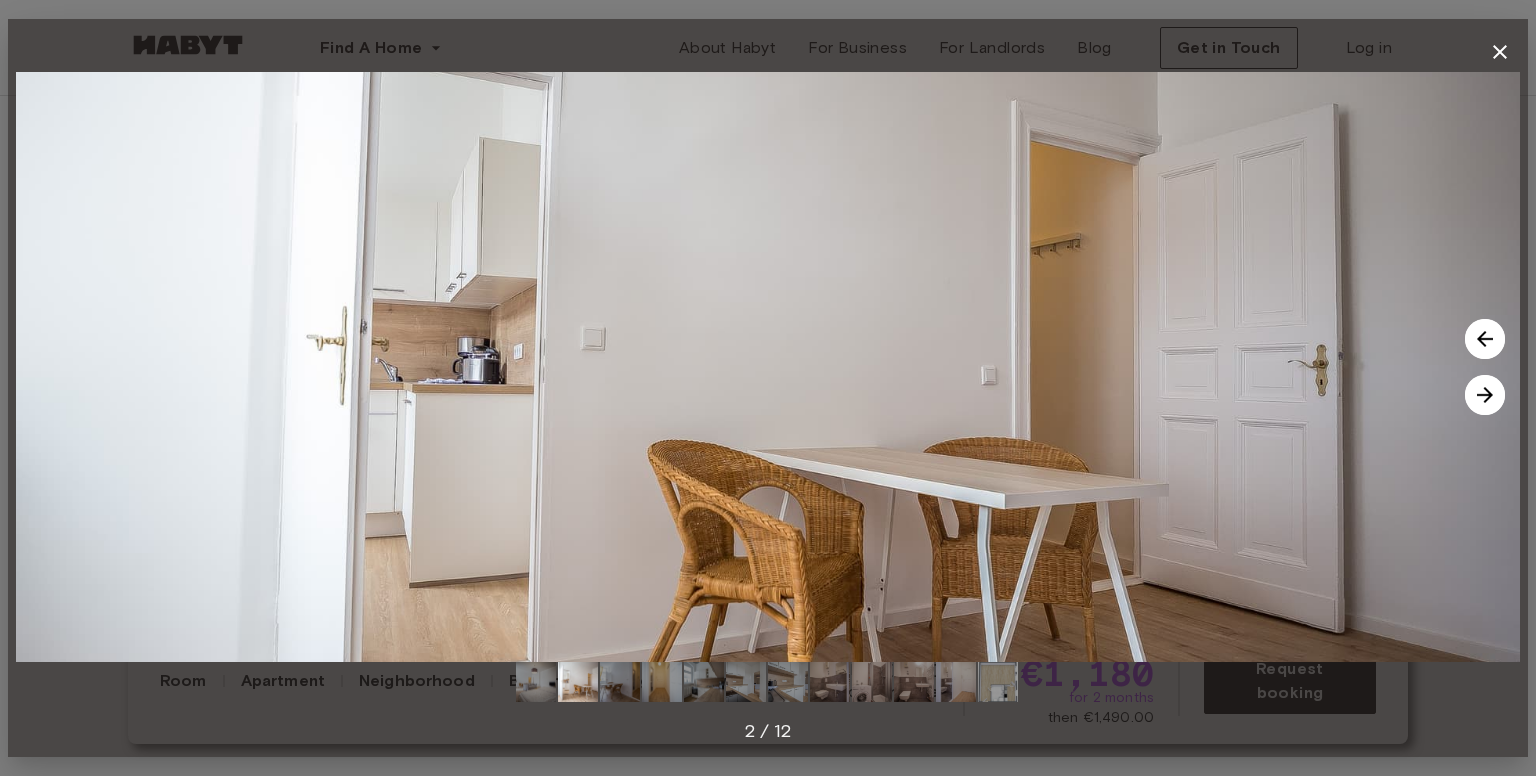 click at bounding box center (1485, 395) 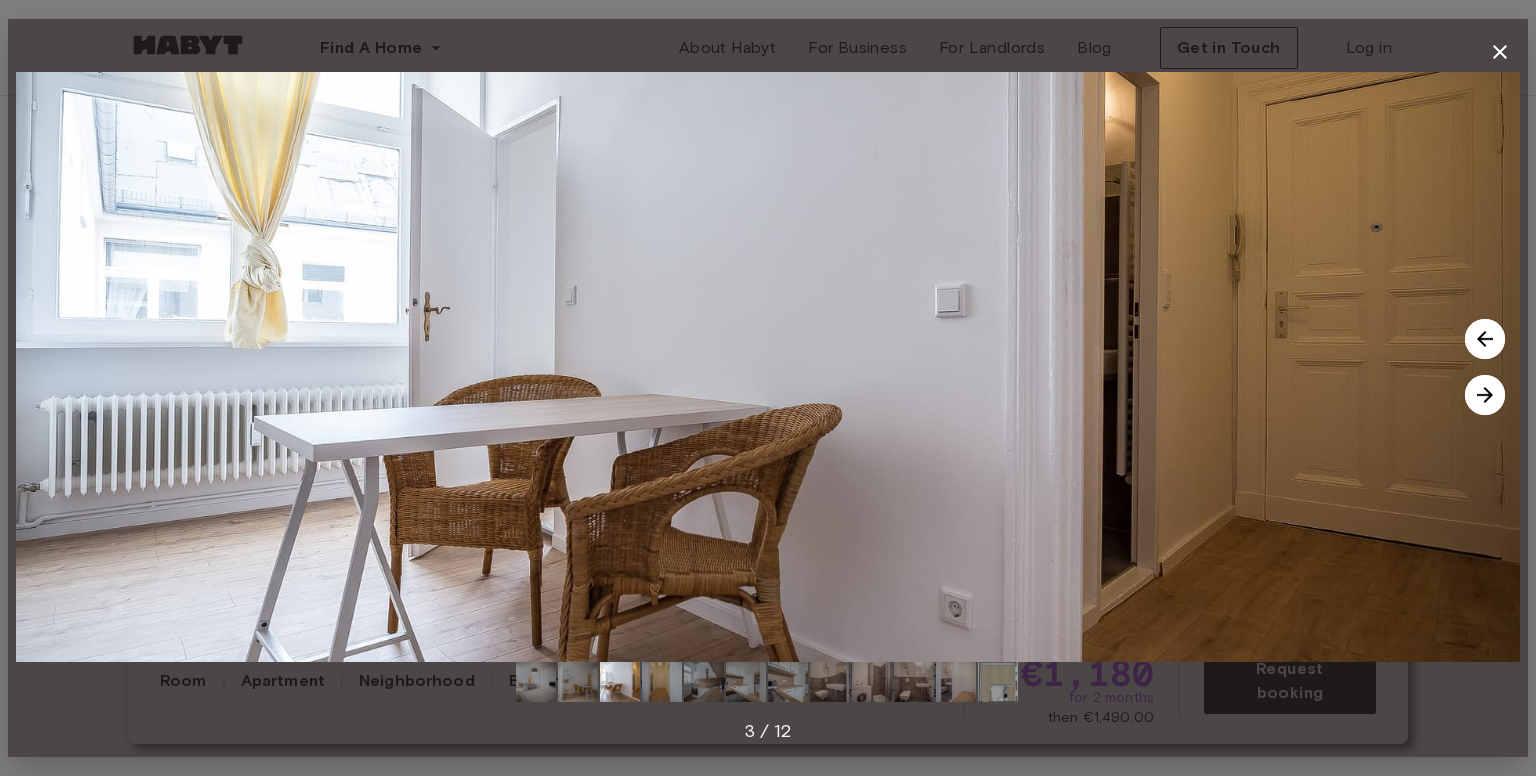 click at bounding box center (1485, 395) 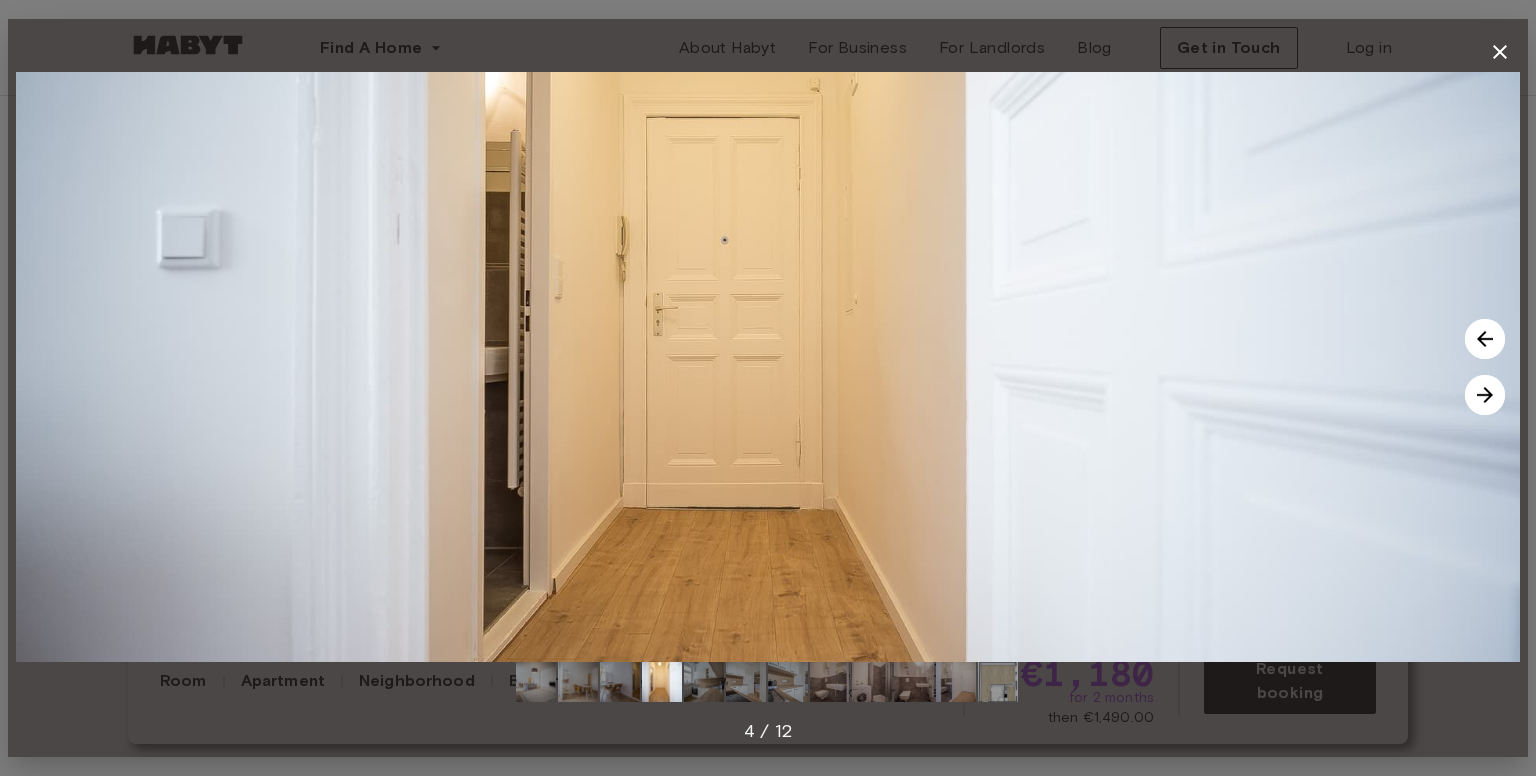 click at bounding box center [1485, 395] 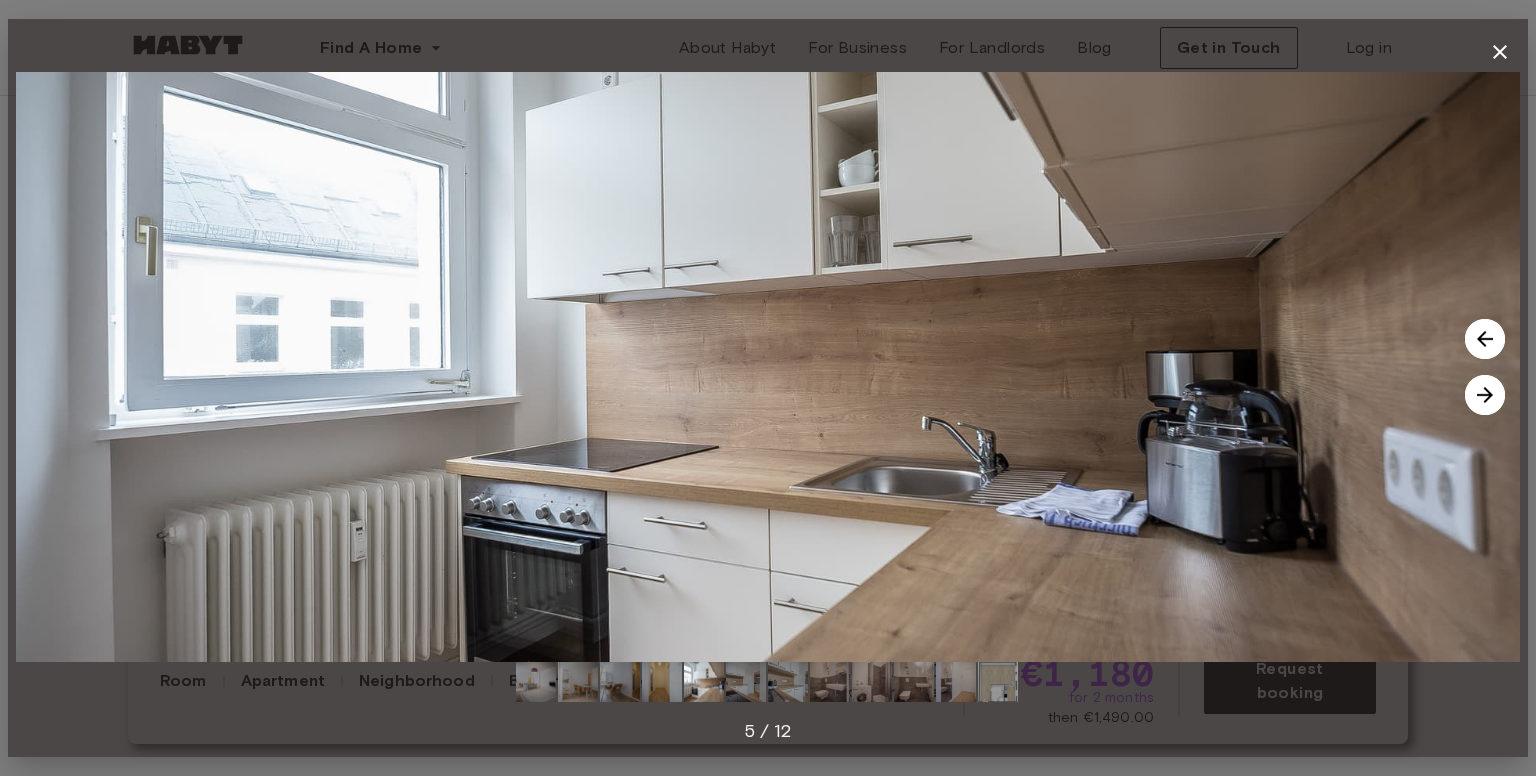 click at bounding box center [1485, 395] 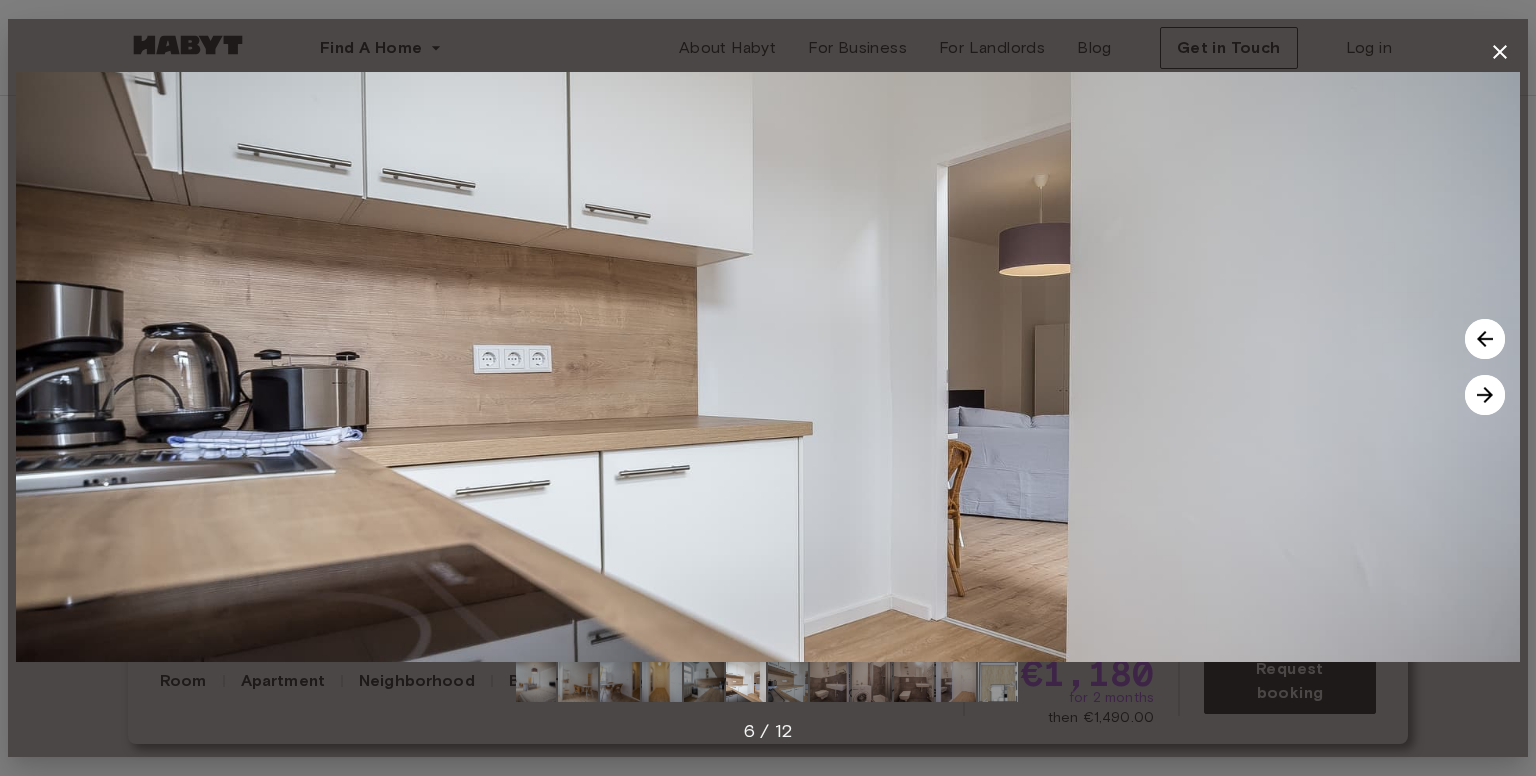 click at bounding box center [1485, 395] 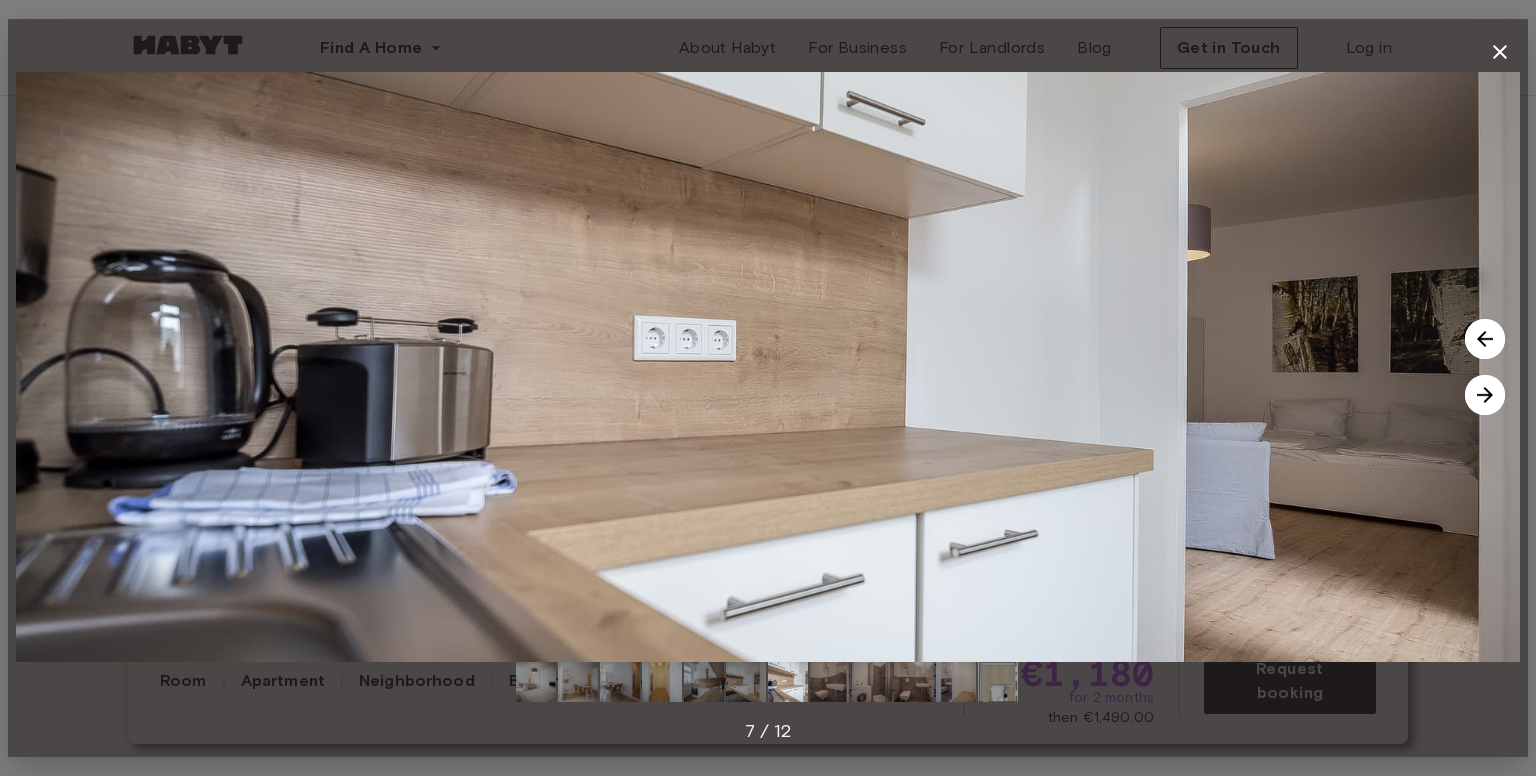 click at bounding box center (1485, 395) 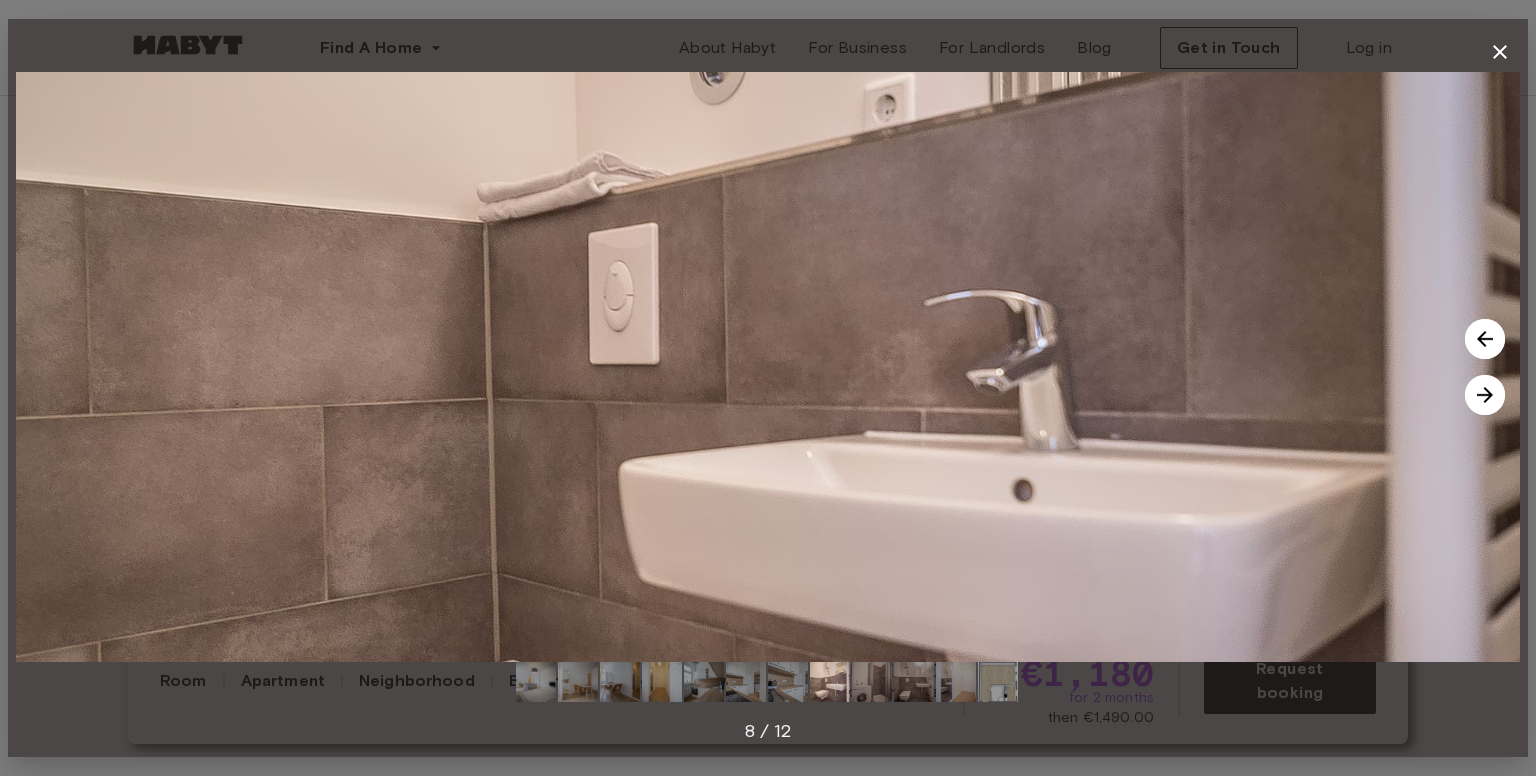 click at bounding box center [1485, 395] 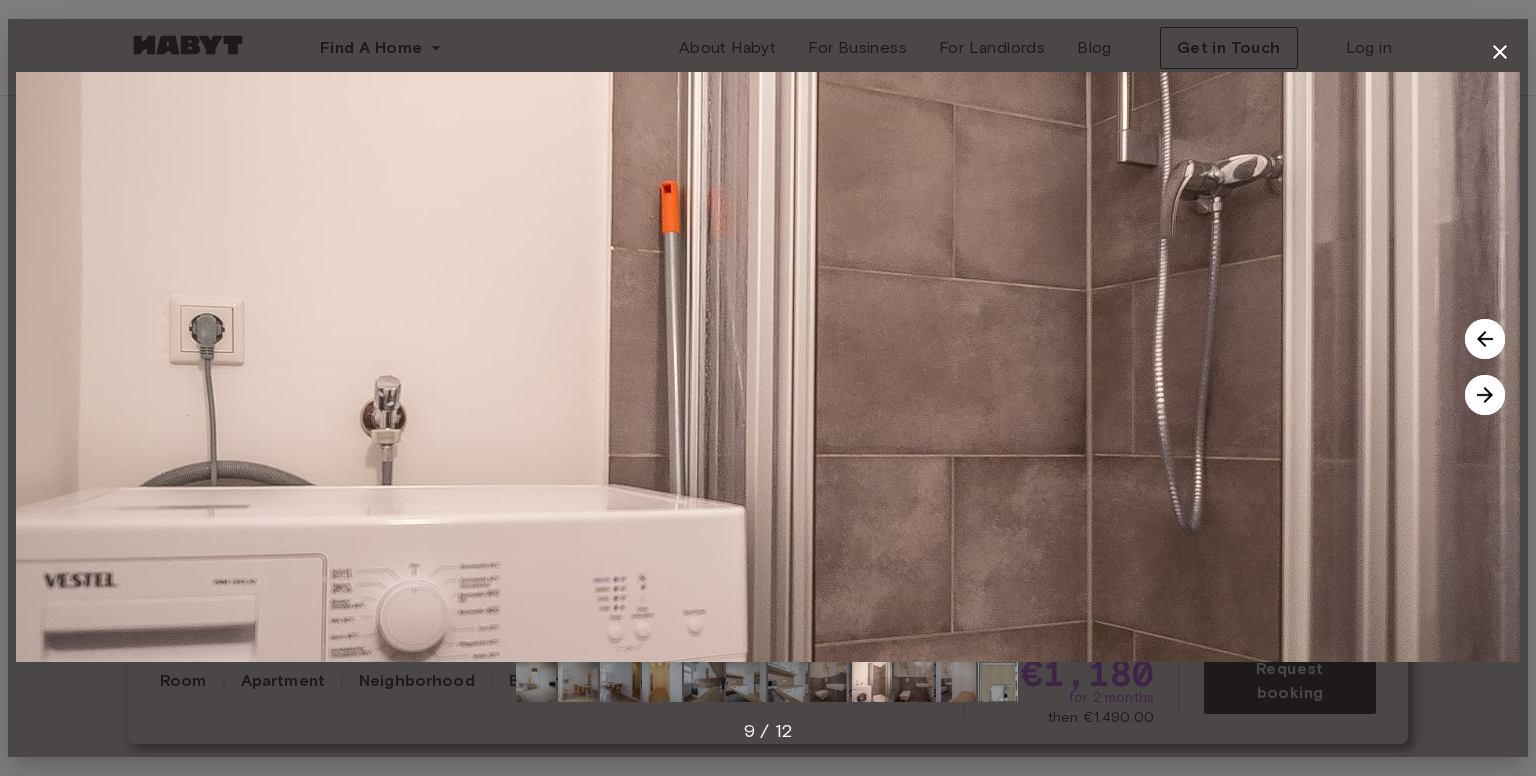 click at bounding box center [1485, 395] 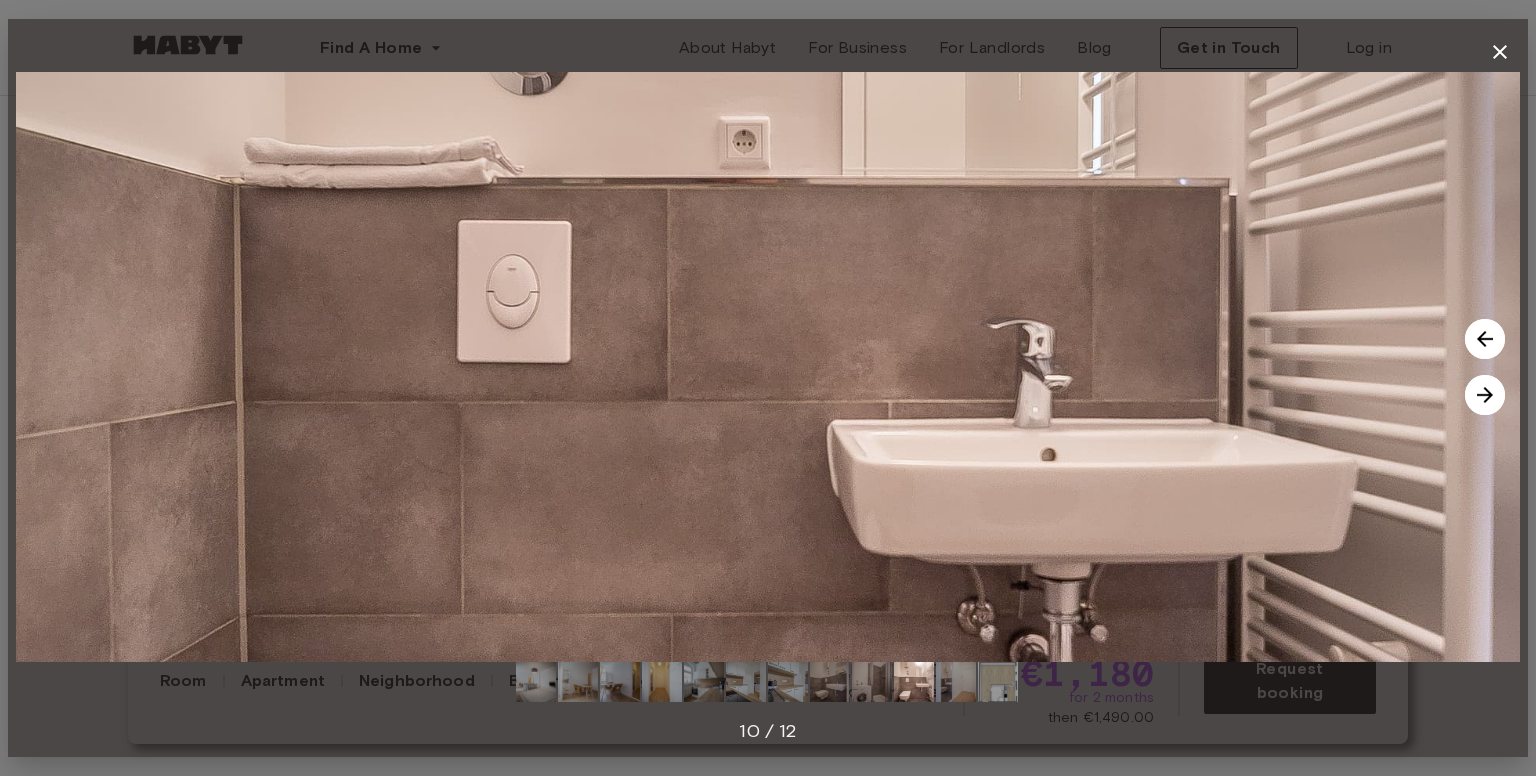 click at bounding box center [1485, 395] 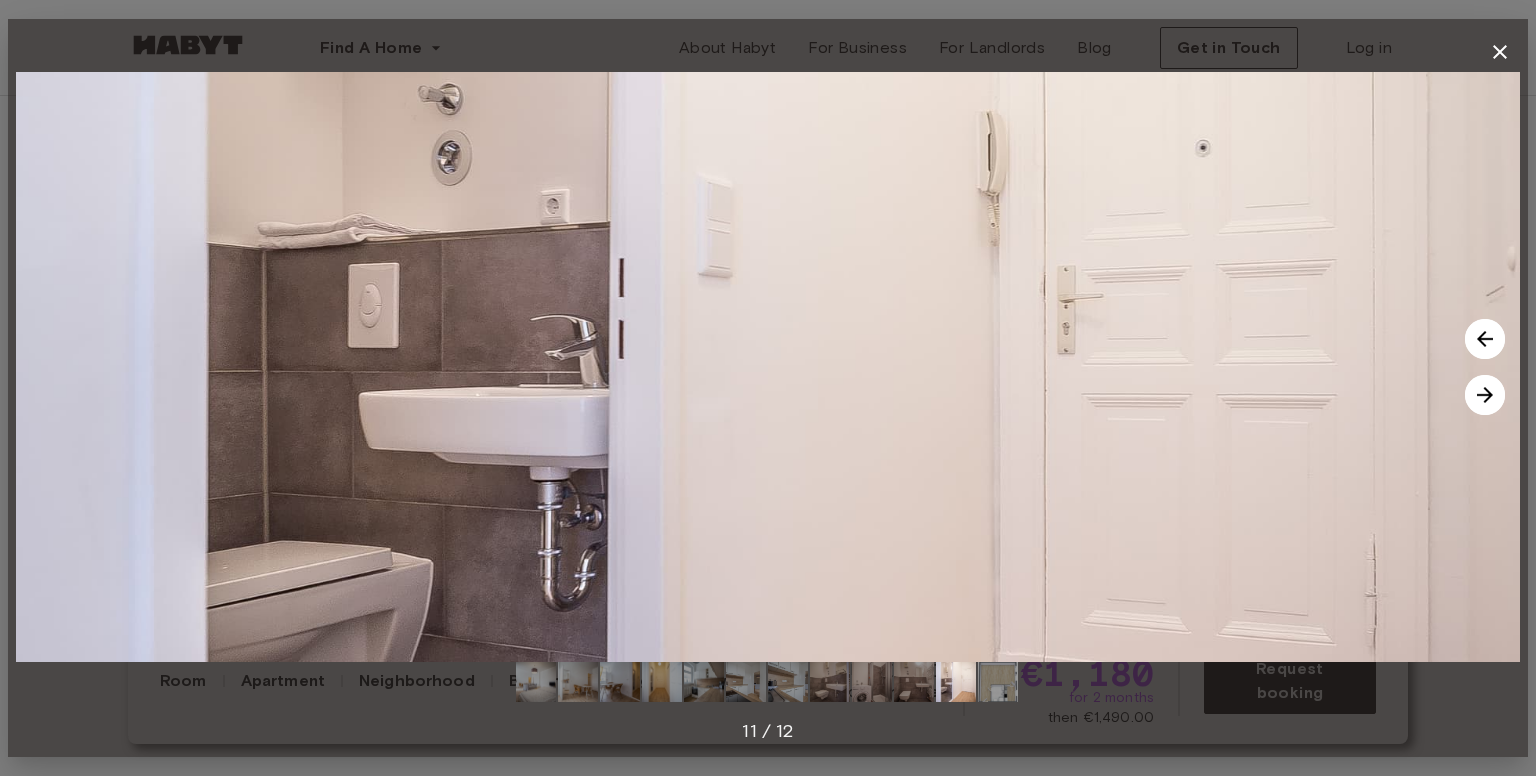 click at bounding box center [1485, 395] 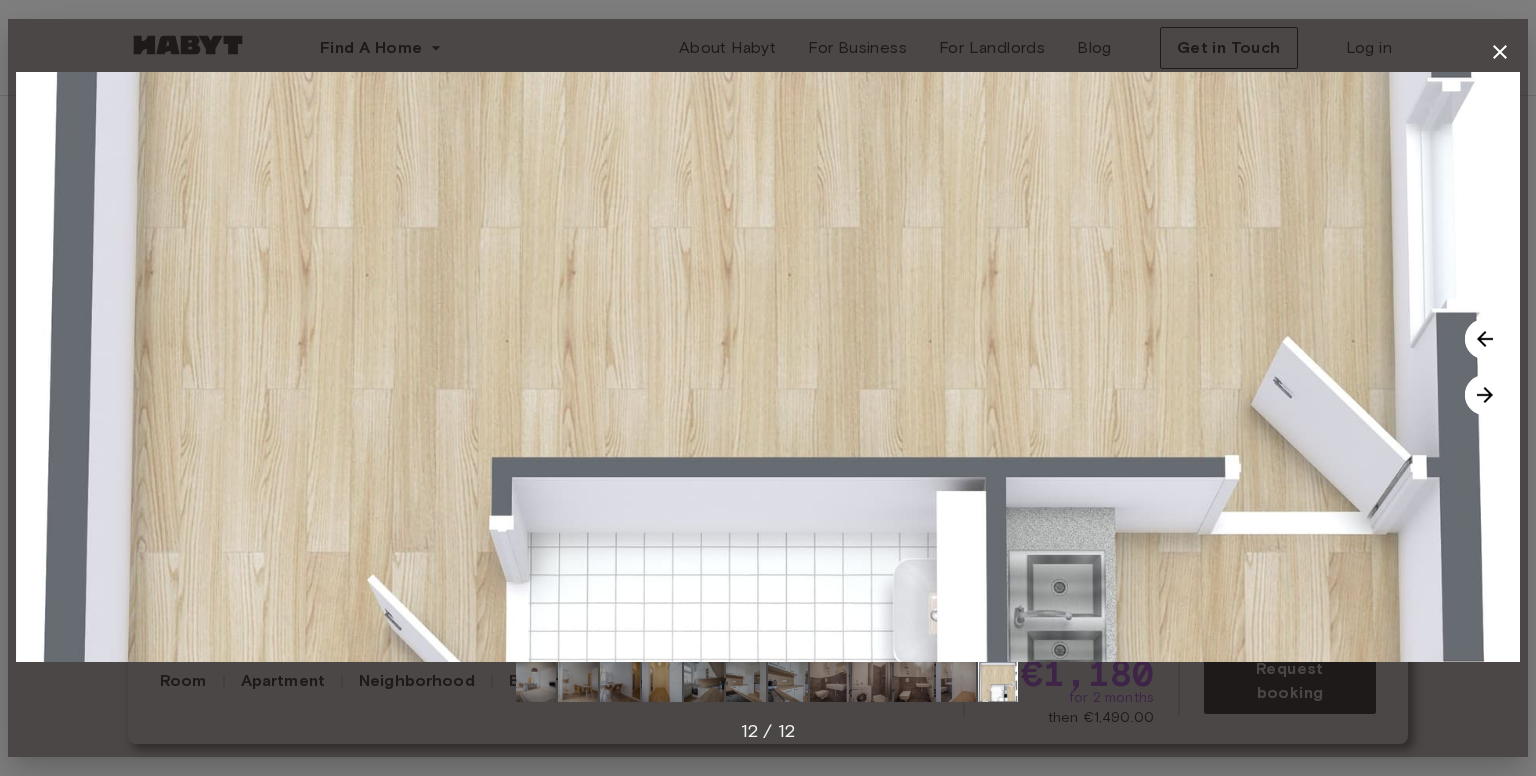 click at bounding box center [1485, 395] 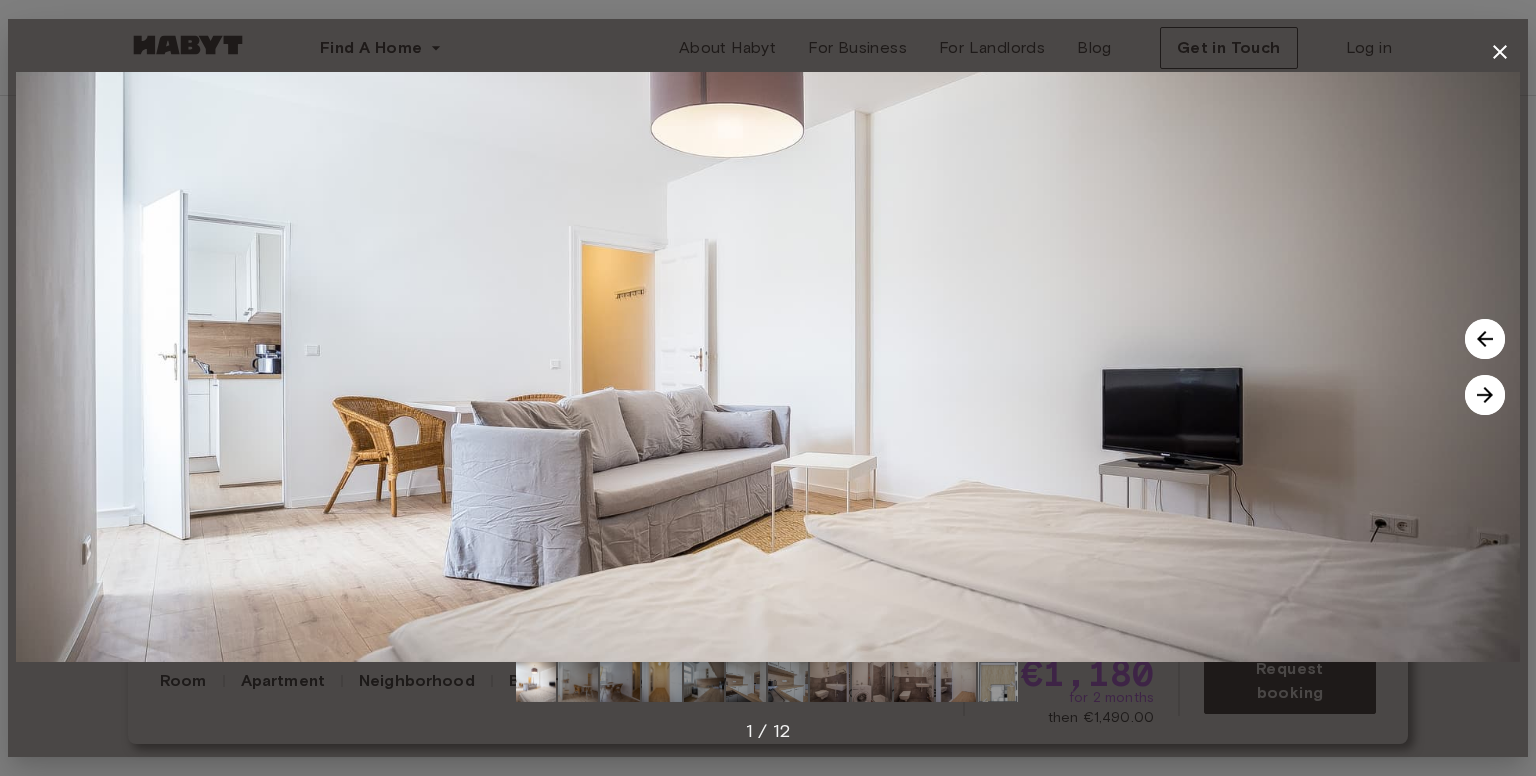 click at bounding box center [1485, 339] 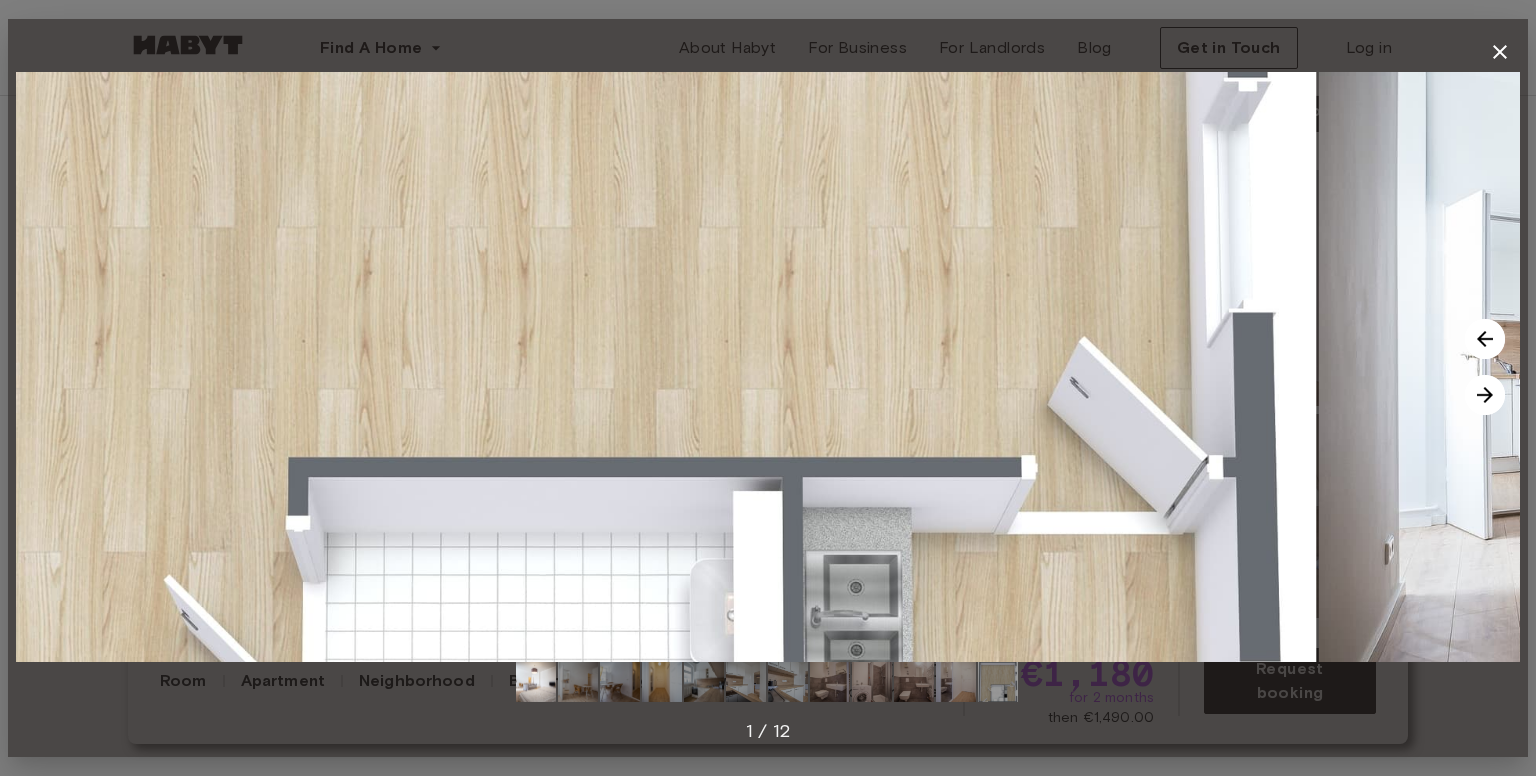 click at bounding box center [565, 367] 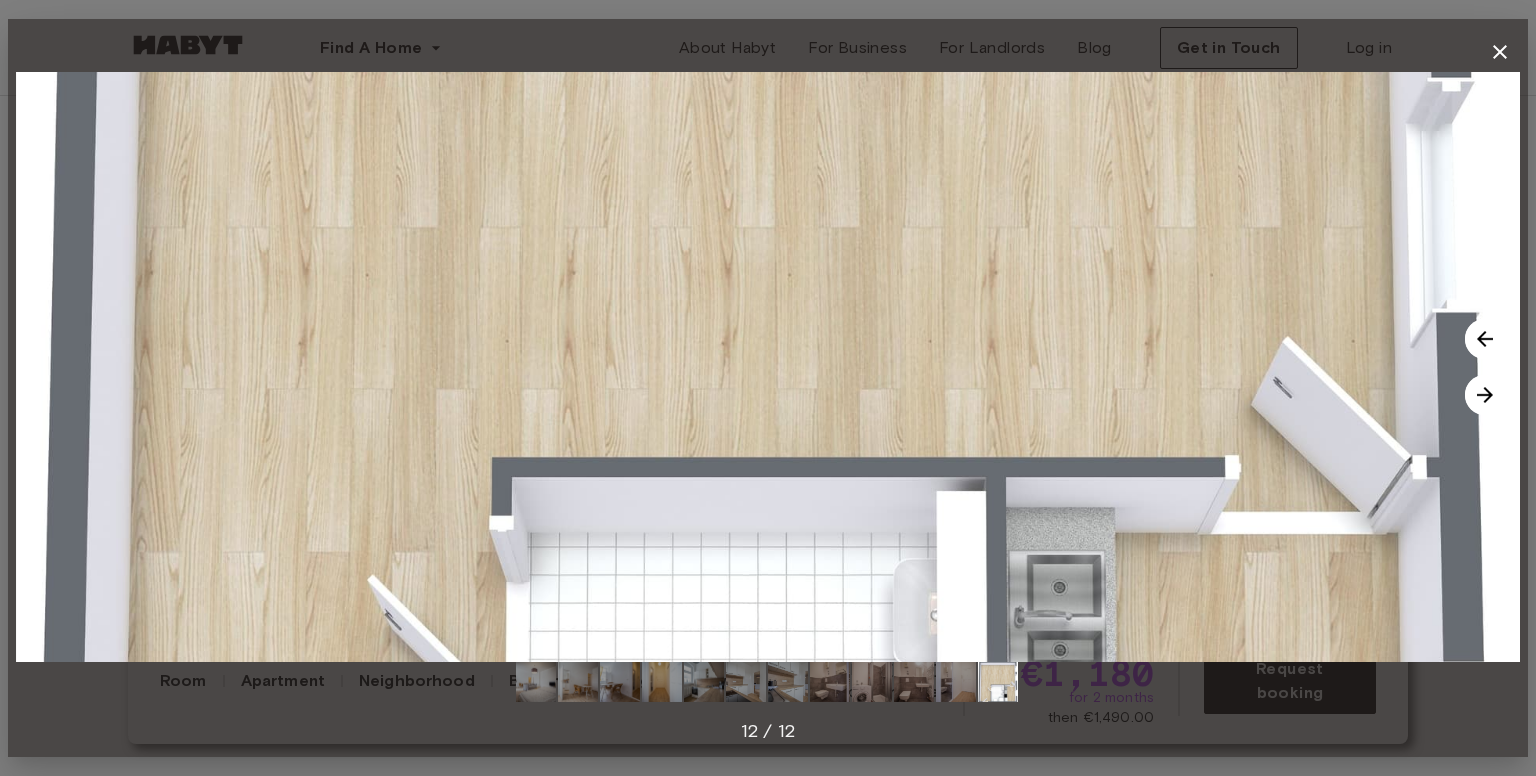 click at bounding box center (768, 367) 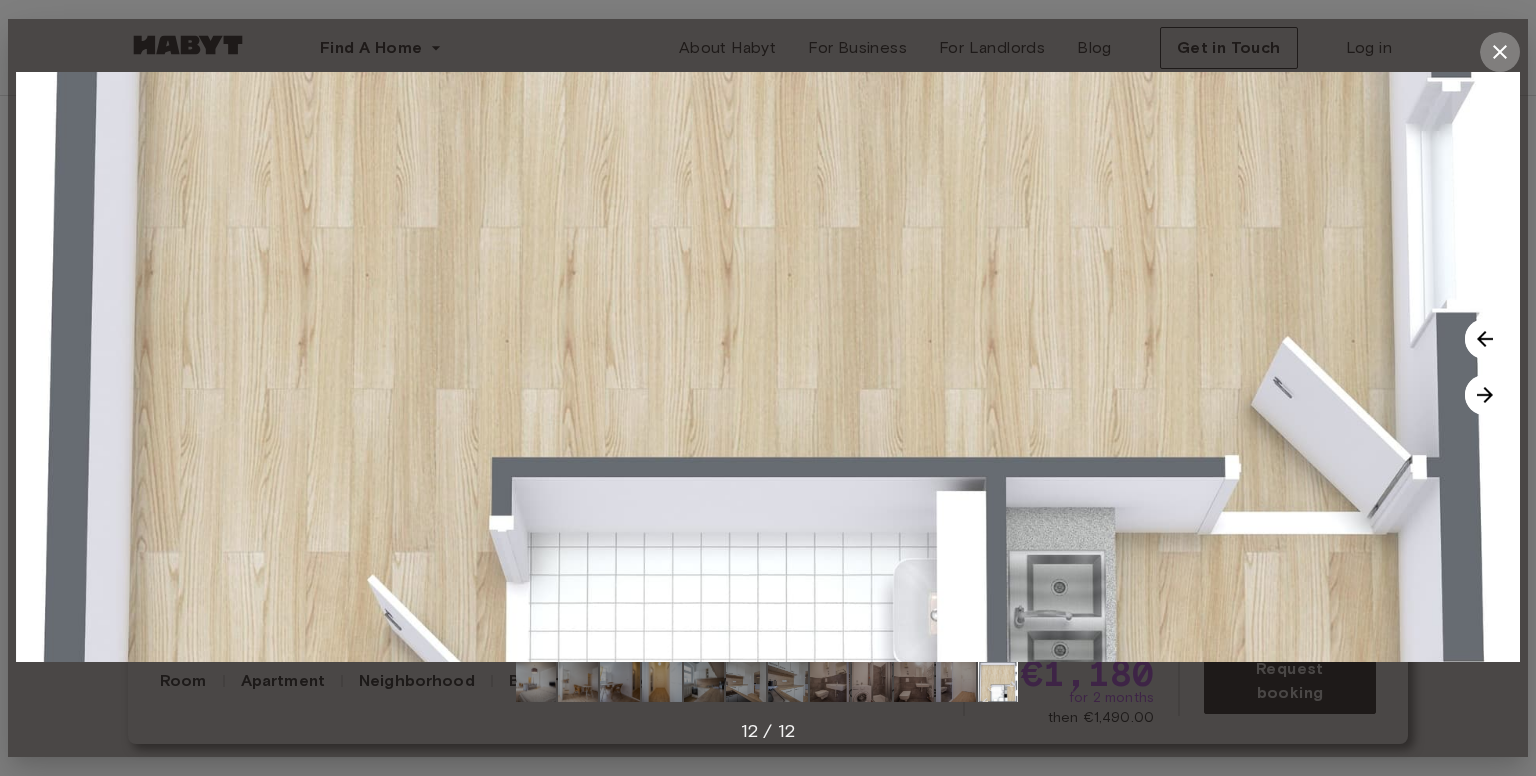 click 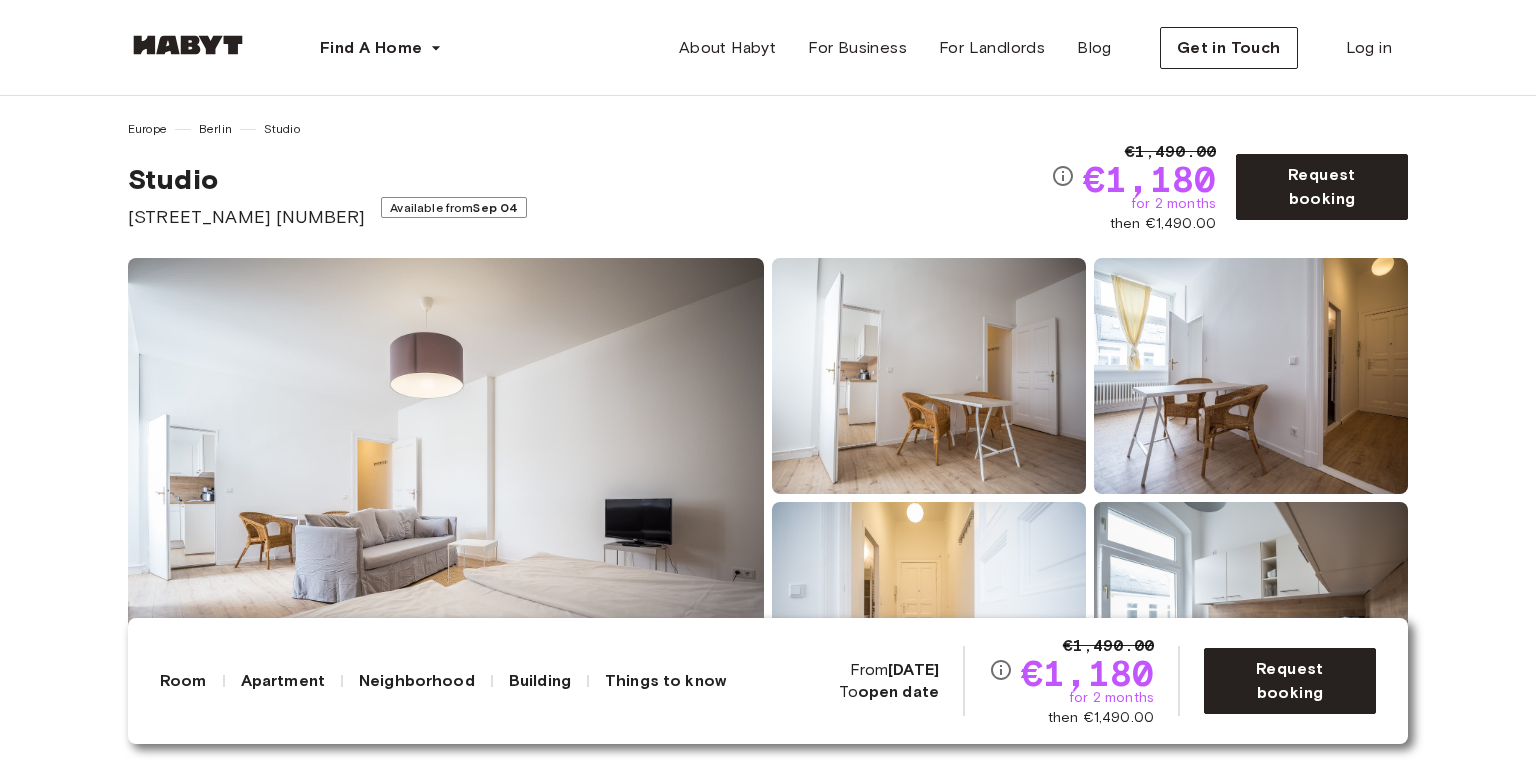 scroll, scrollTop: 0, scrollLeft: 0, axis: both 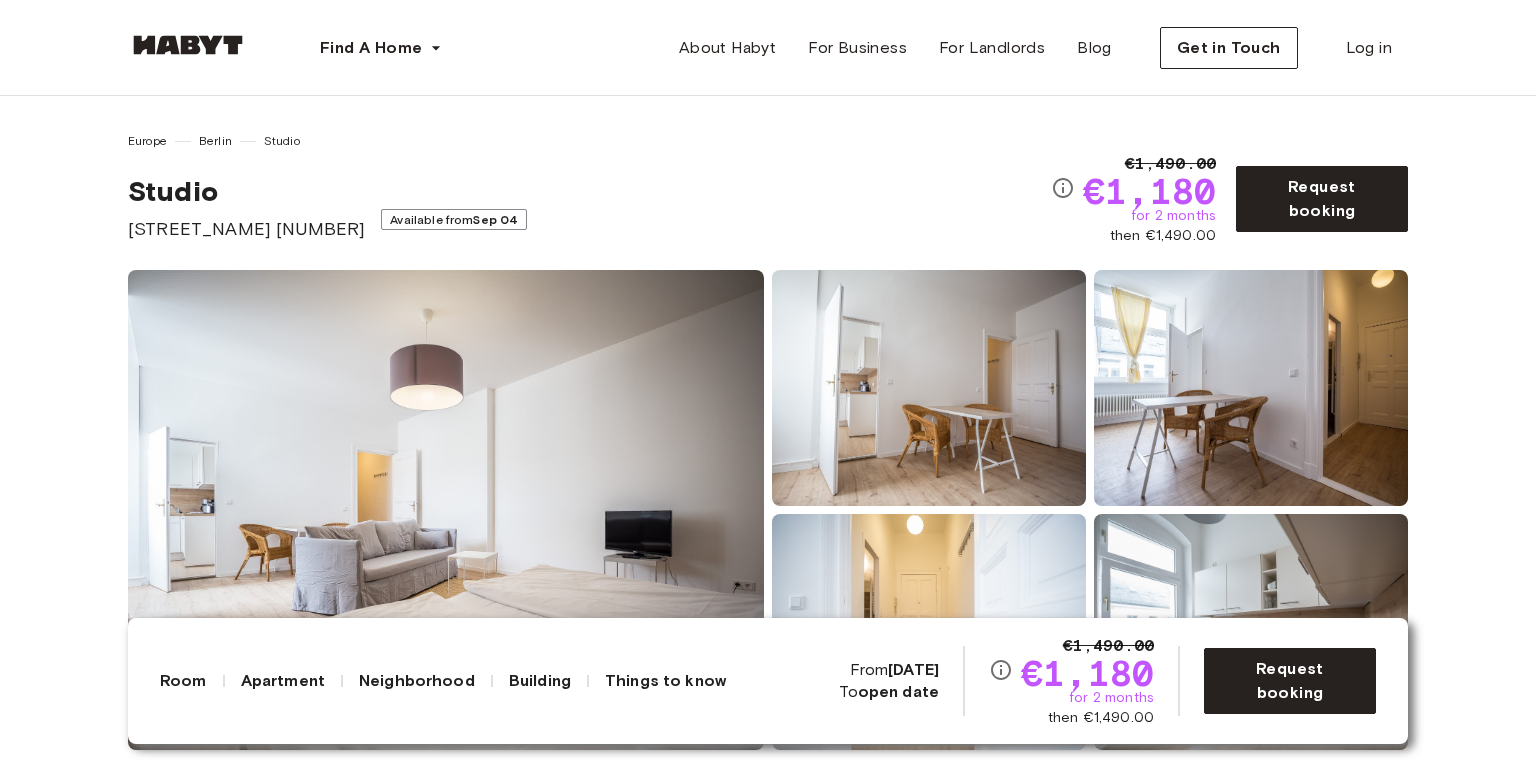 click at bounding box center [1251, 388] 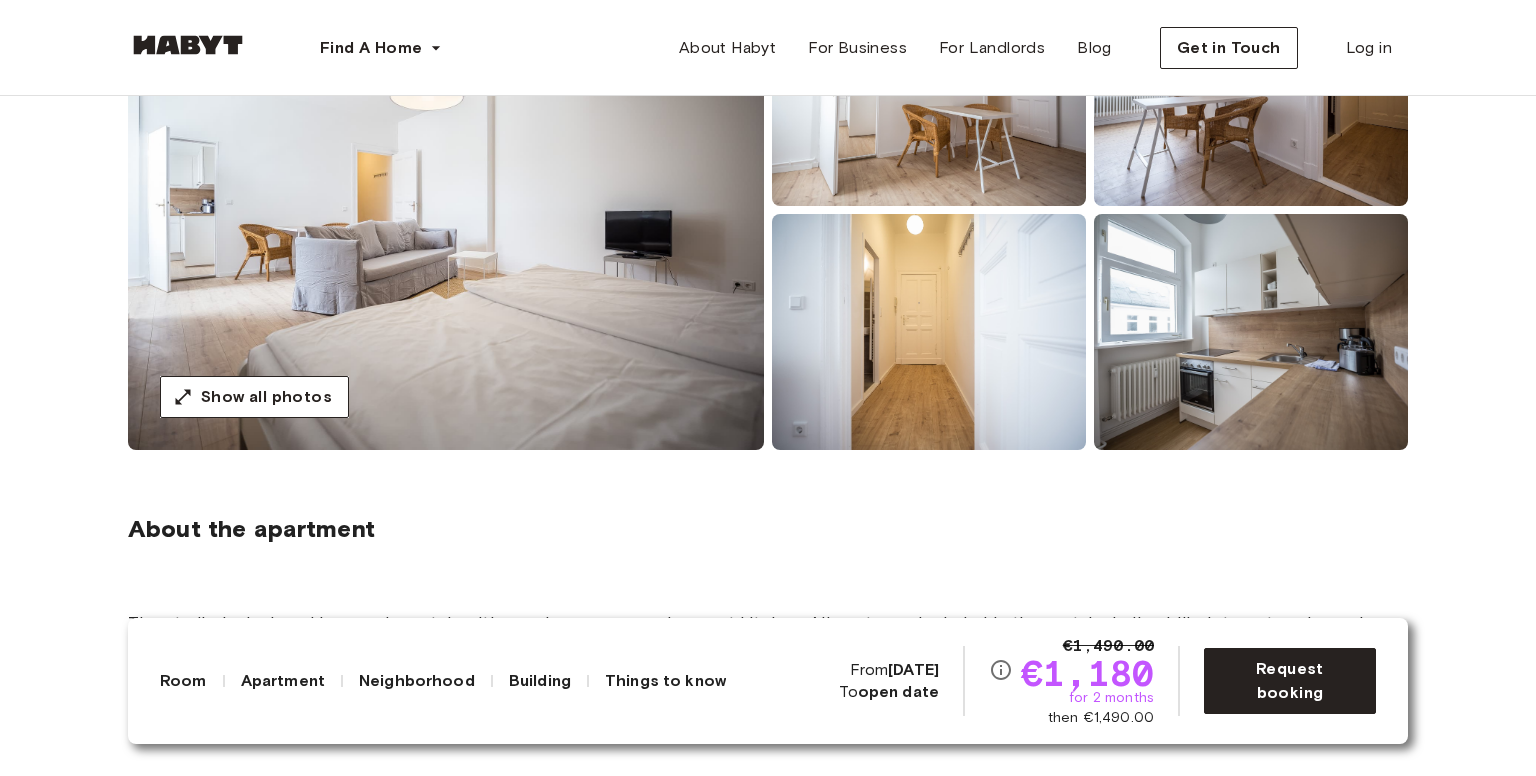 click at bounding box center (1251, 332) 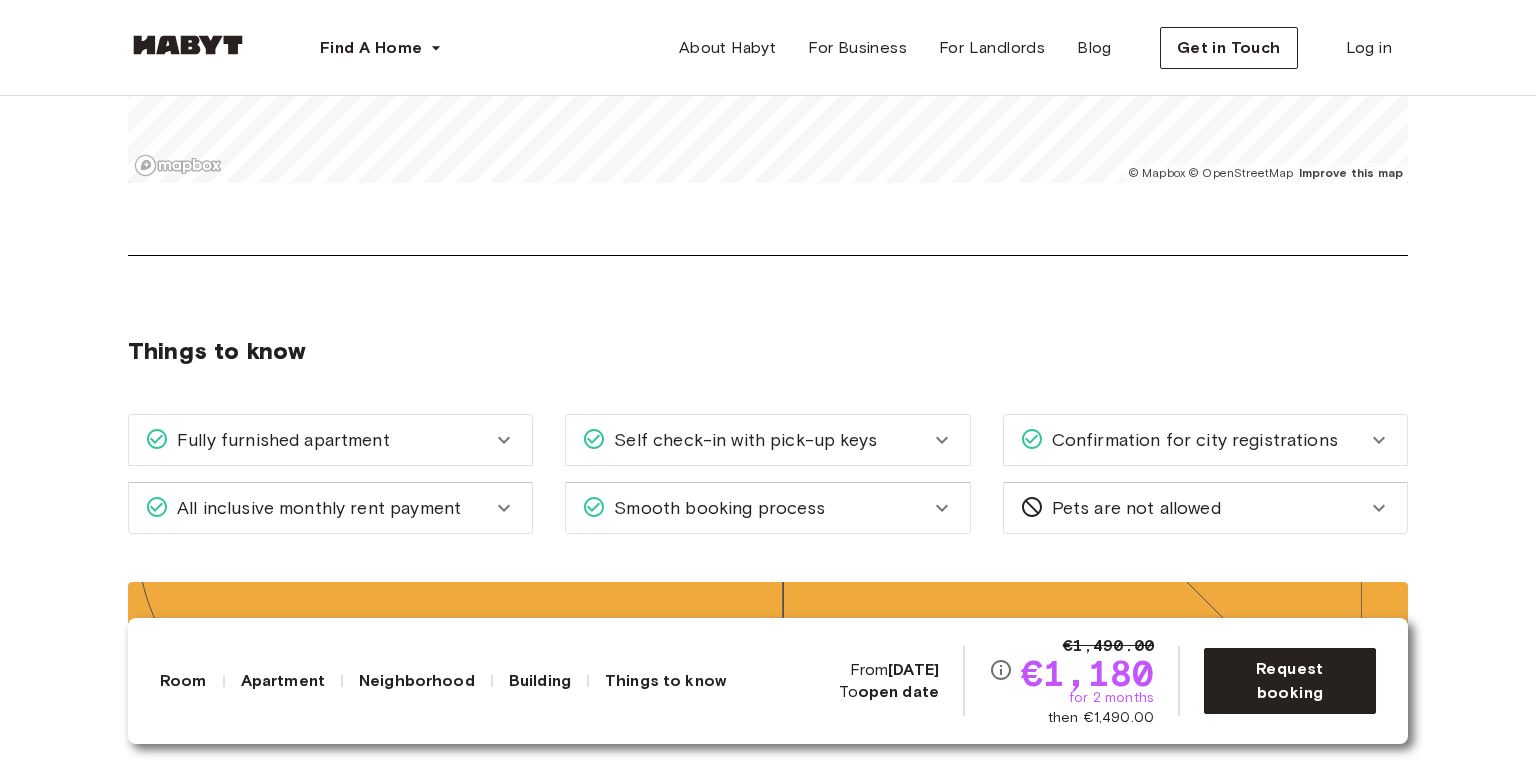 scroll, scrollTop: 1900, scrollLeft: 0, axis: vertical 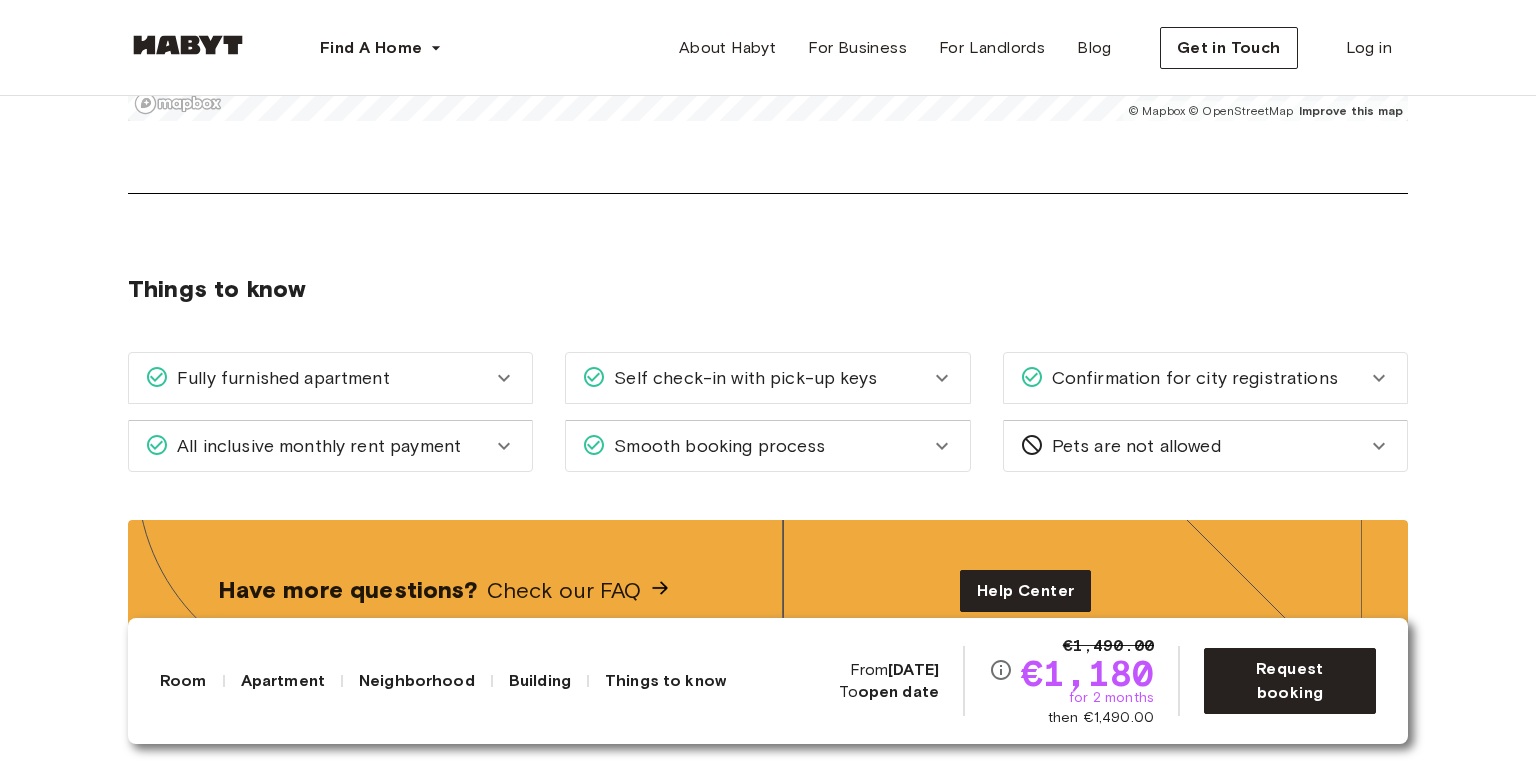 click 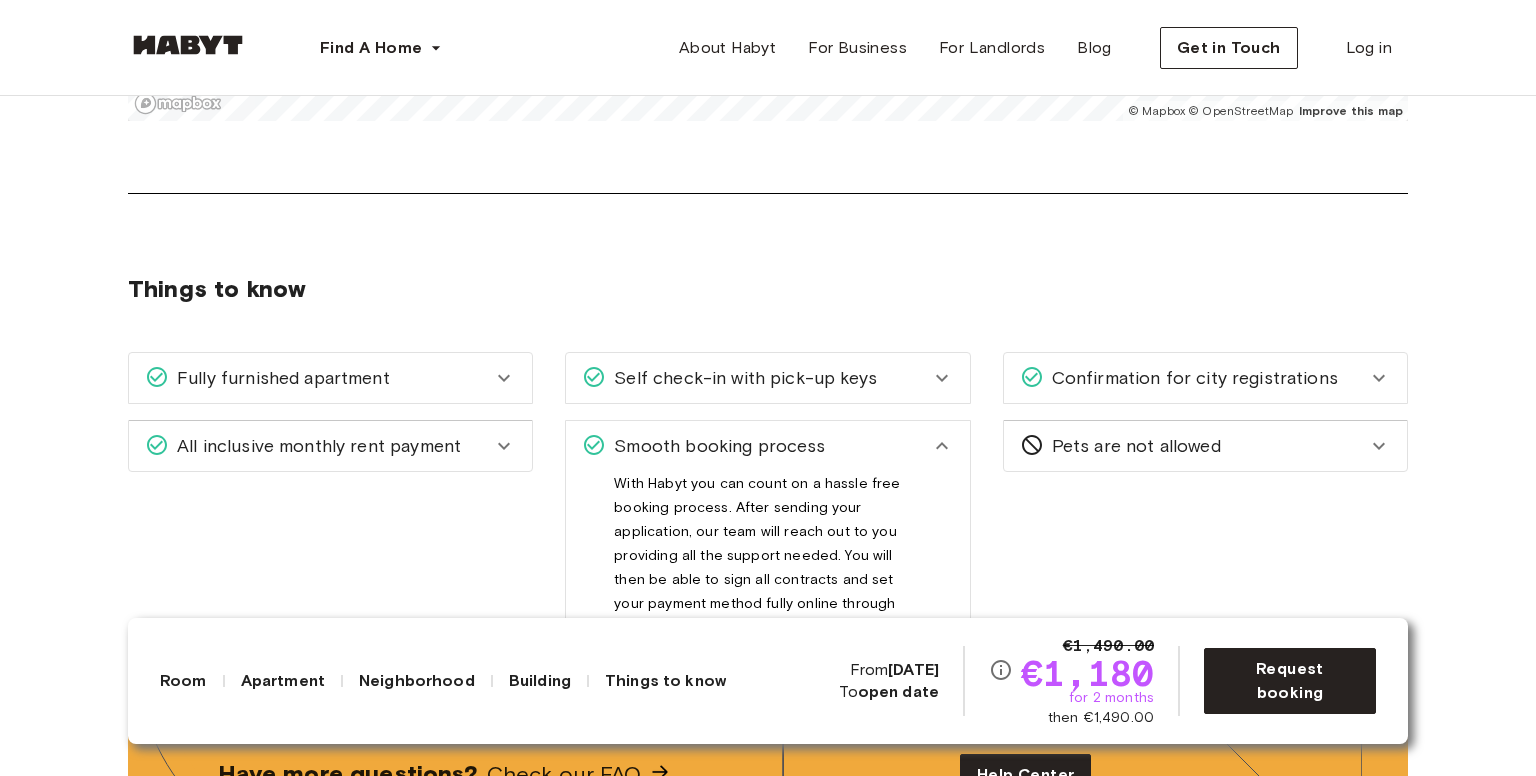 click 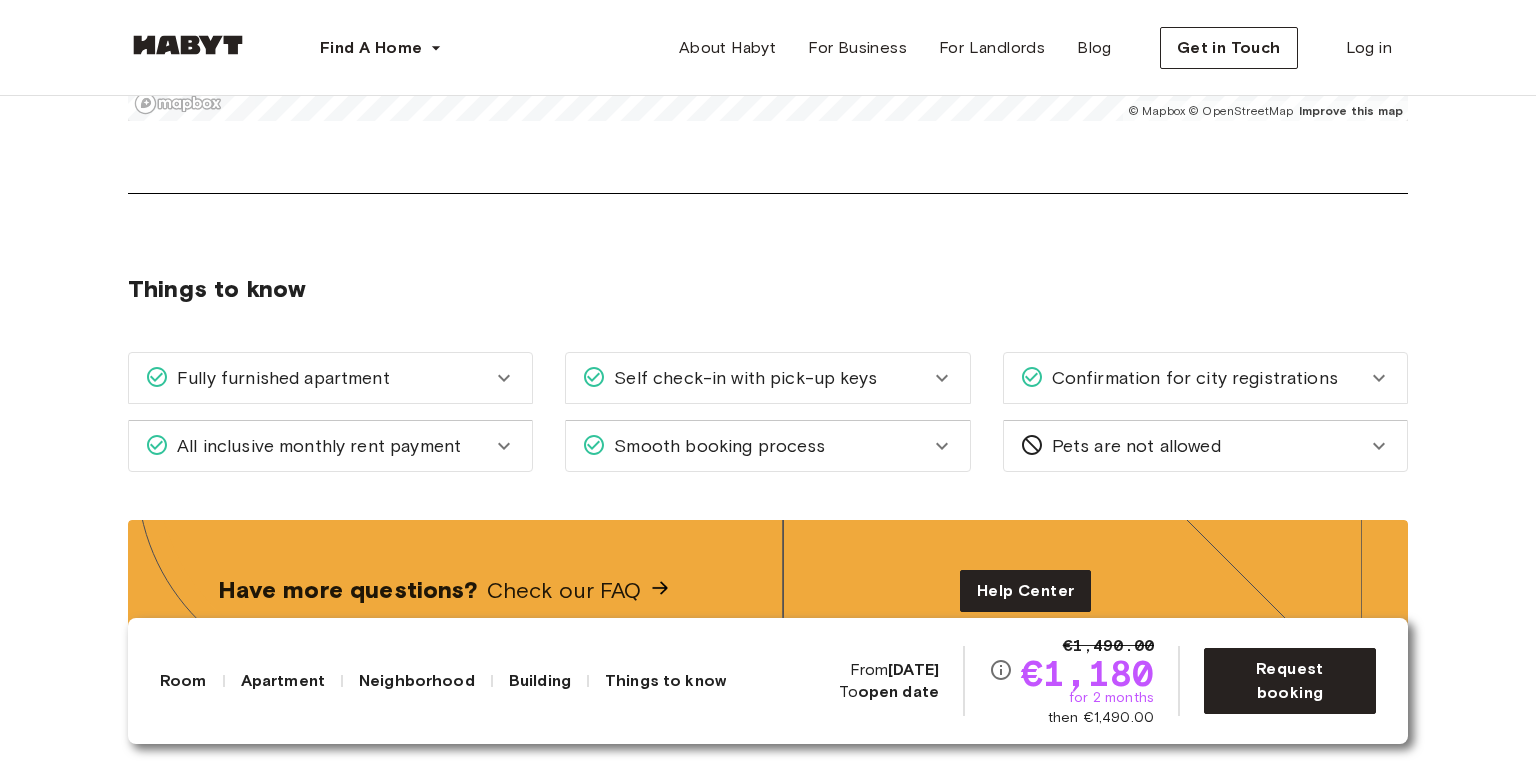 click 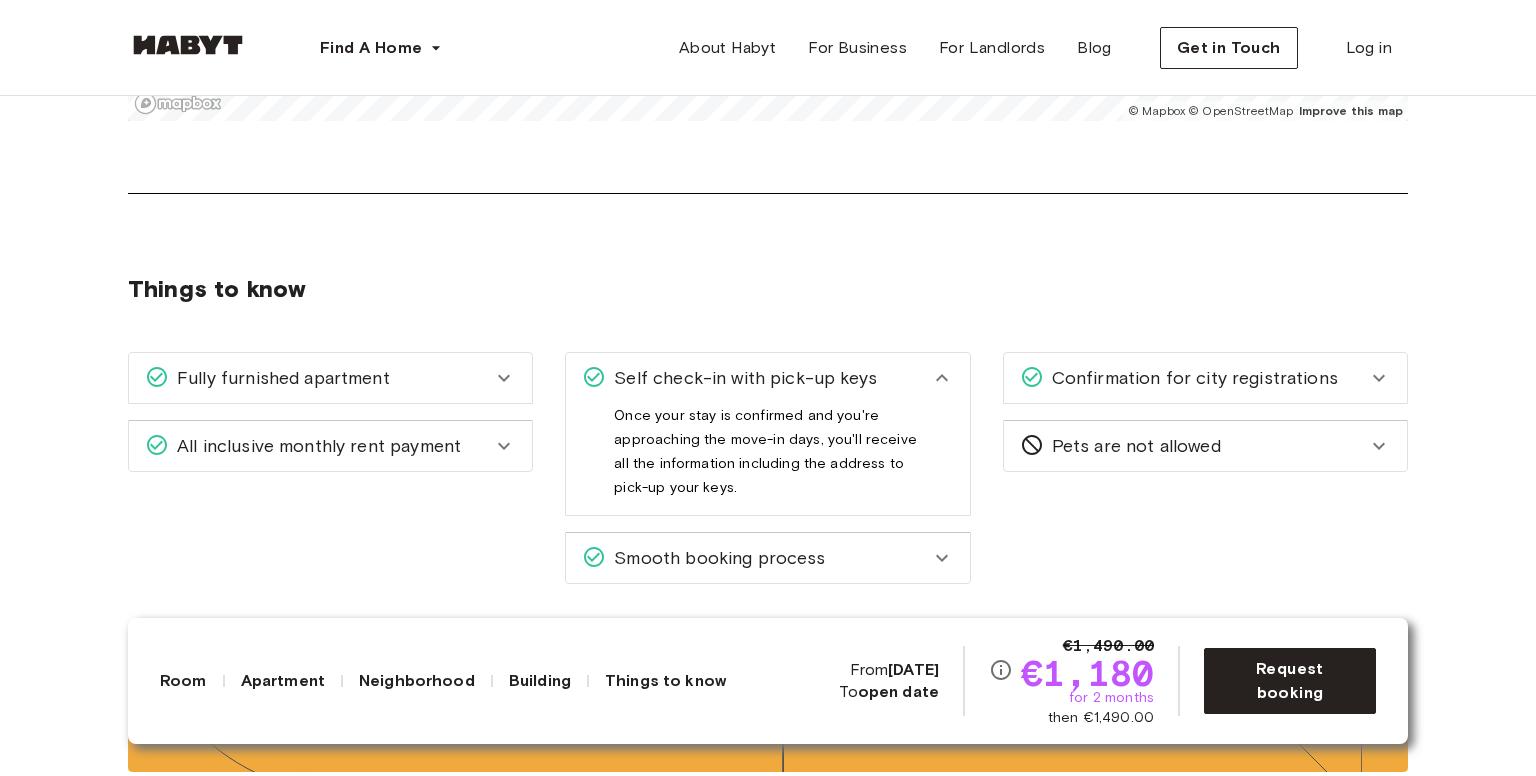 click 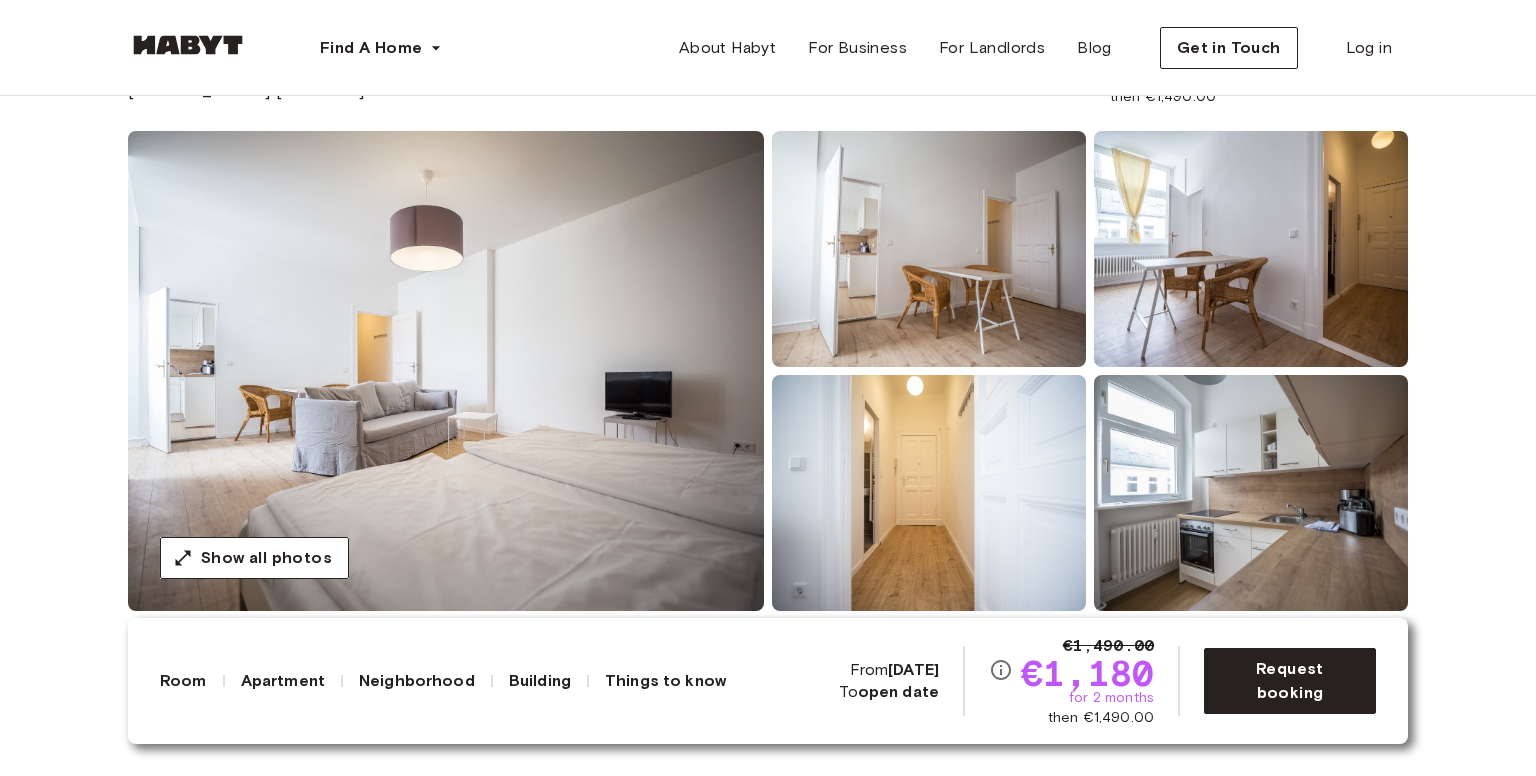 scroll, scrollTop: 0, scrollLeft: 0, axis: both 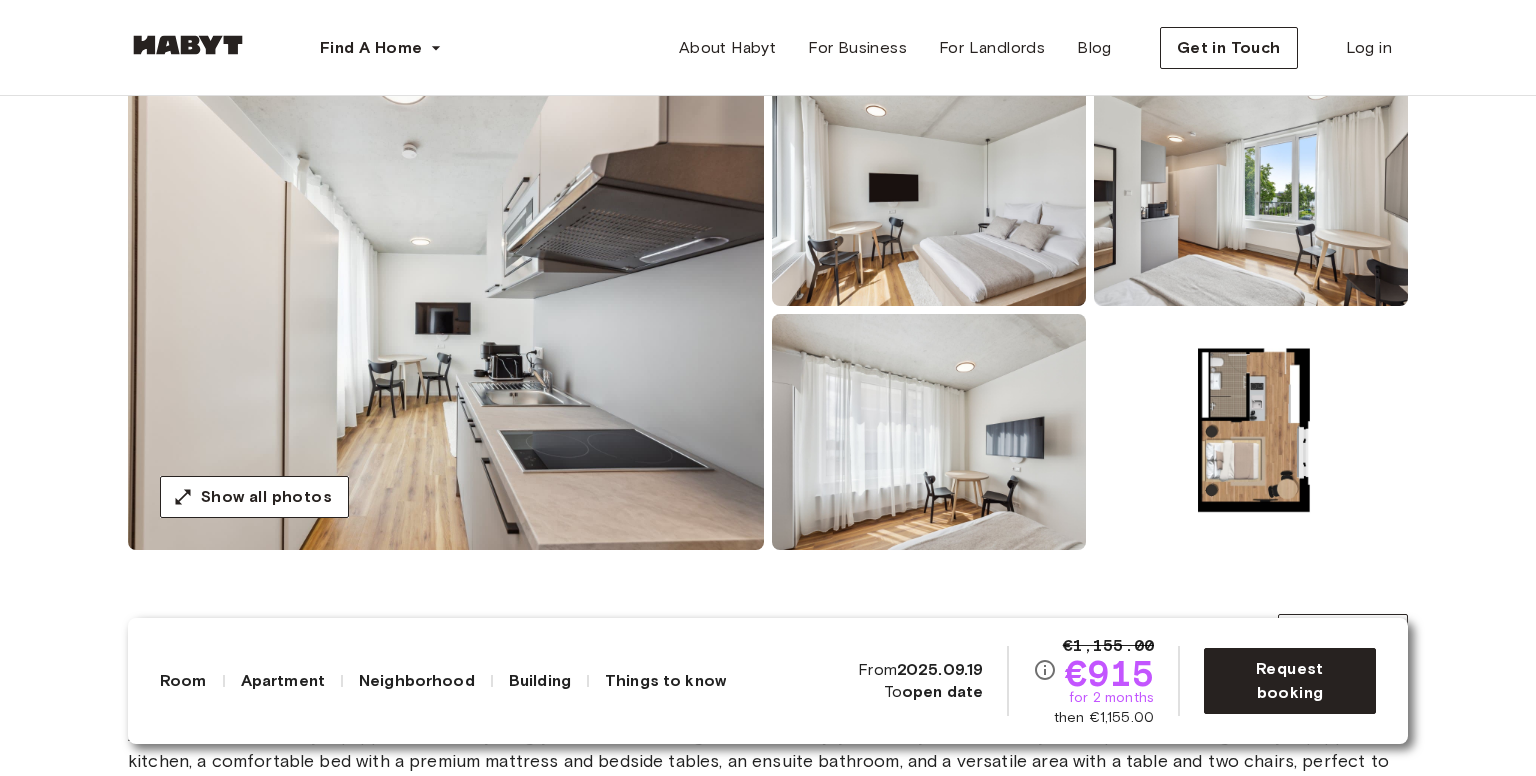 click at bounding box center (446, 310) 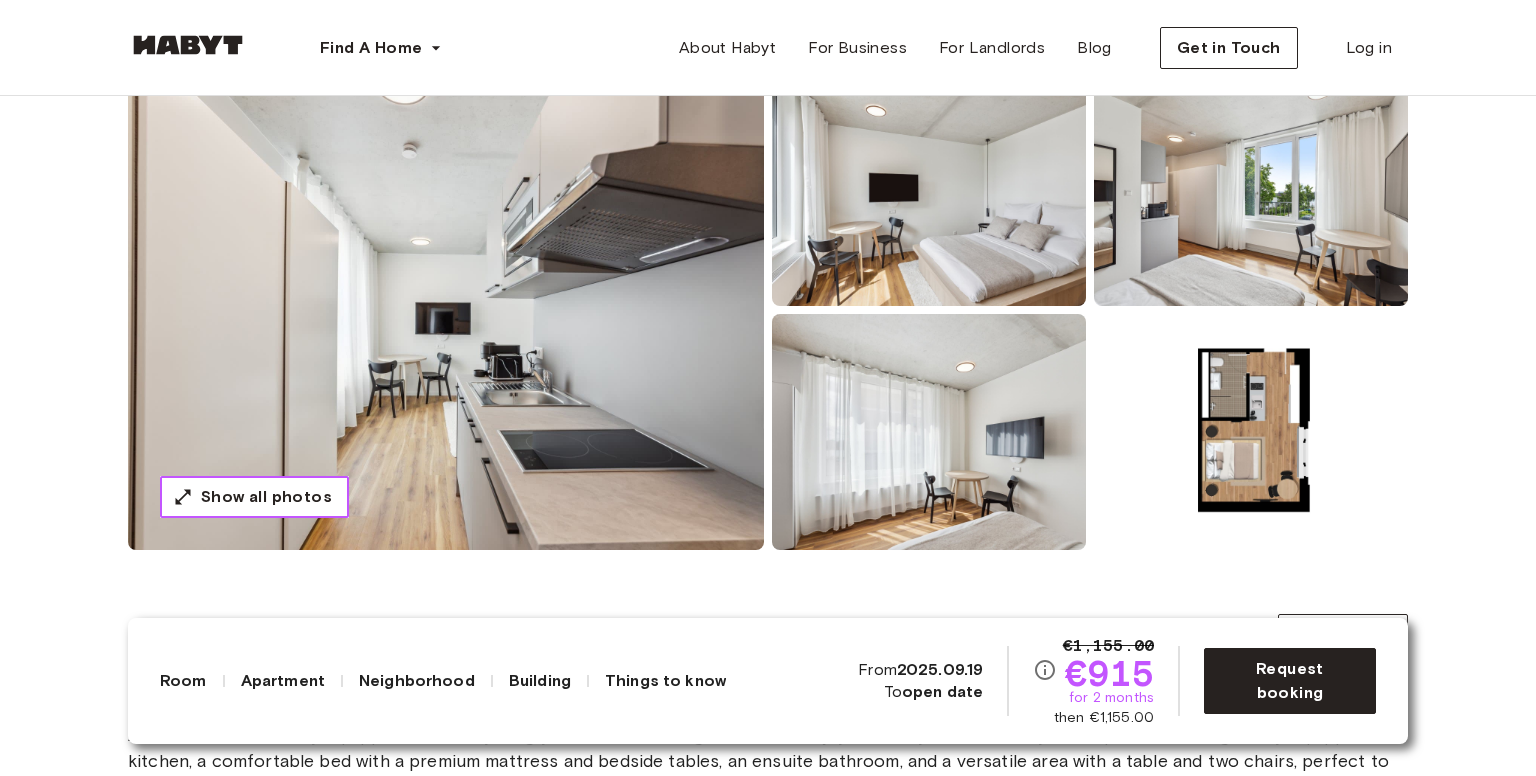 click on "Show all photos" at bounding box center [266, 497] 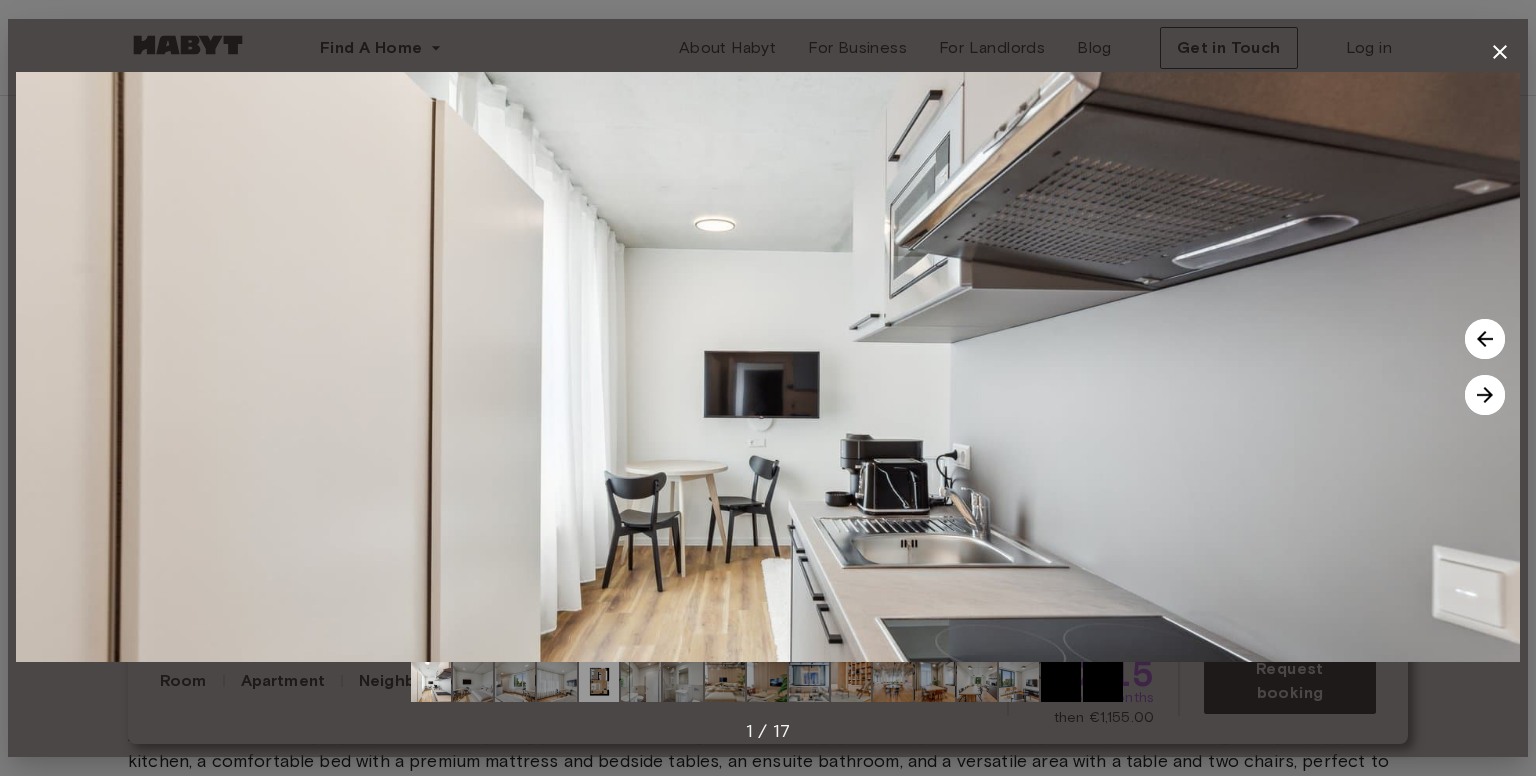 click at bounding box center [1485, 339] 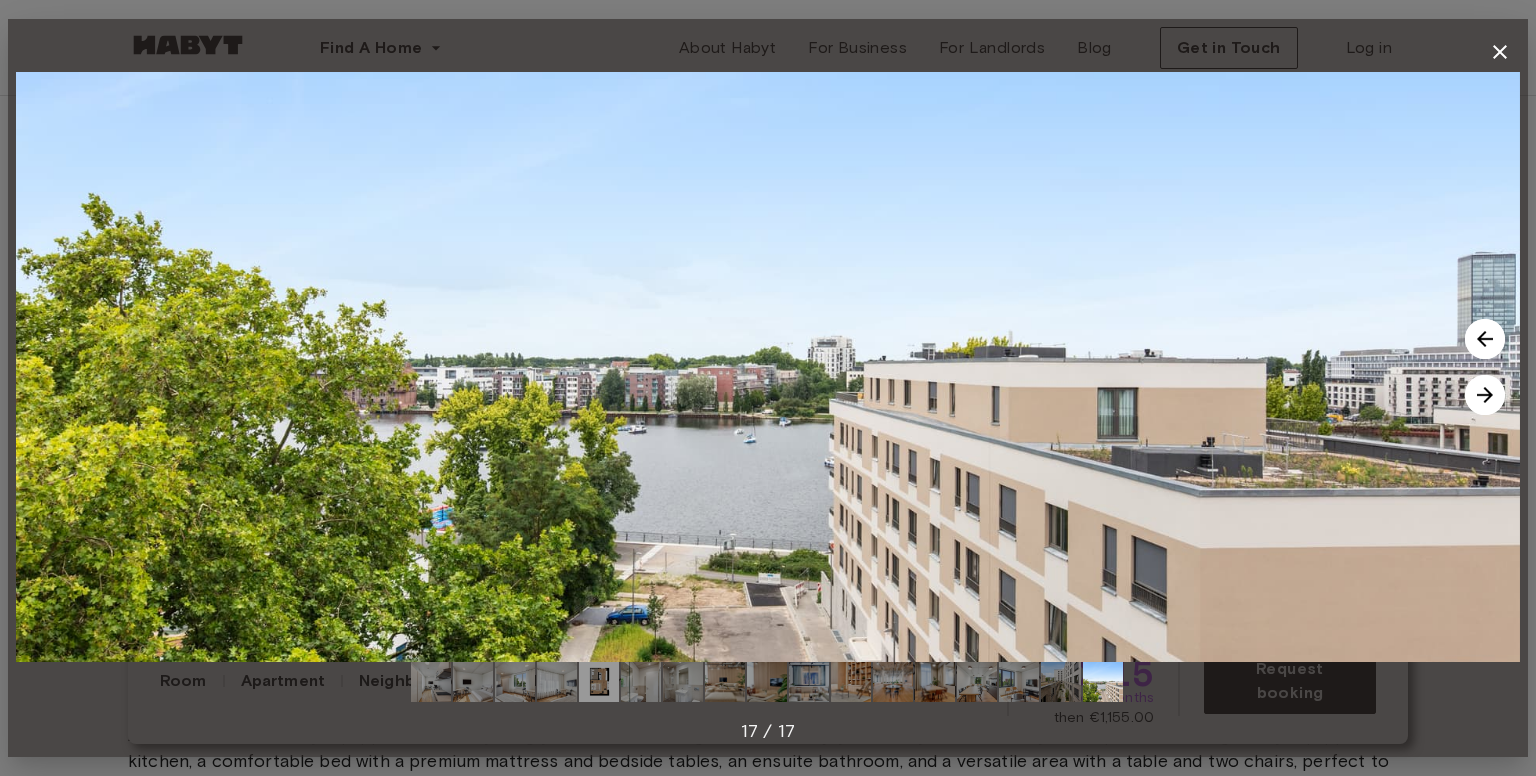 click at bounding box center (1485, 395) 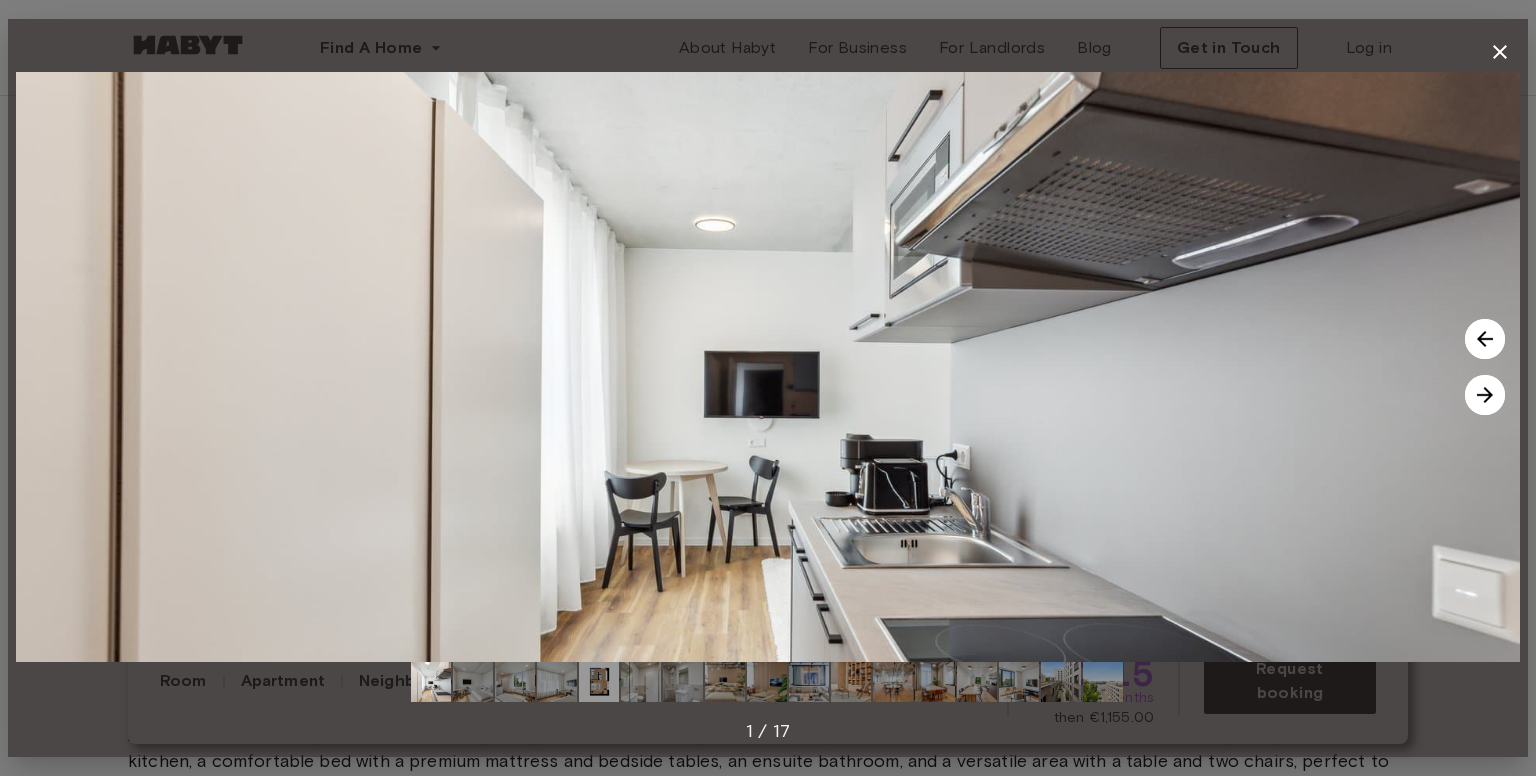 click at bounding box center [1485, 395] 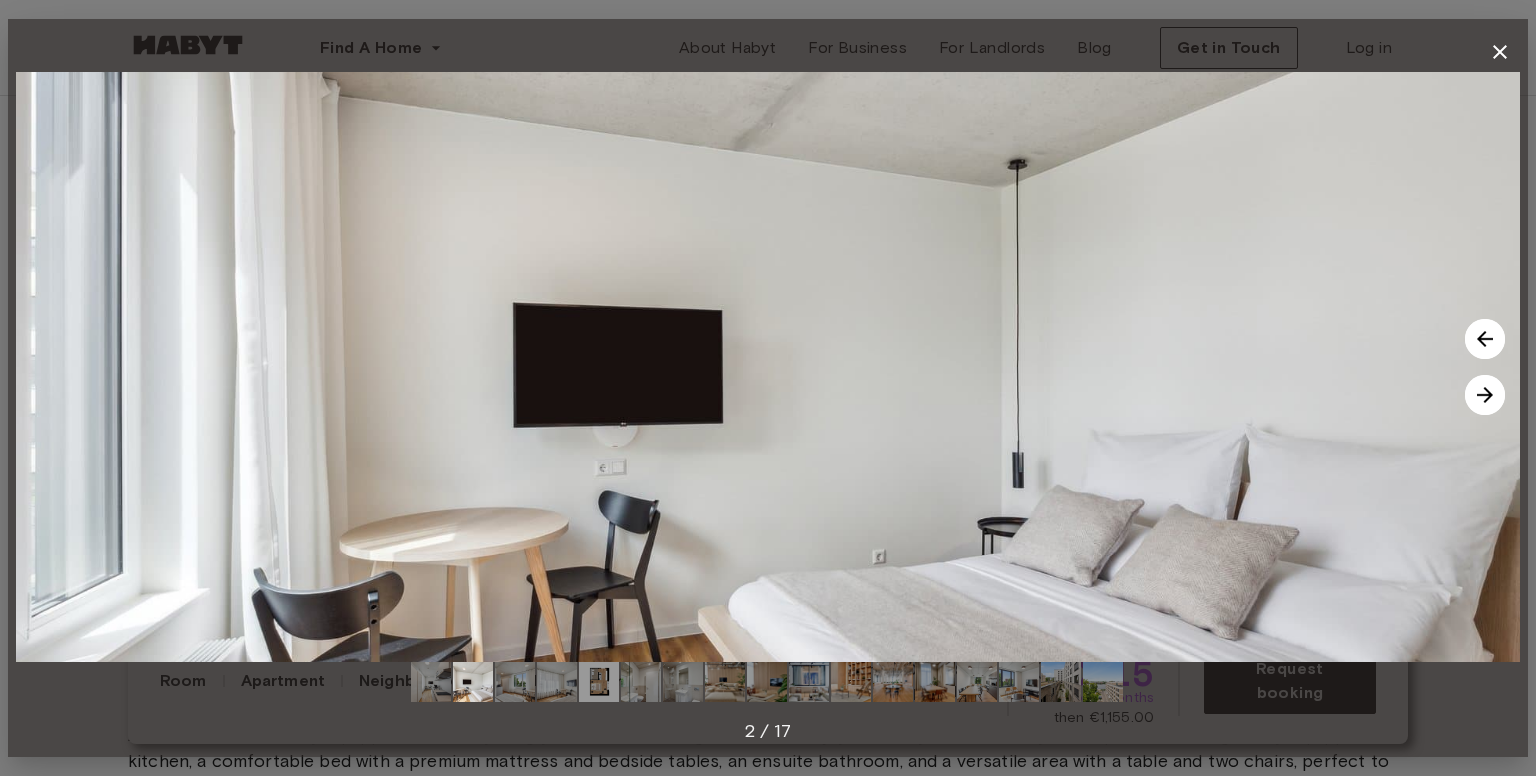 click at bounding box center (1485, 395) 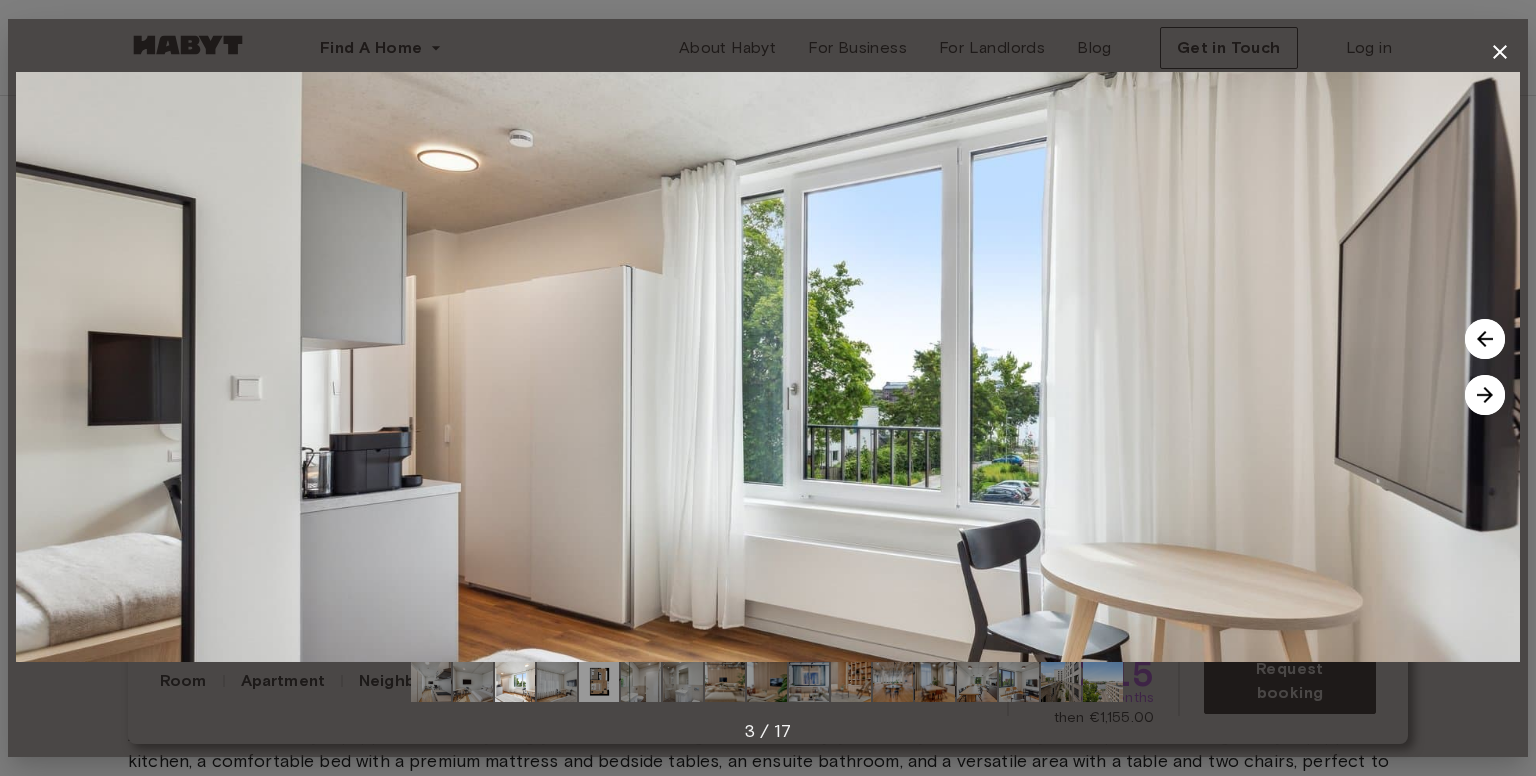 click at bounding box center (557, 682) 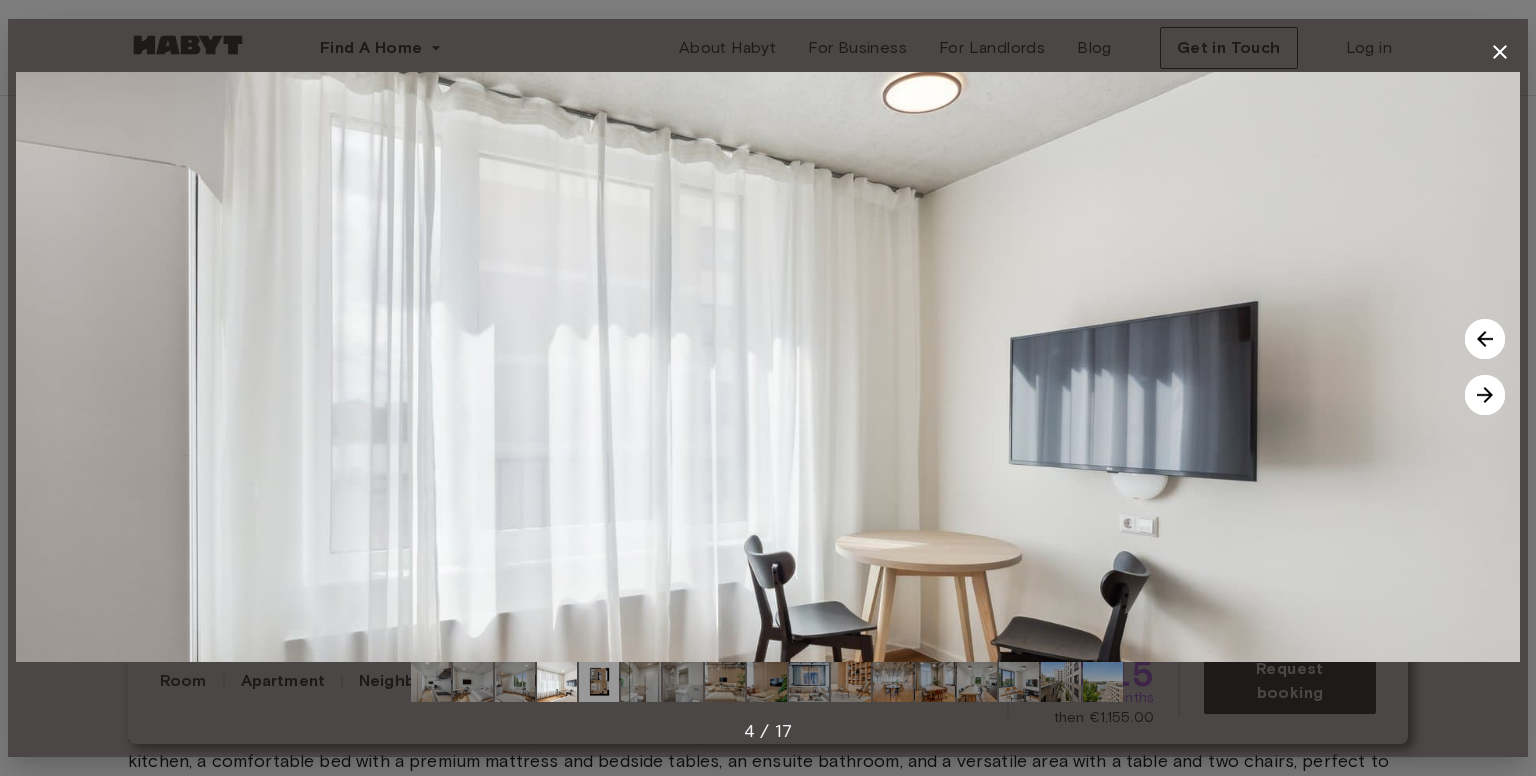 click at bounding box center (599, 682) 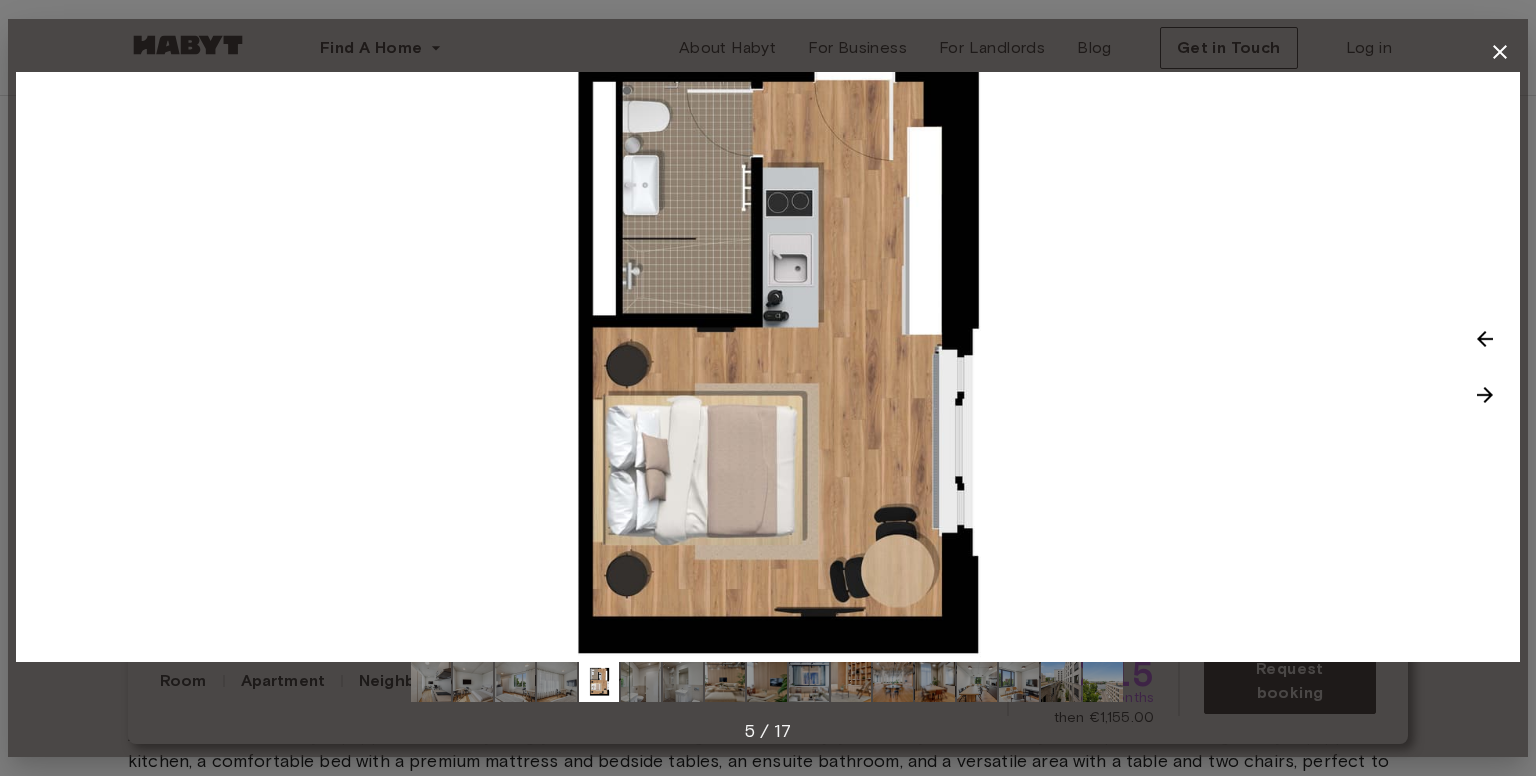 click at bounding box center [641, 682] 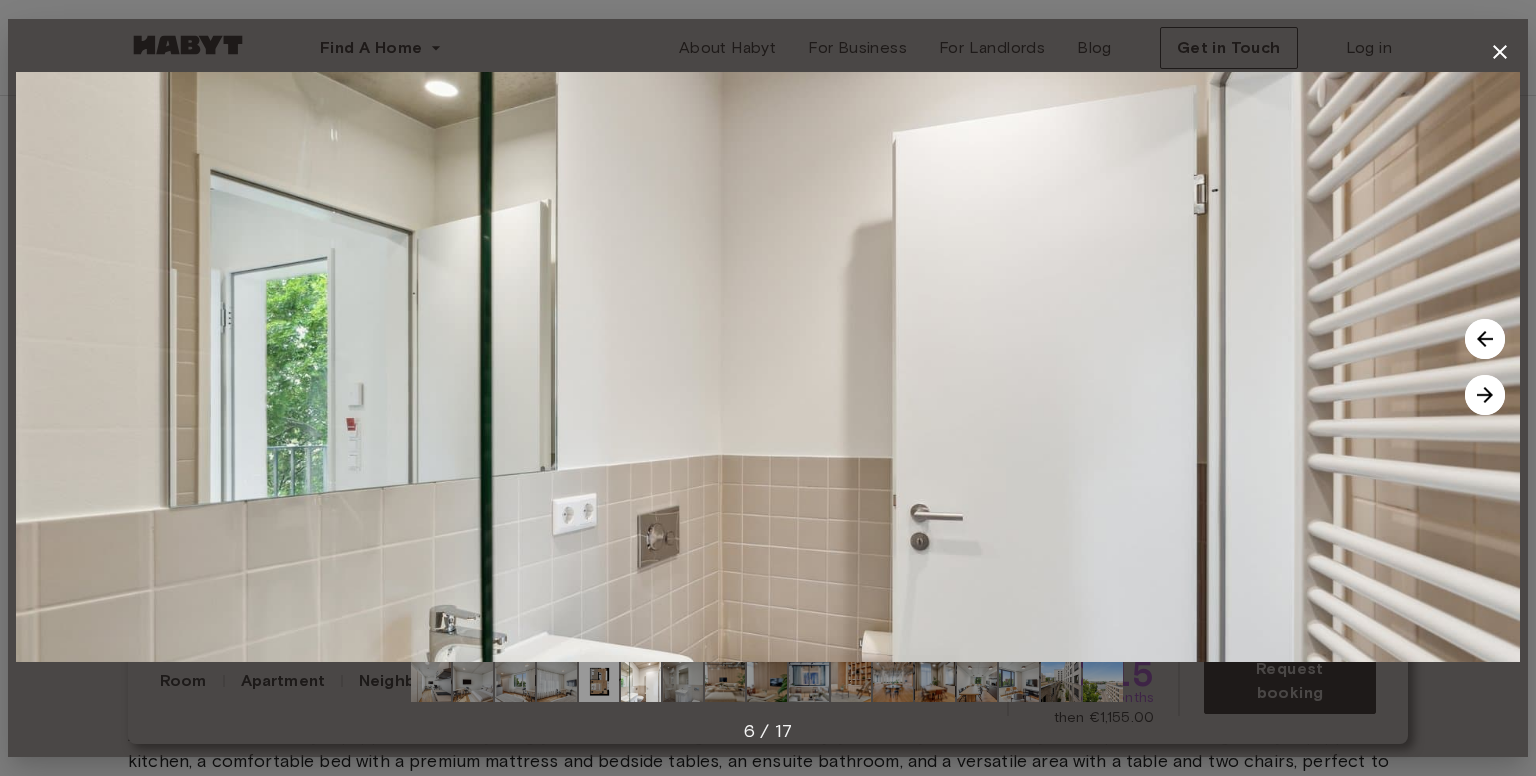 click at bounding box center [683, 682] 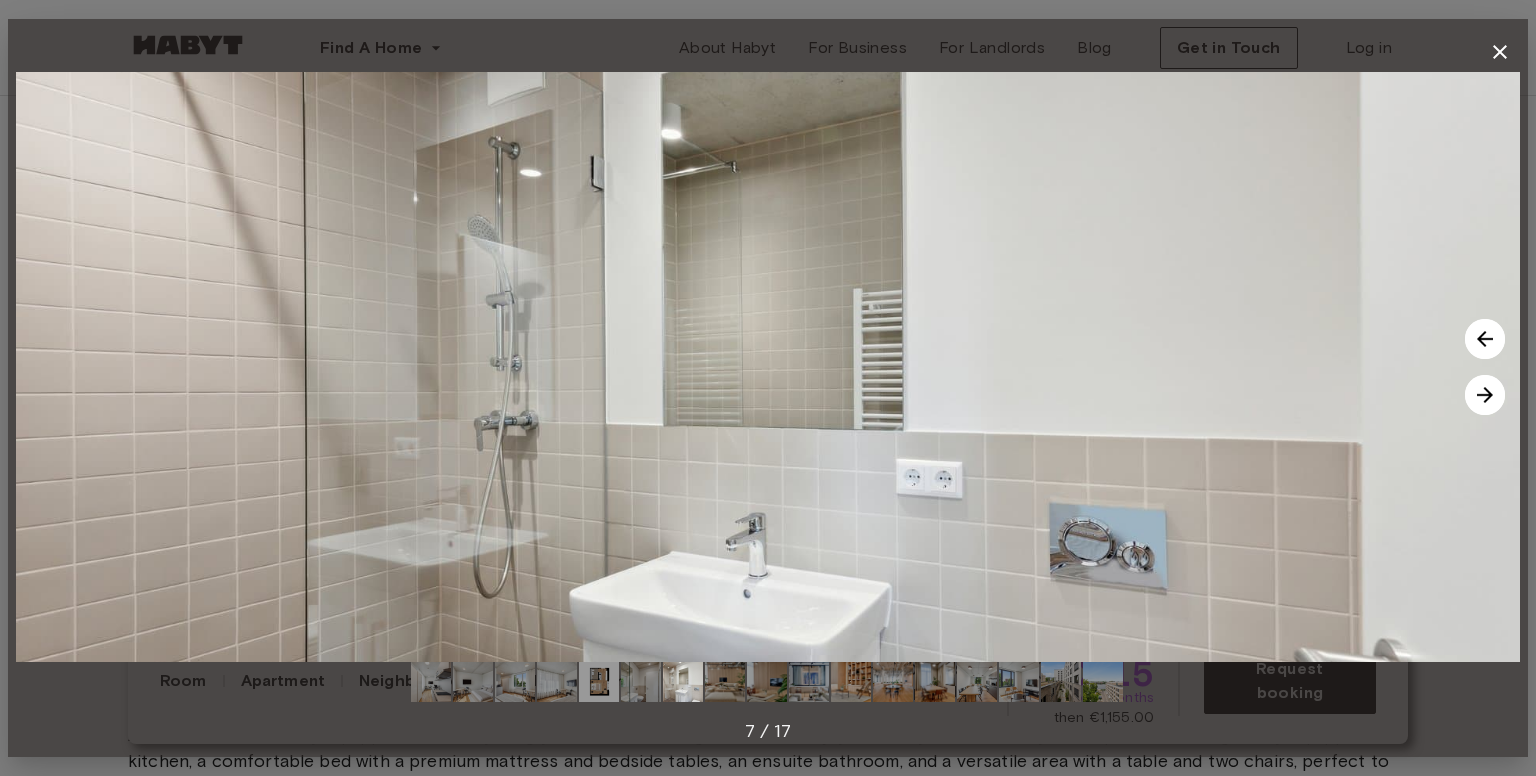 click at bounding box center (725, 682) 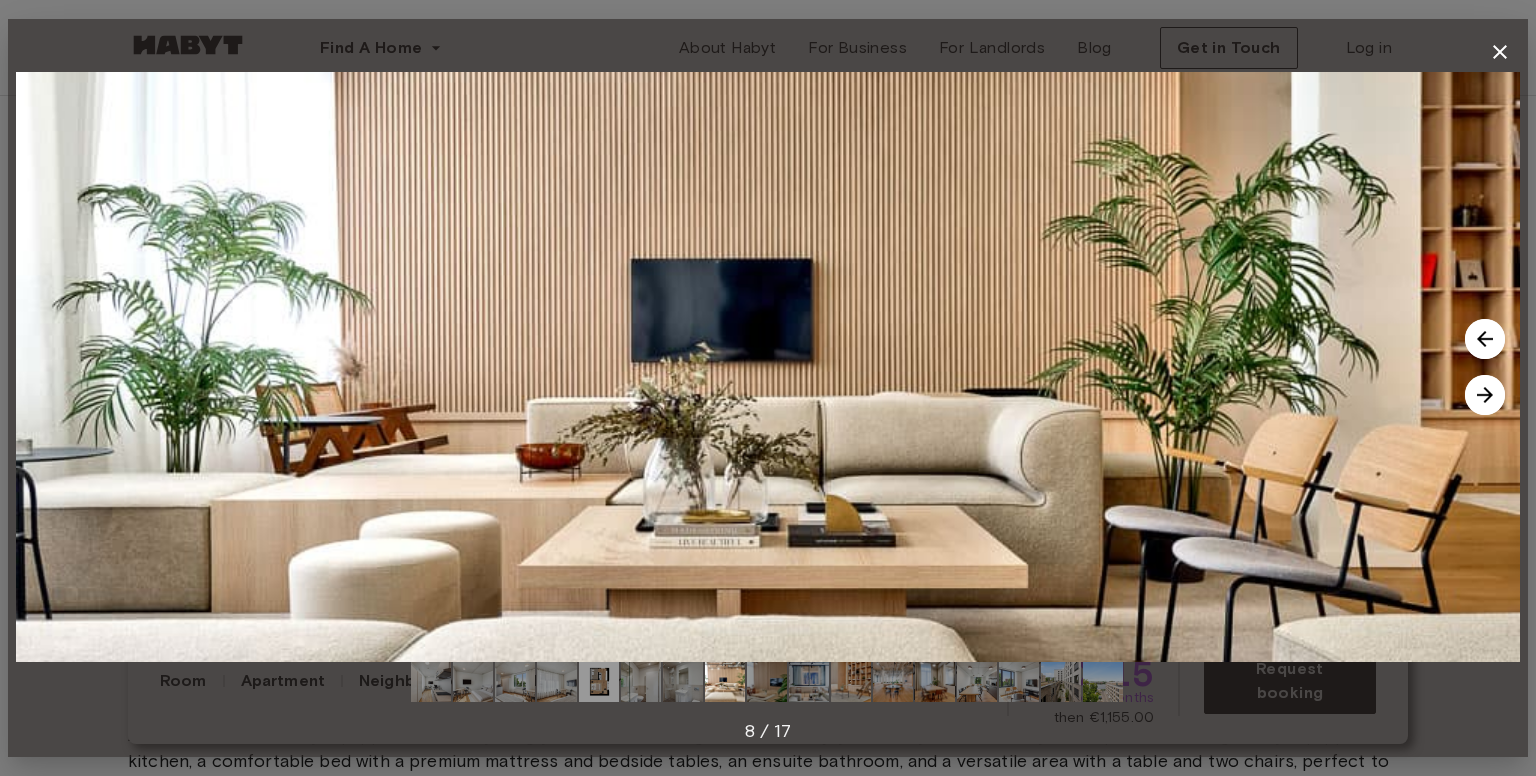 click at bounding box center (767, 682) 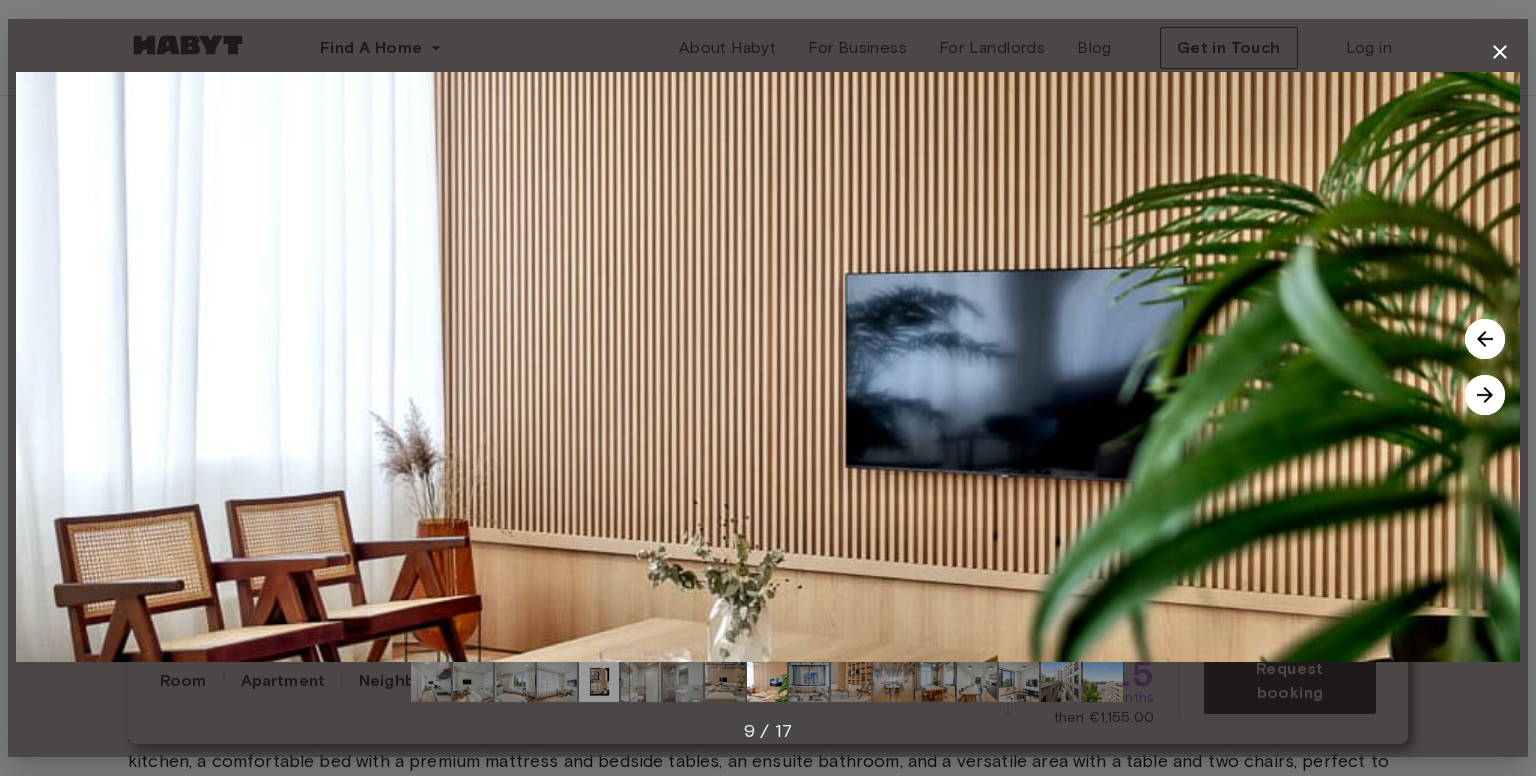 click at bounding box center [809, 682] 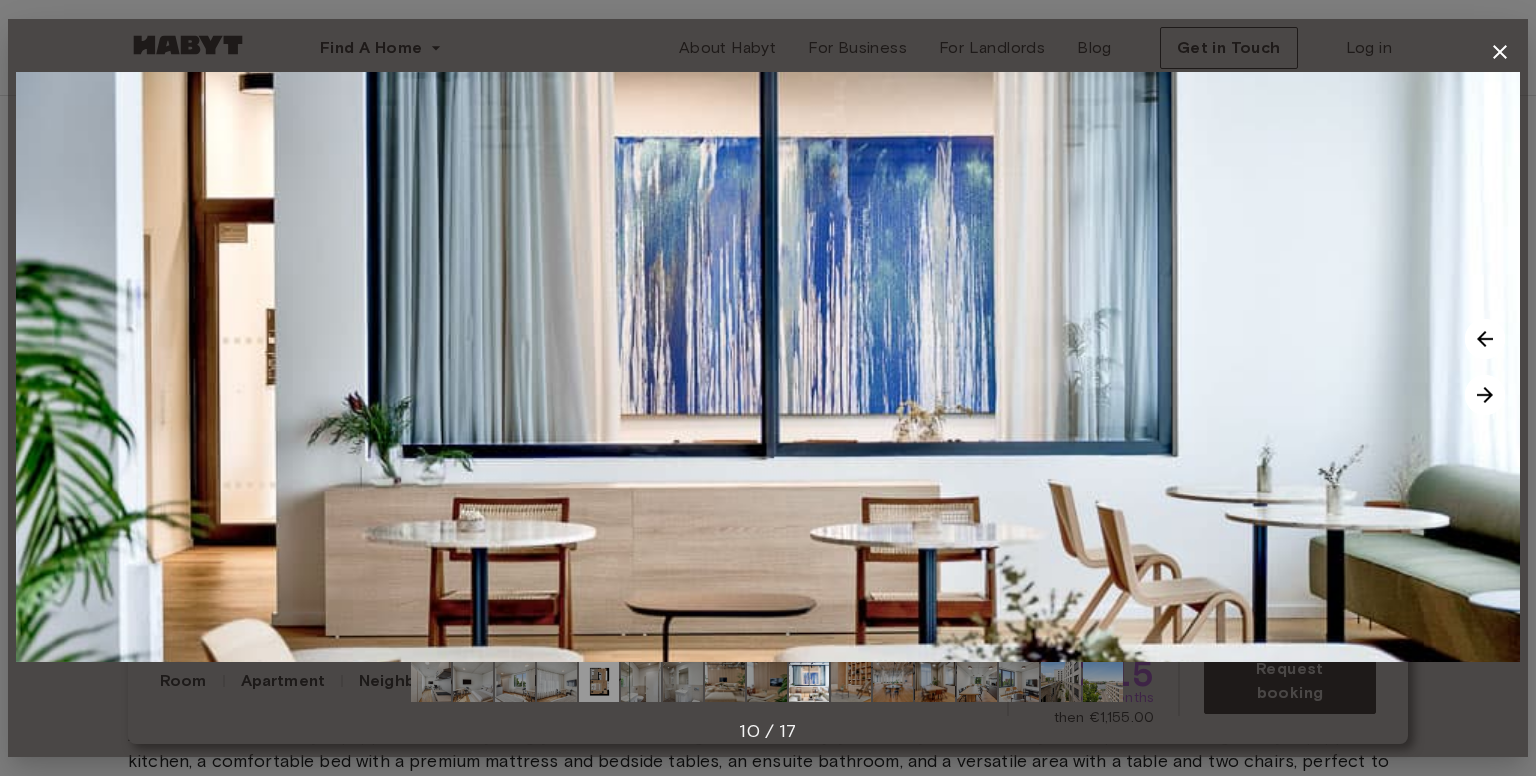 click at bounding box center (1500, 52) 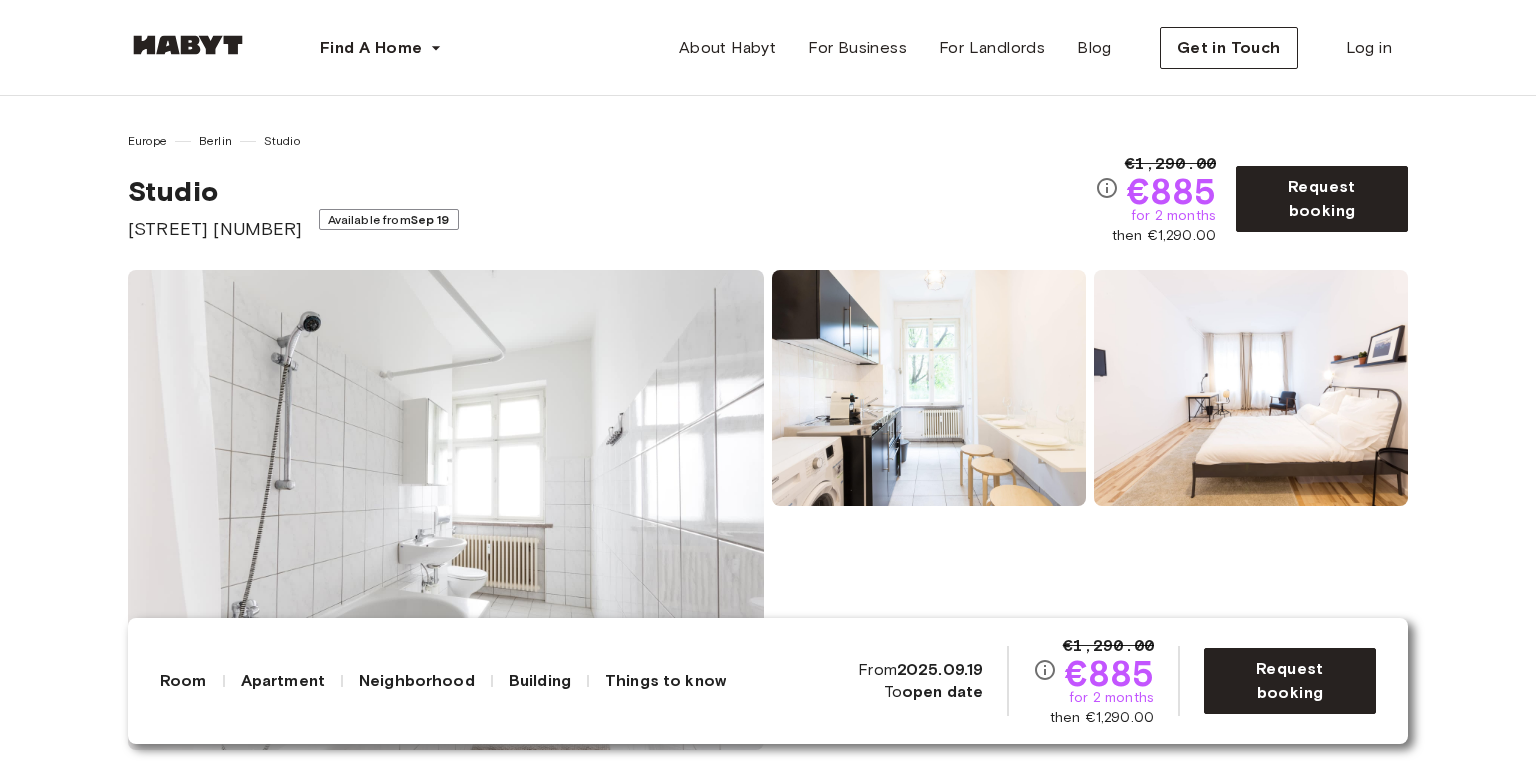 scroll, scrollTop: 0, scrollLeft: 0, axis: both 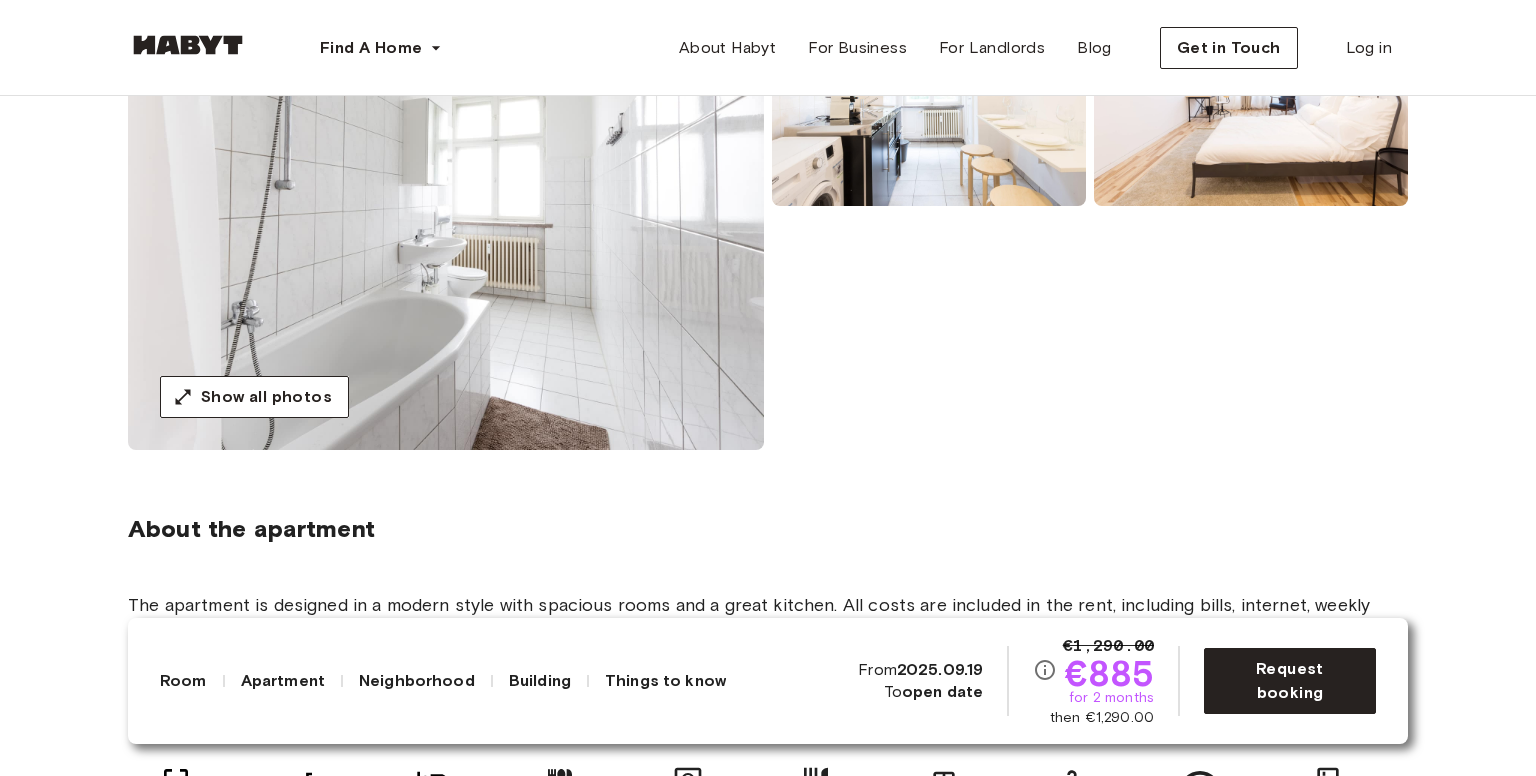 click at bounding box center (446, 210) 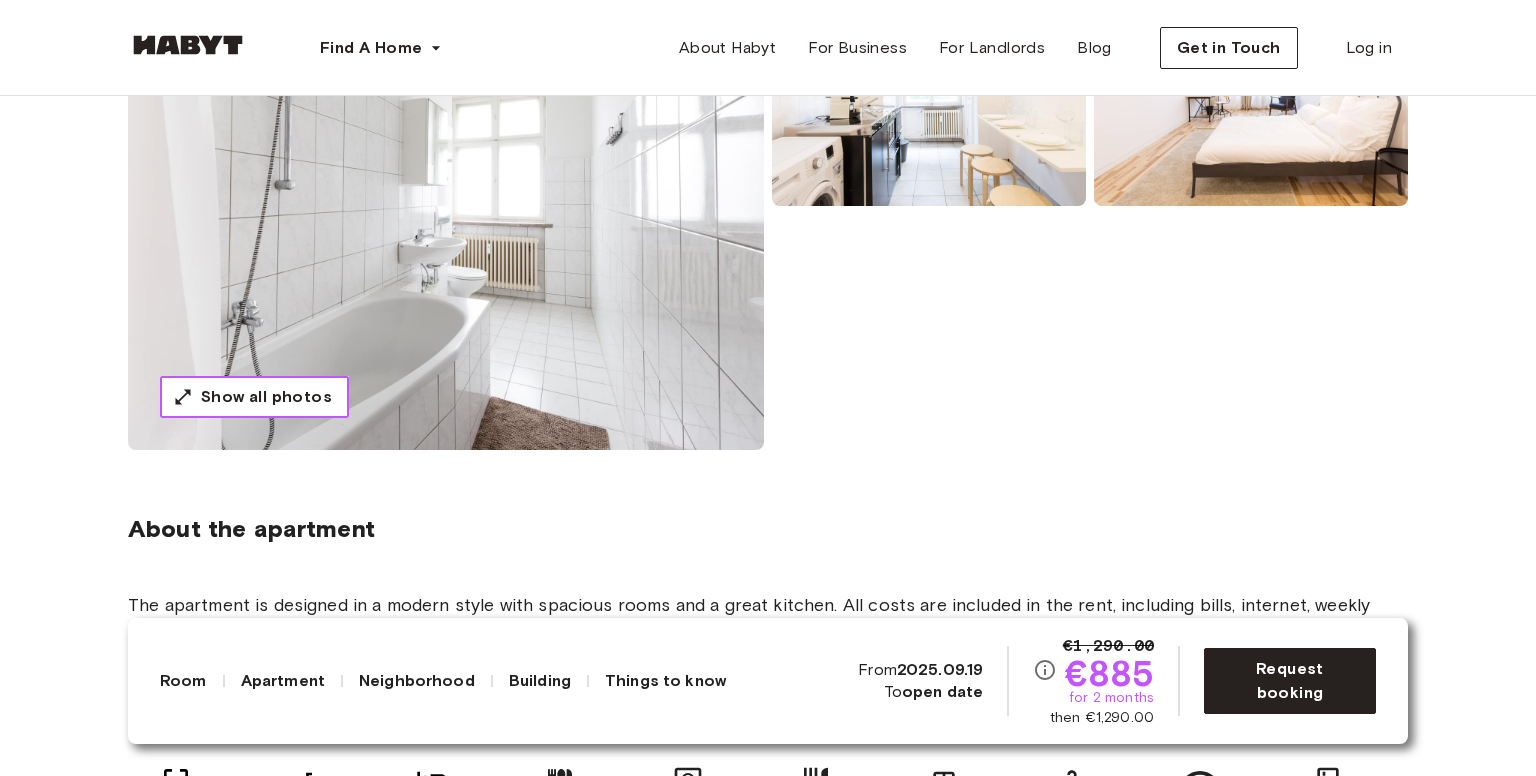click on "Show all photos" at bounding box center [266, 397] 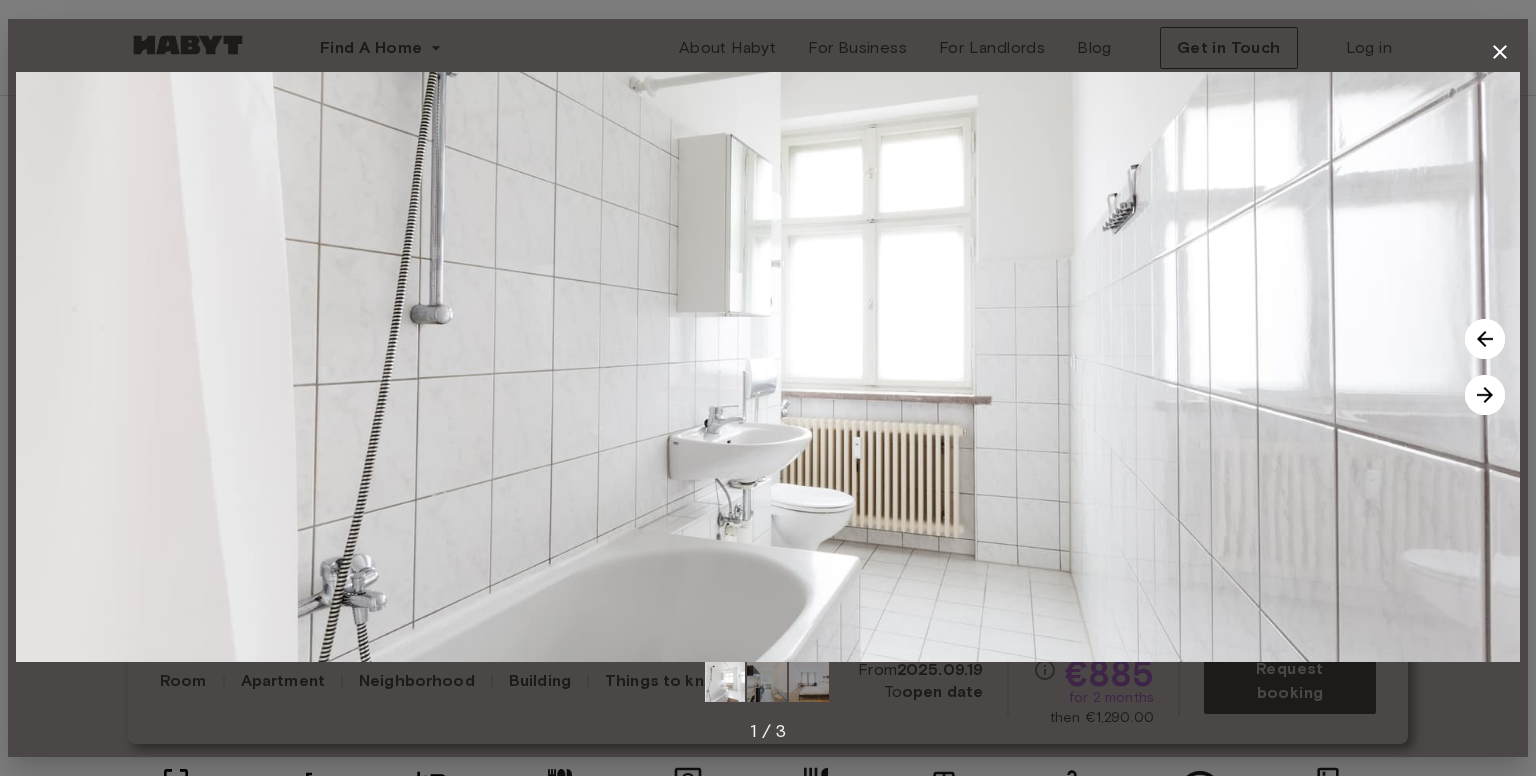 click at bounding box center (1485, 339) 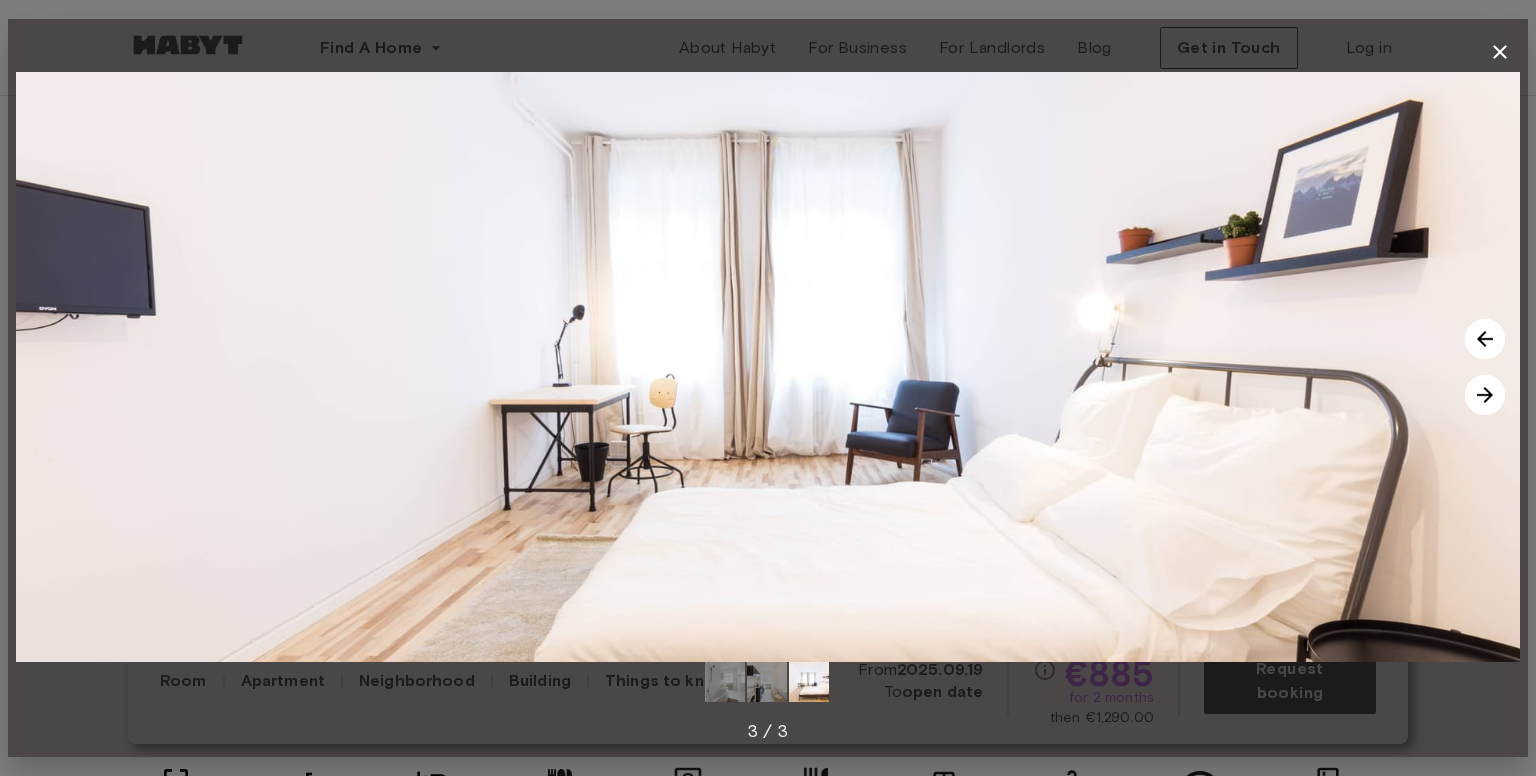 click at bounding box center (1485, 395) 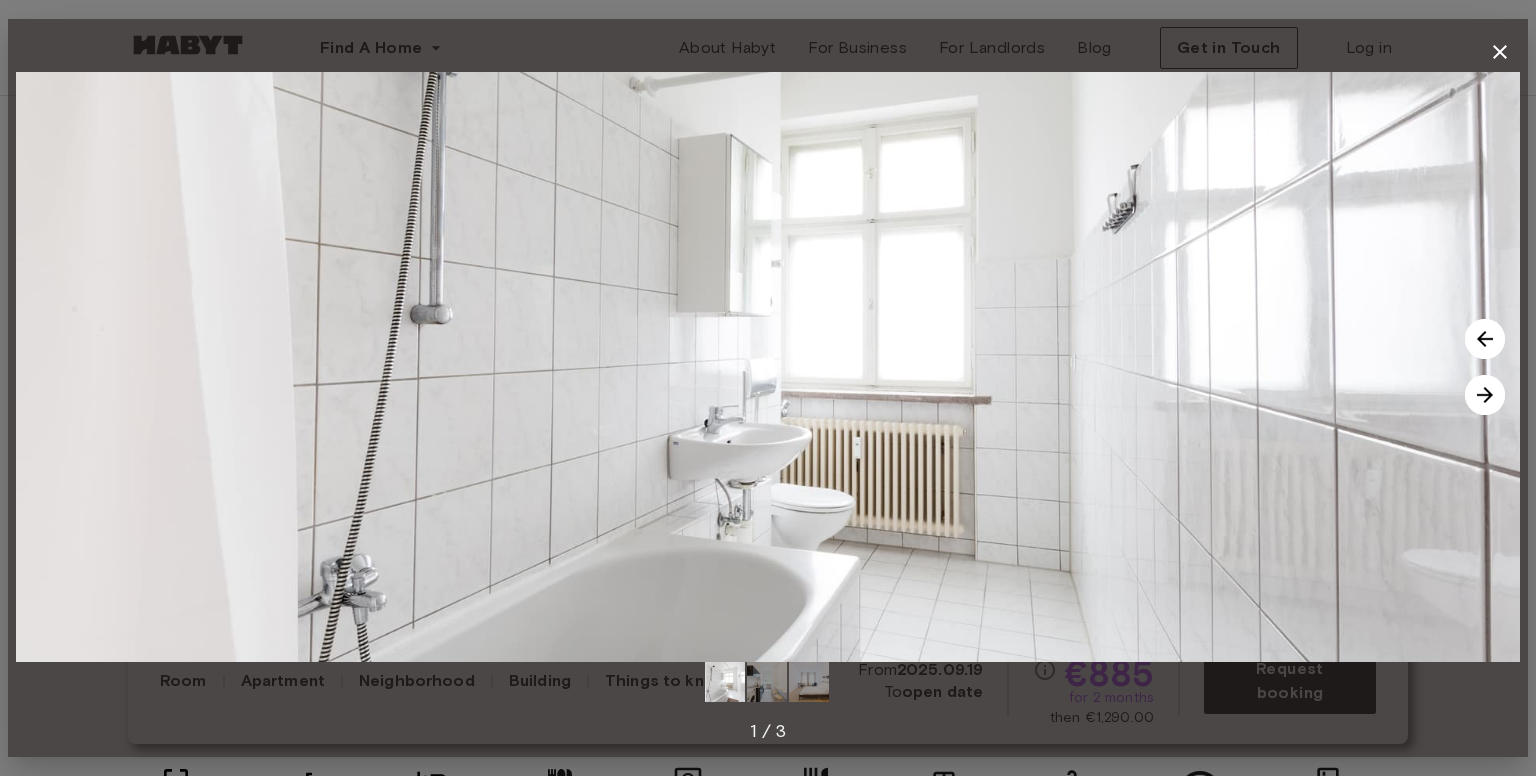 click at bounding box center (1485, 395) 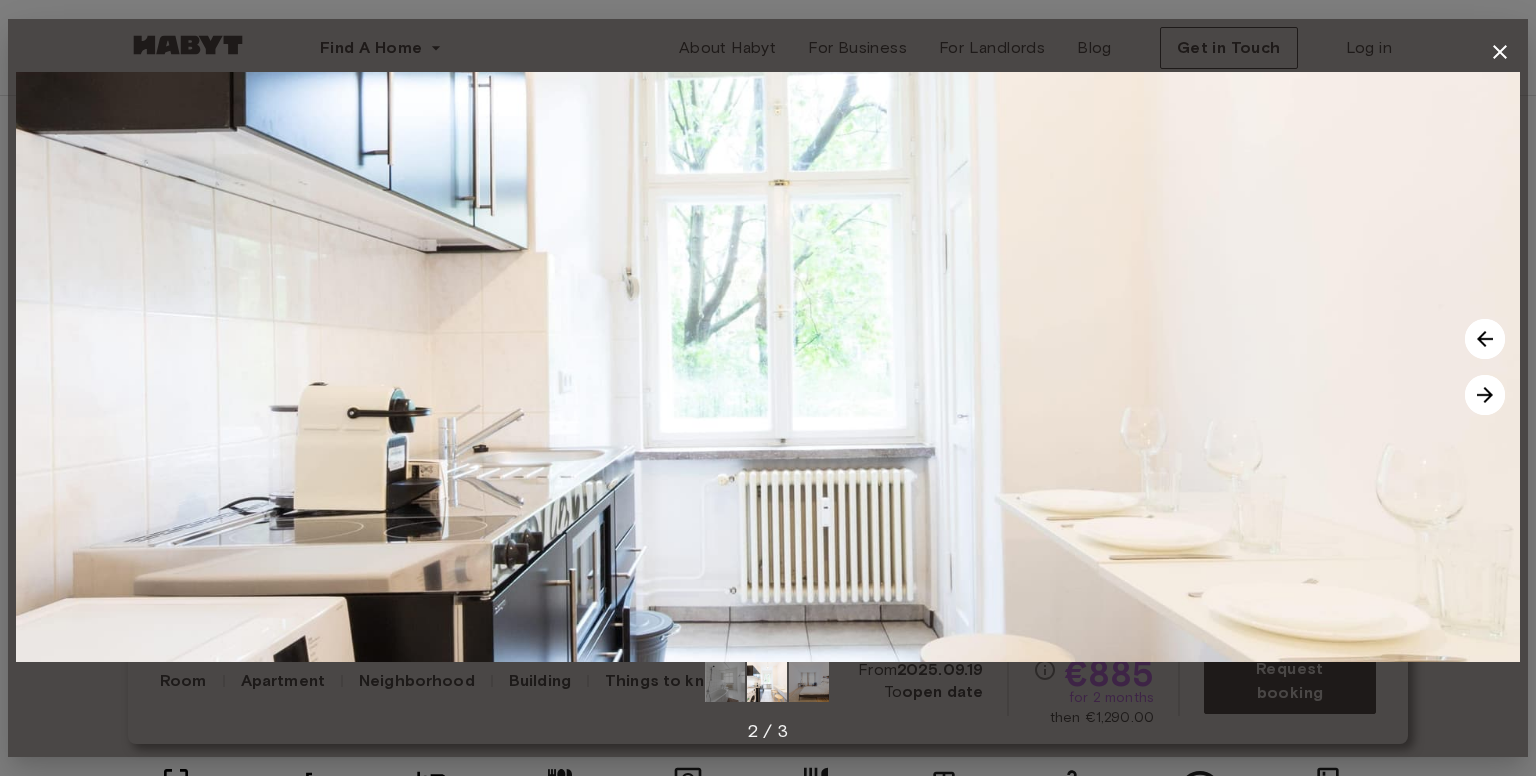 click at bounding box center (767, 682) 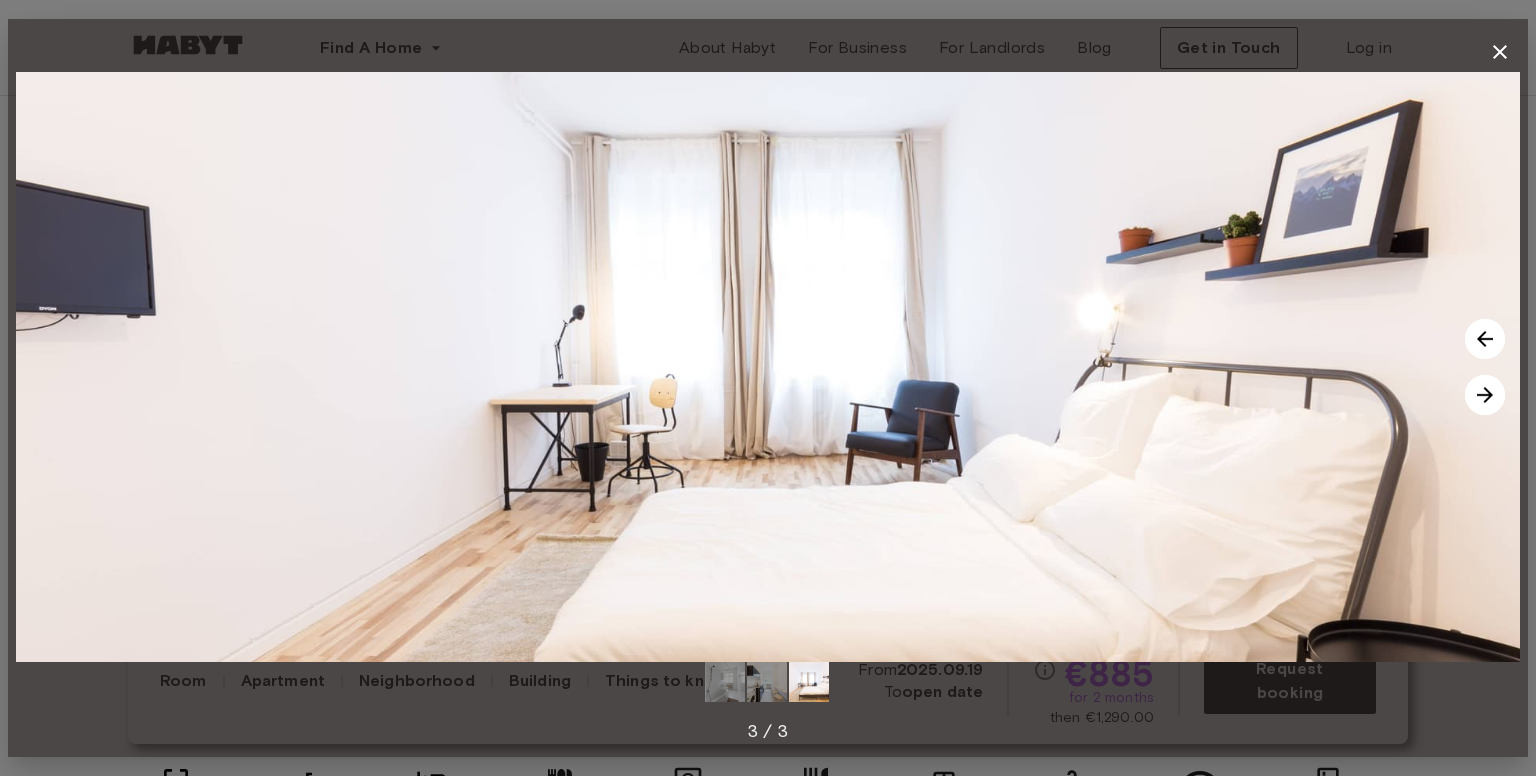 click at bounding box center (767, 682) 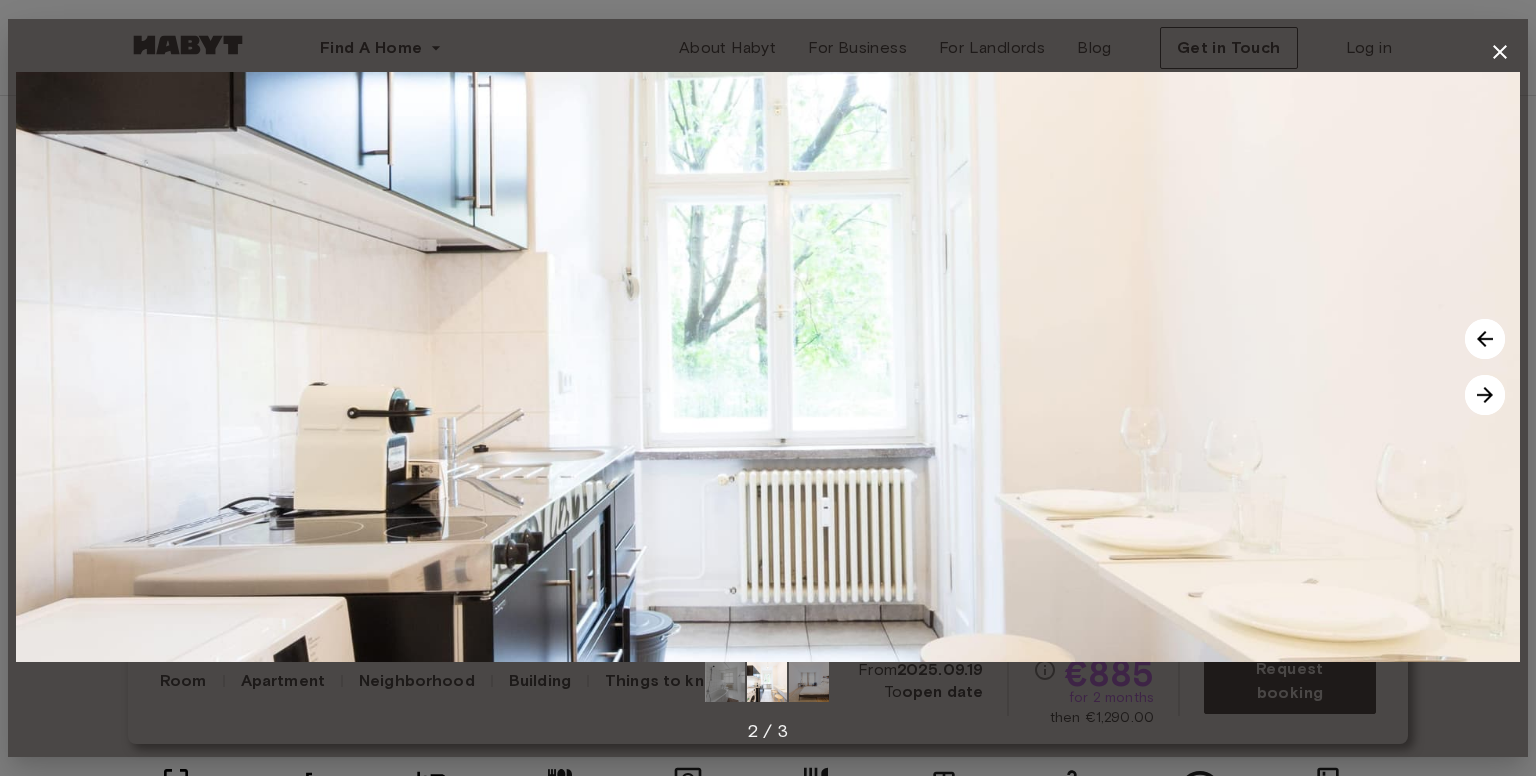 click at bounding box center [725, 682] 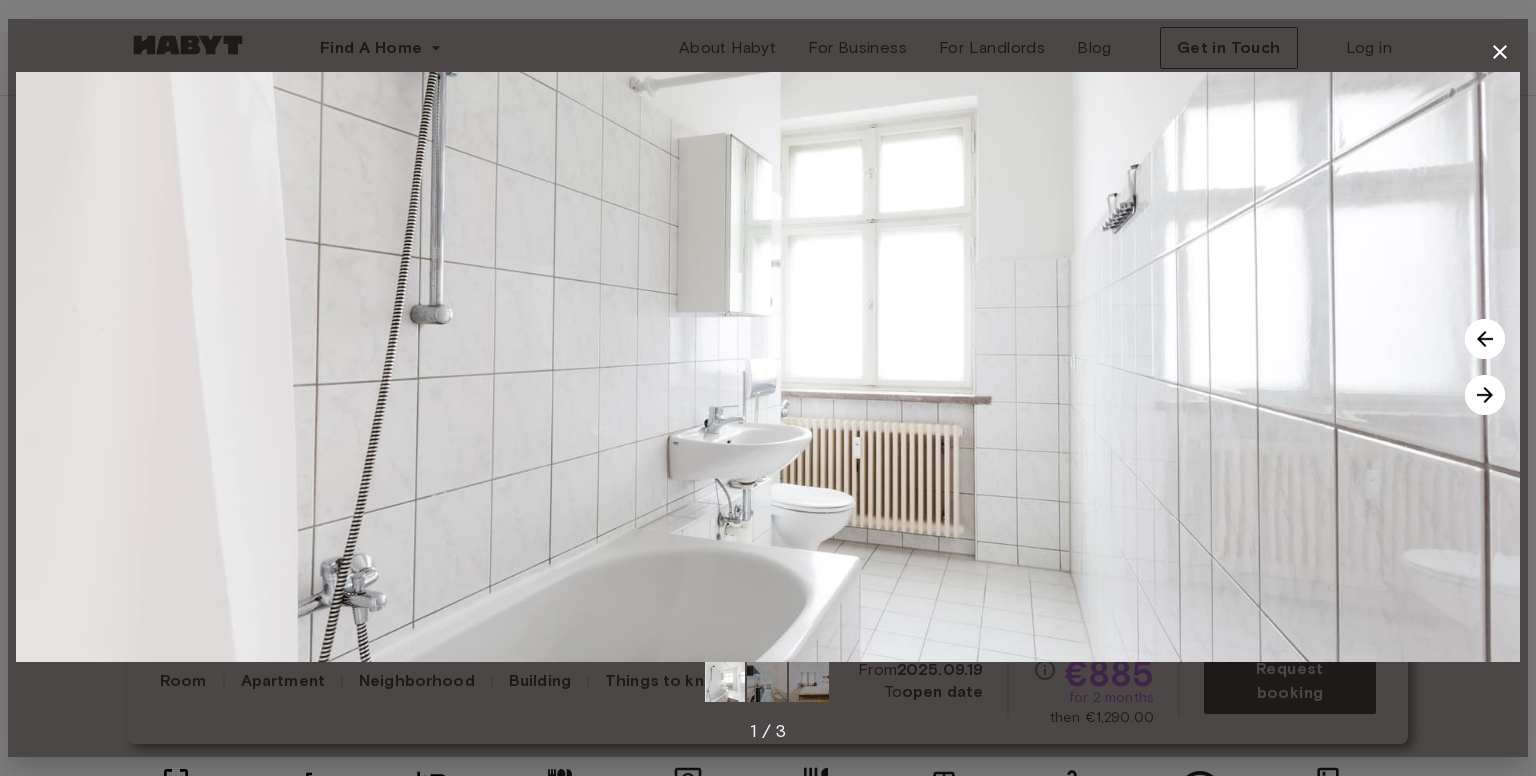 click at bounding box center [767, 682] 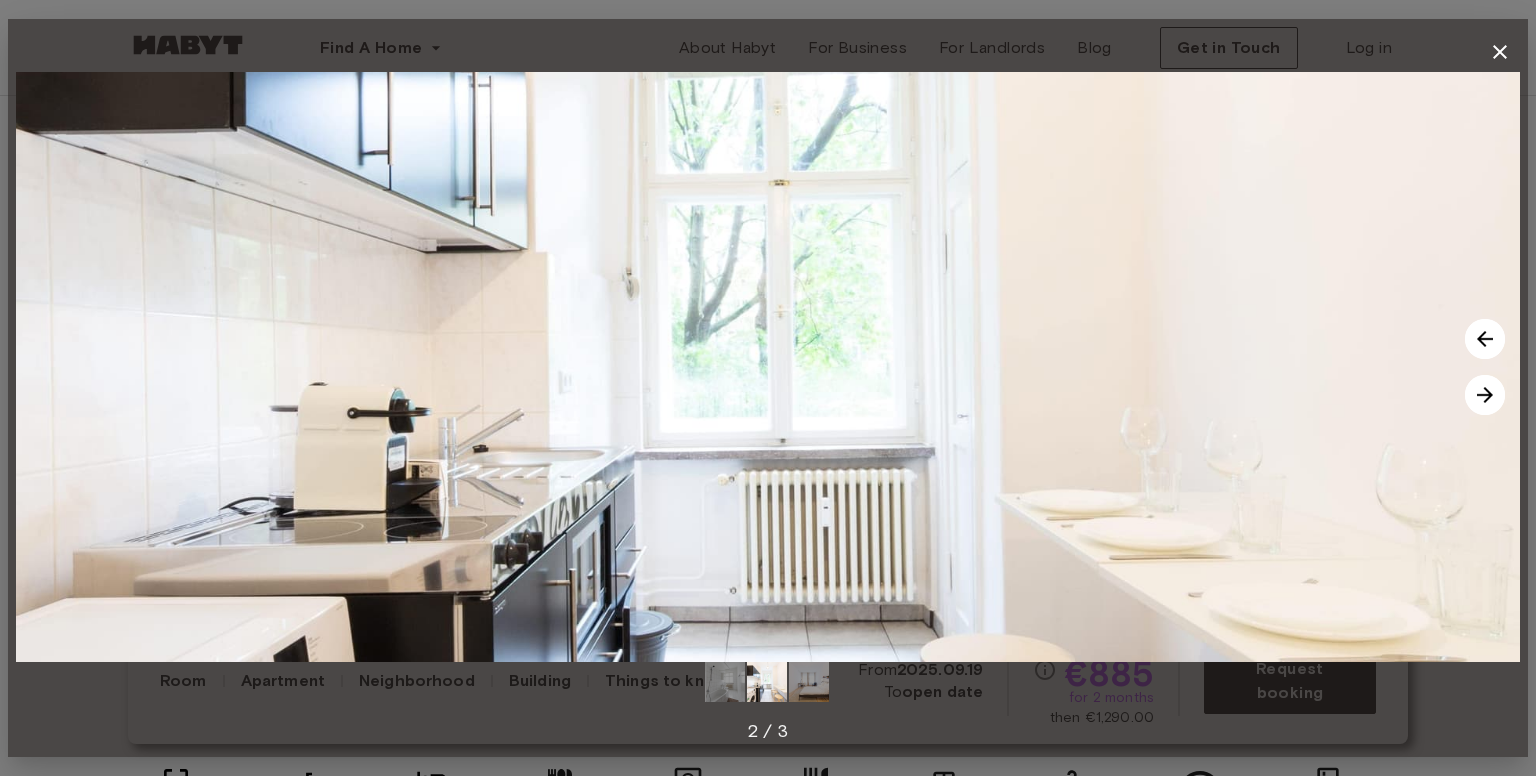 click 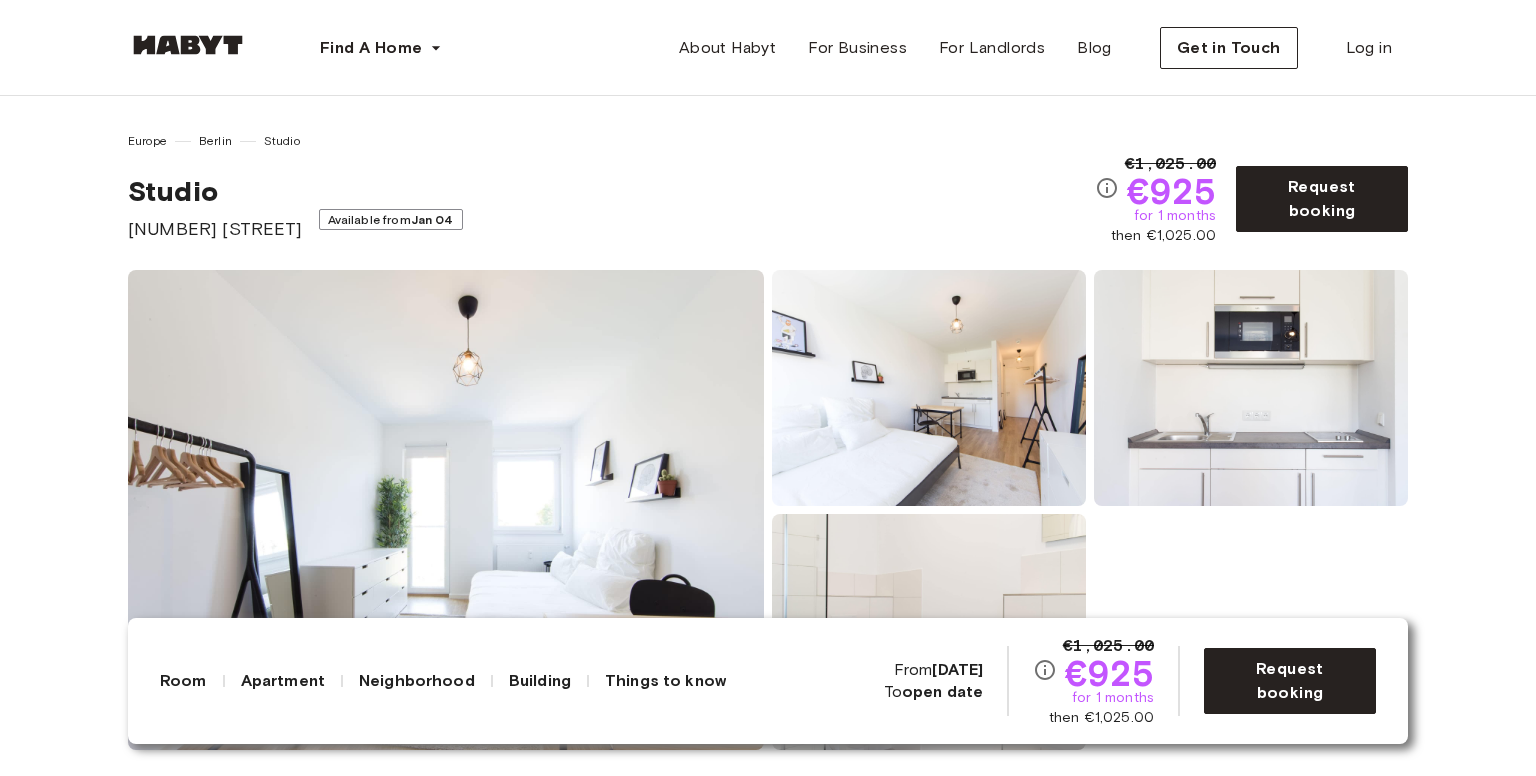 scroll, scrollTop: 0, scrollLeft: 0, axis: both 